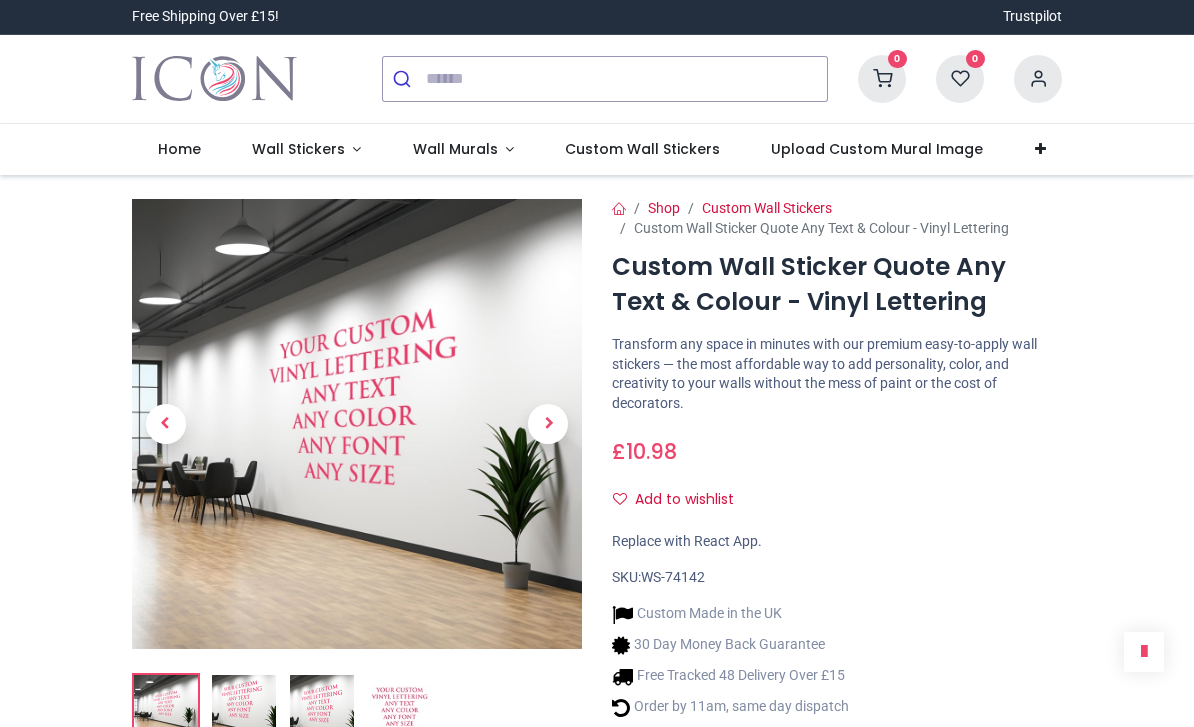 scroll, scrollTop: 0, scrollLeft: 0, axis: both 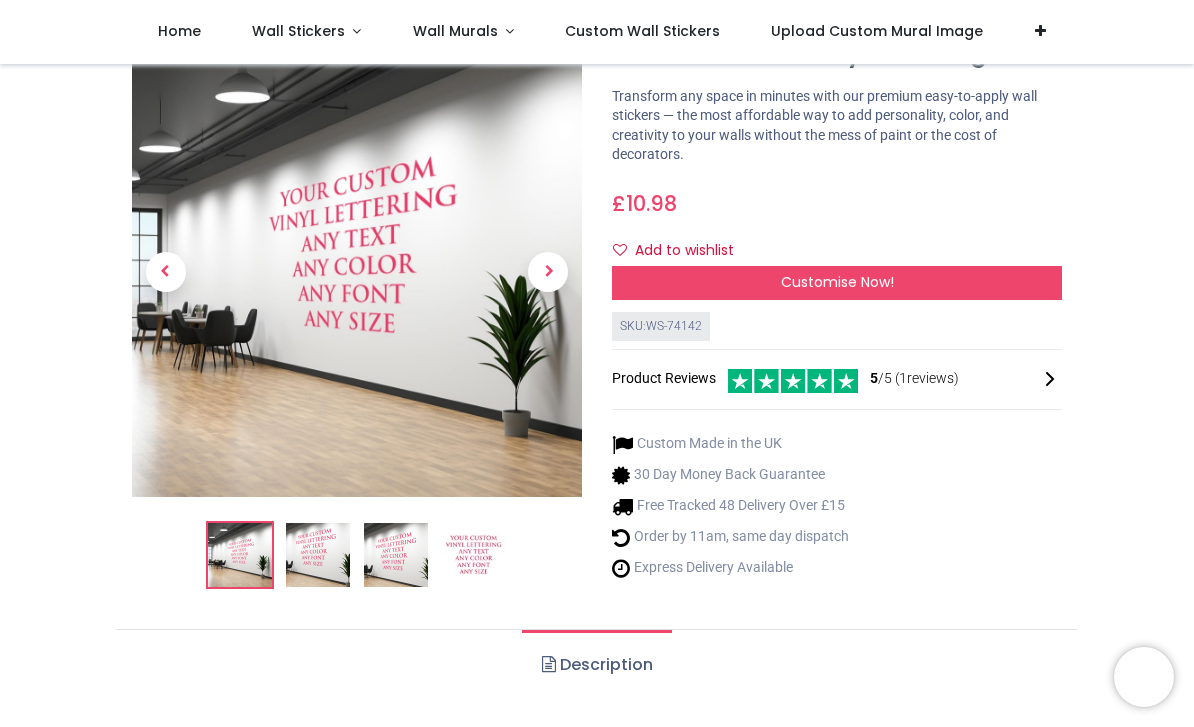 click on "Customise Now!" at bounding box center [837, 283] 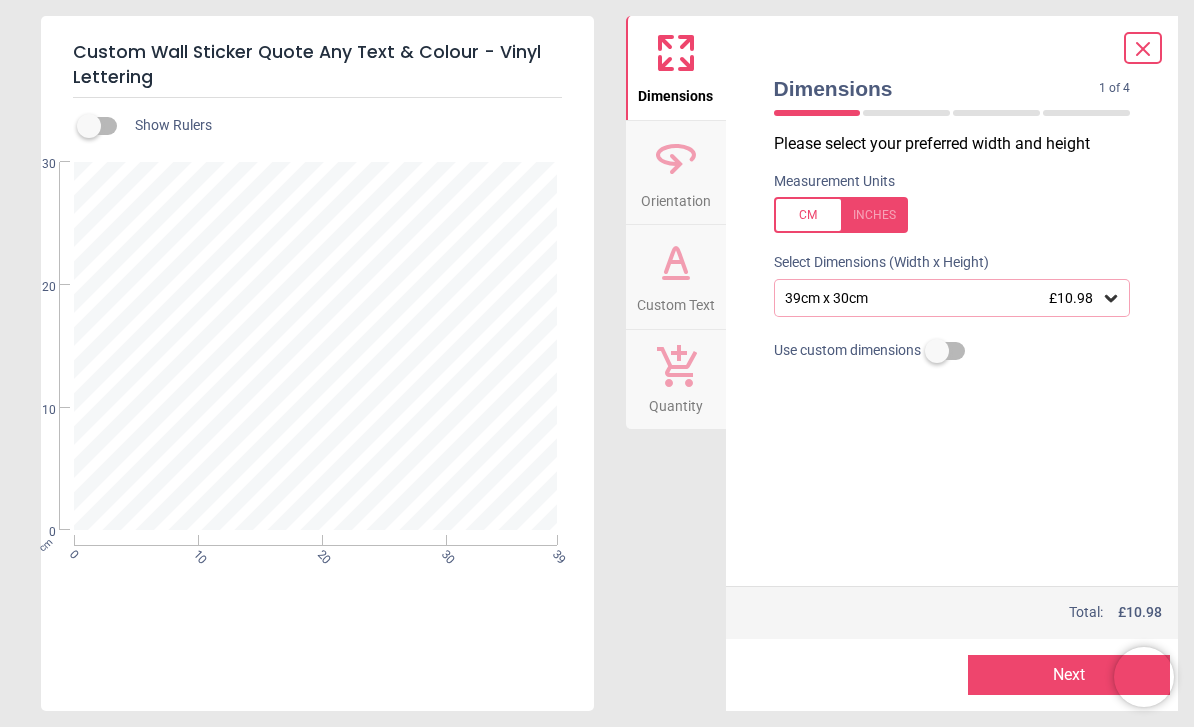 click at bounding box center [316, 346] 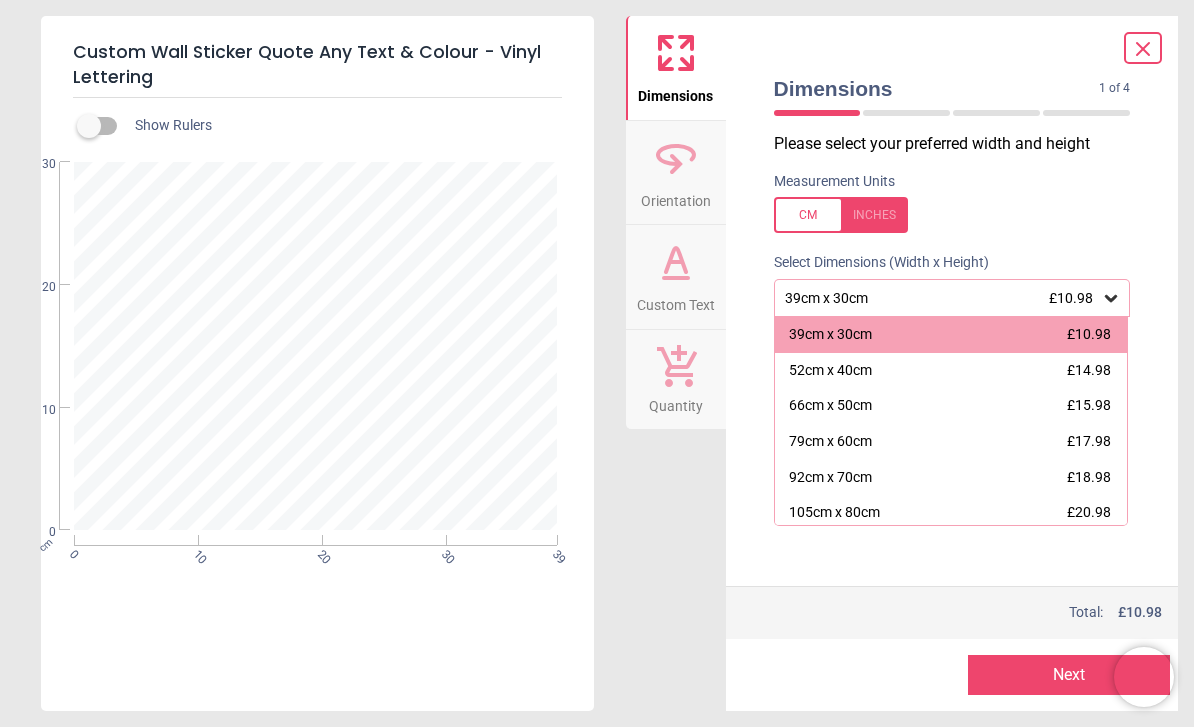 click on "66cm  x  50cm       £15.98" at bounding box center (951, 406) 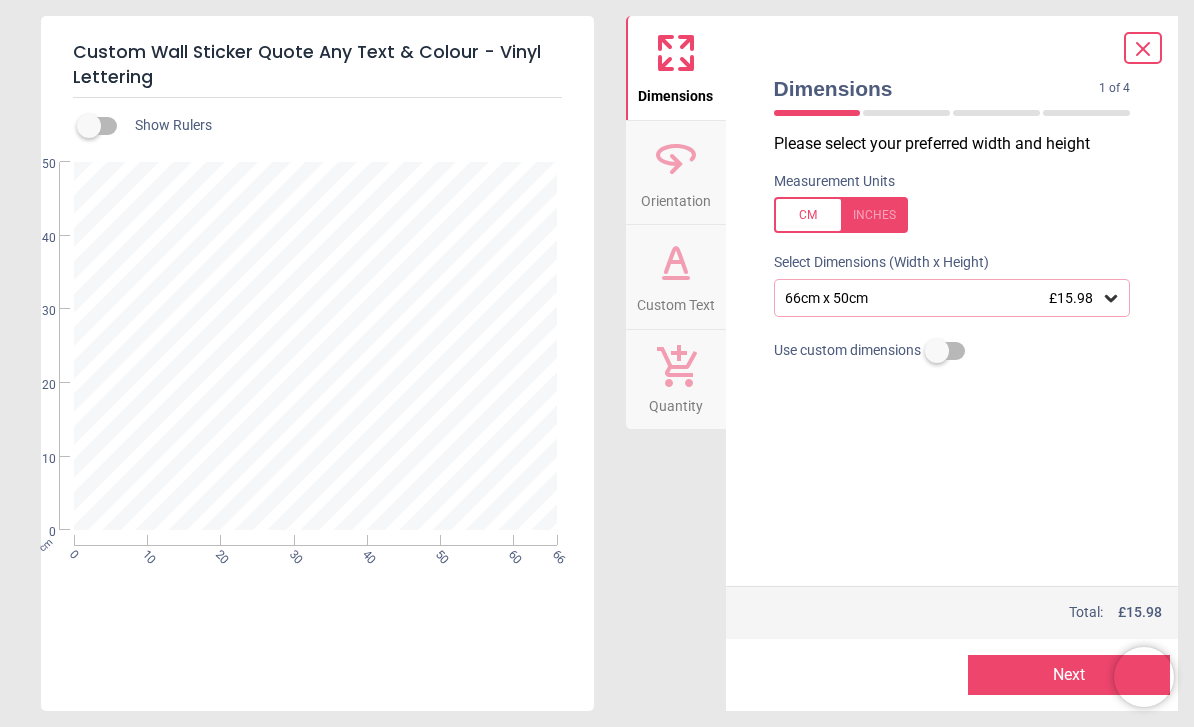 click on "Custom Text" at bounding box center (676, 301) 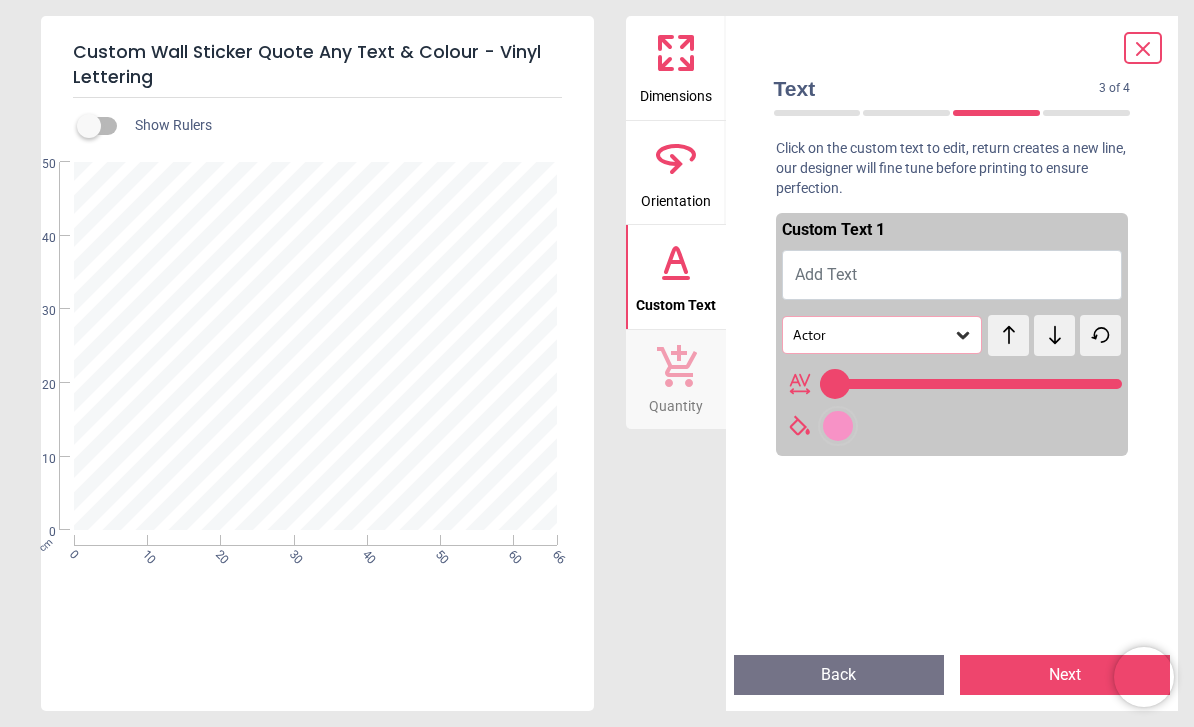 type on "**" 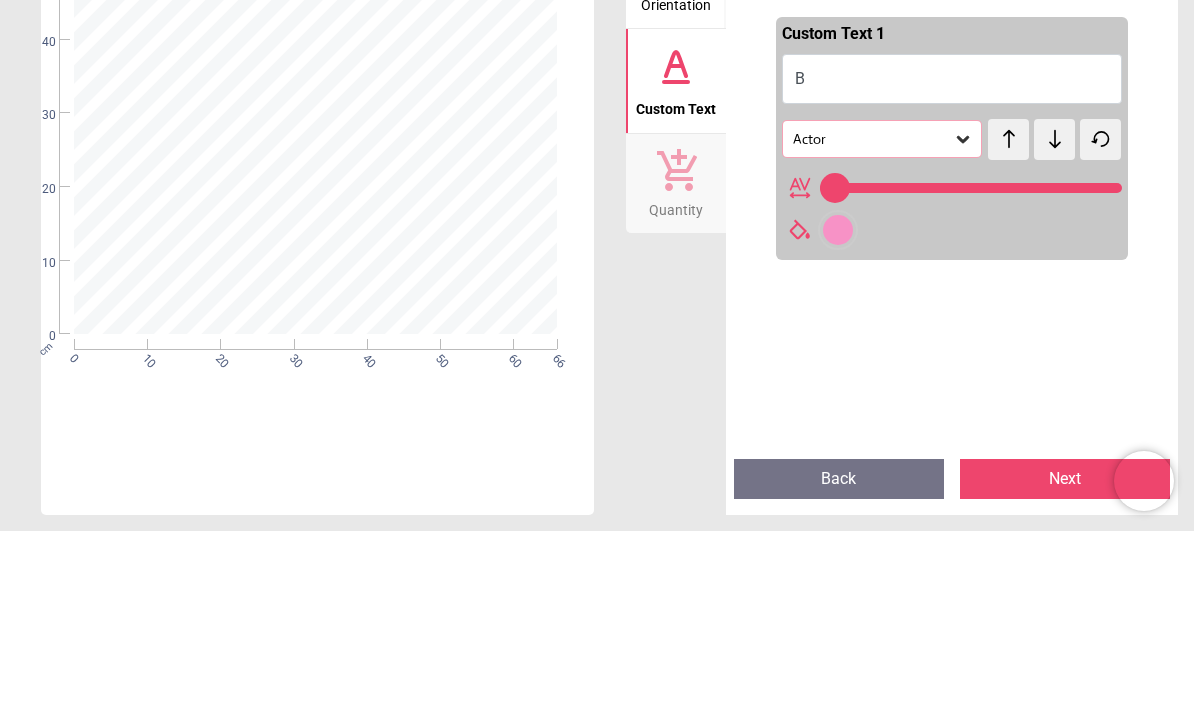 type on "**" 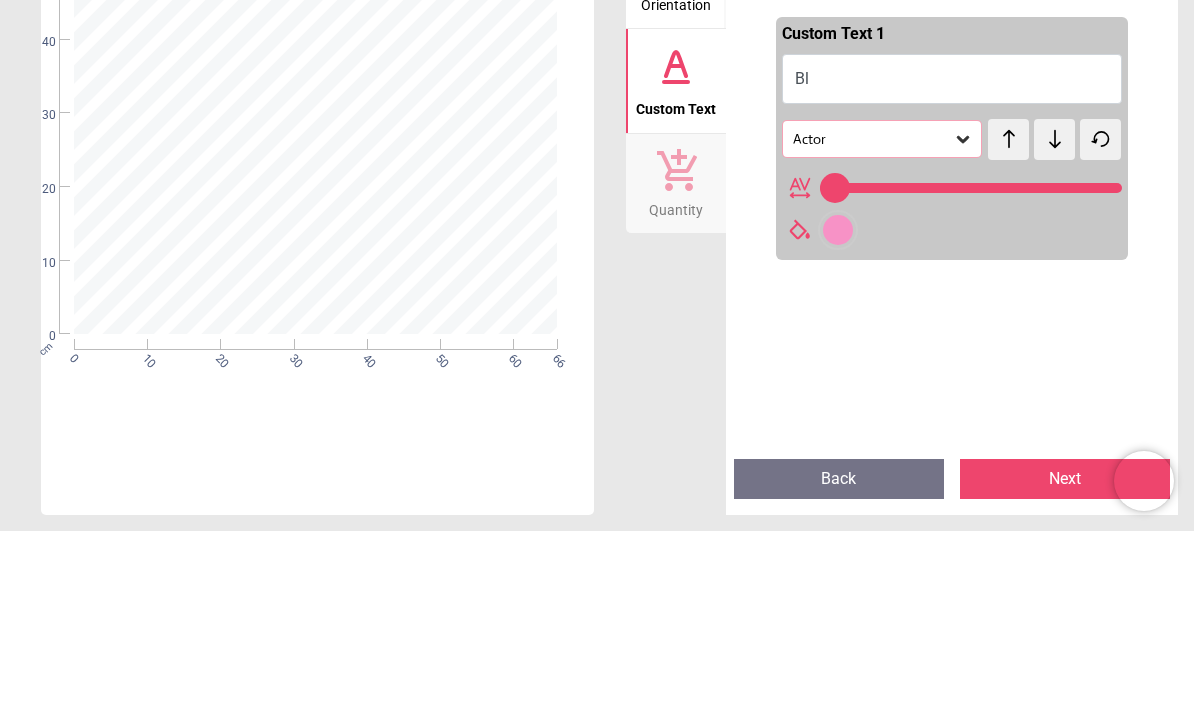 type on "***" 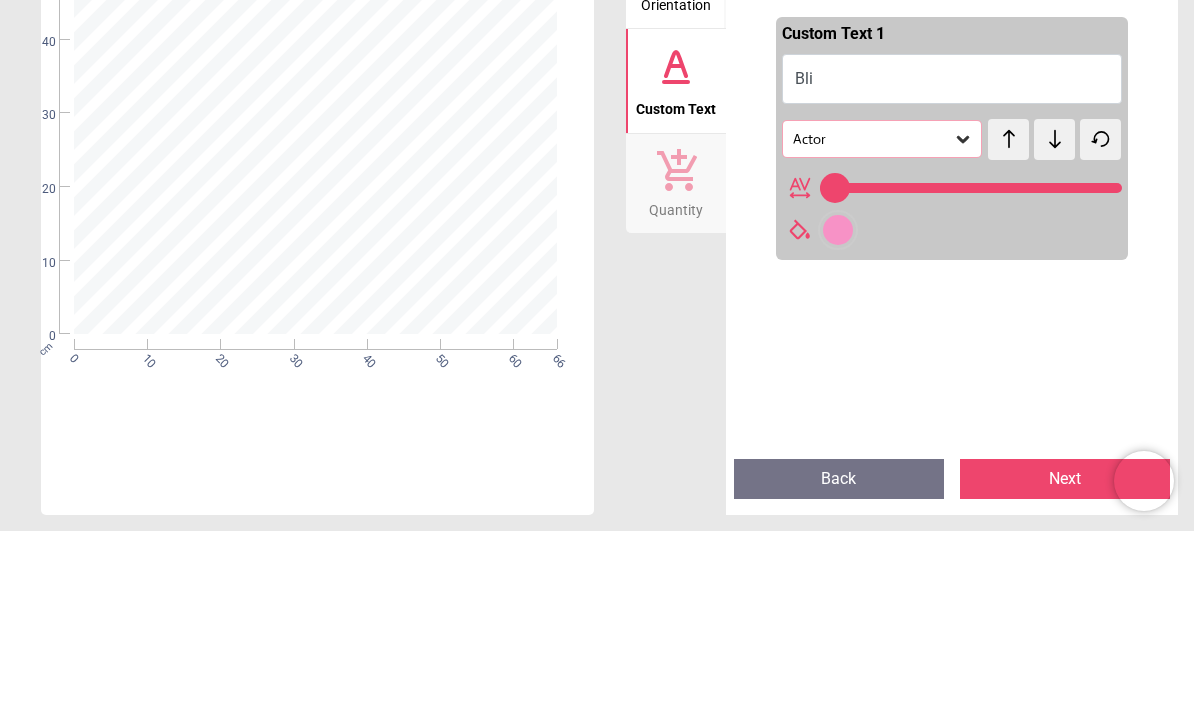 type on "****" 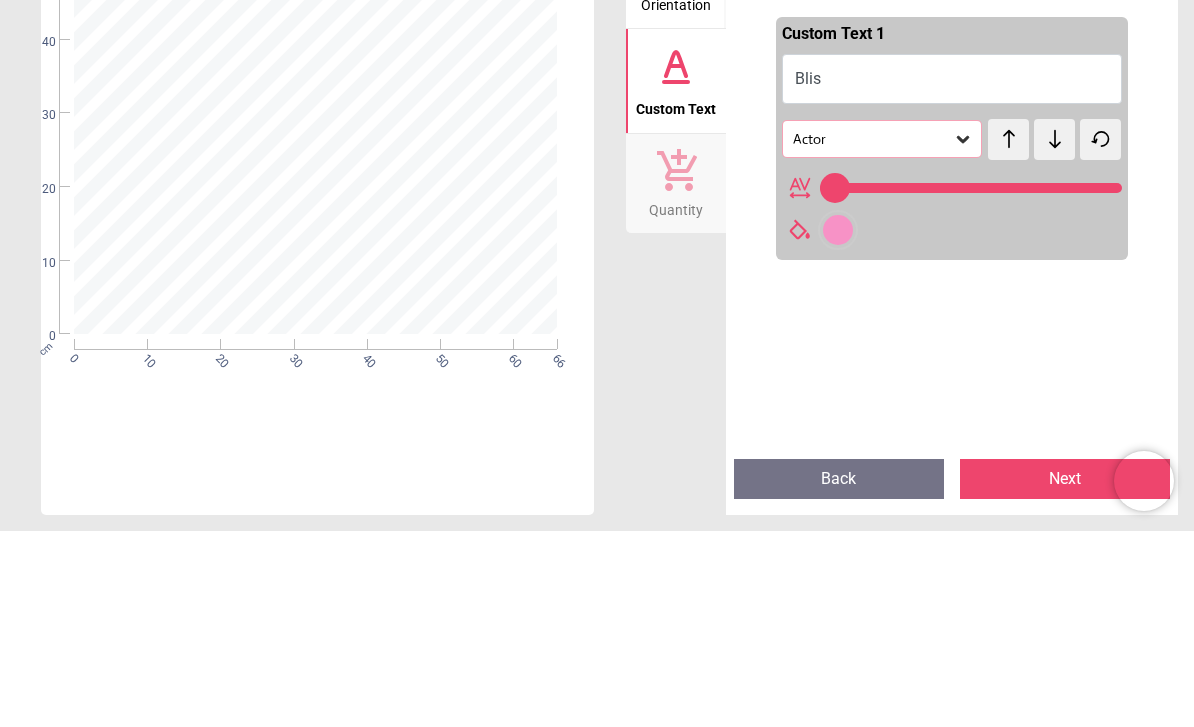 type on "*****" 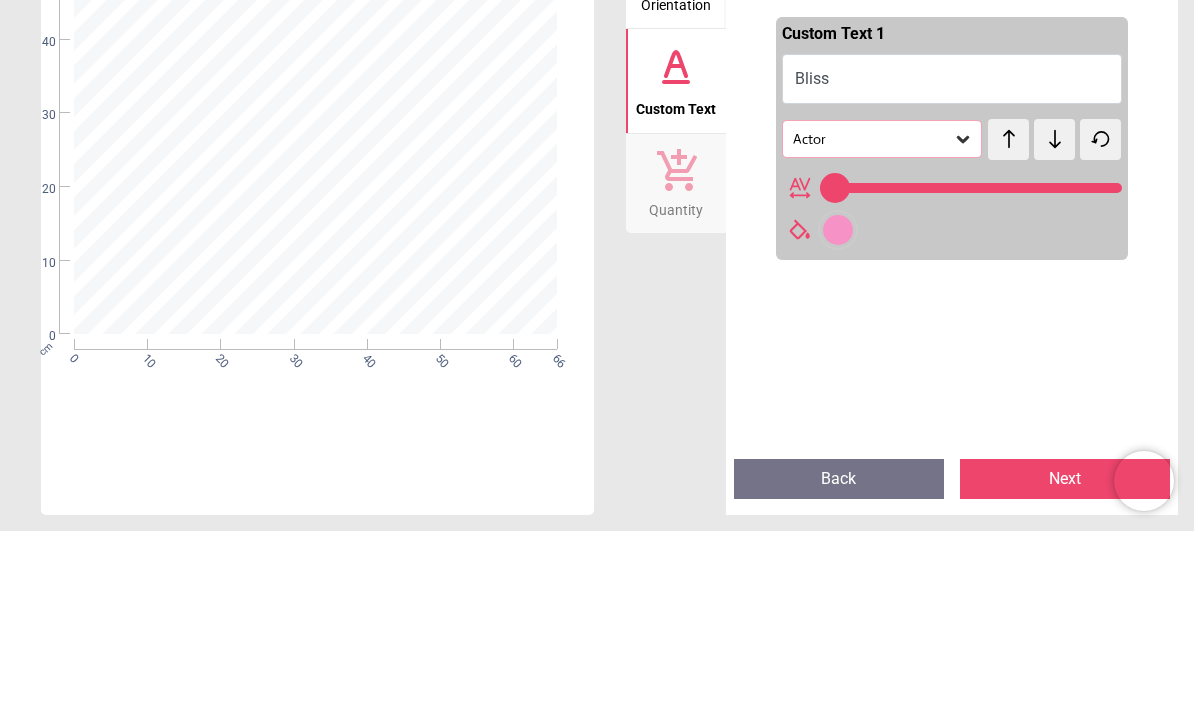 scroll, scrollTop: 0, scrollLeft: 0, axis: both 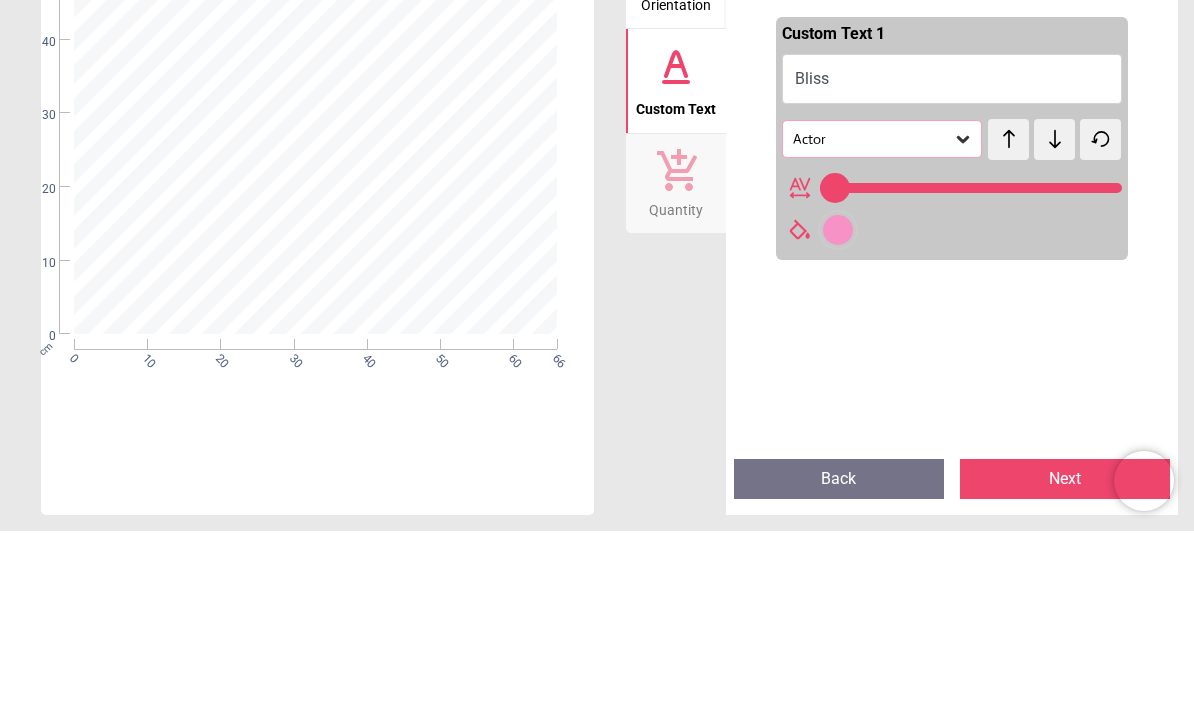type on "*****" 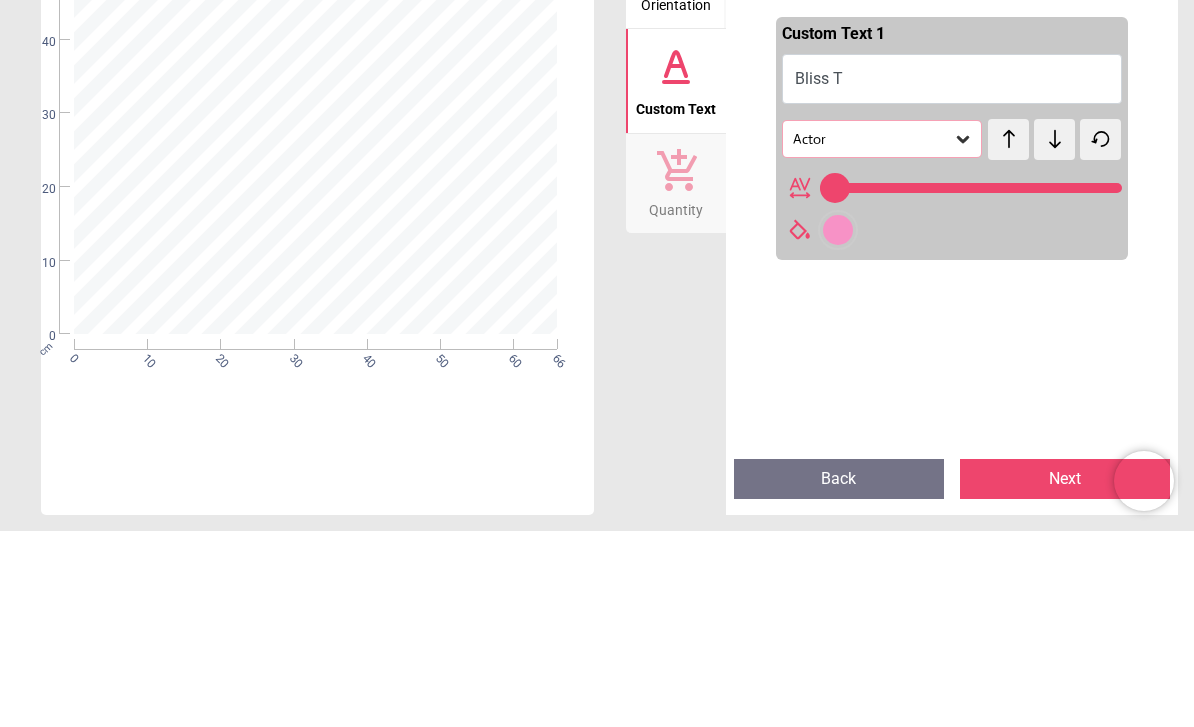 type on "********" 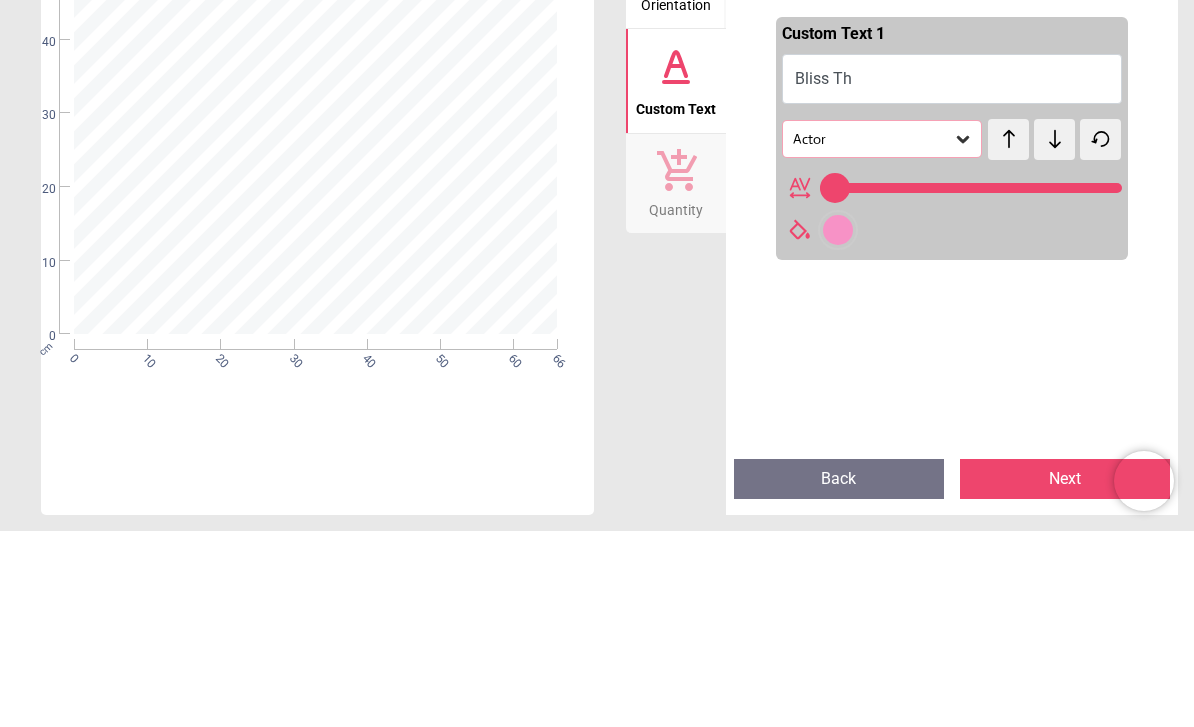type on "*********" 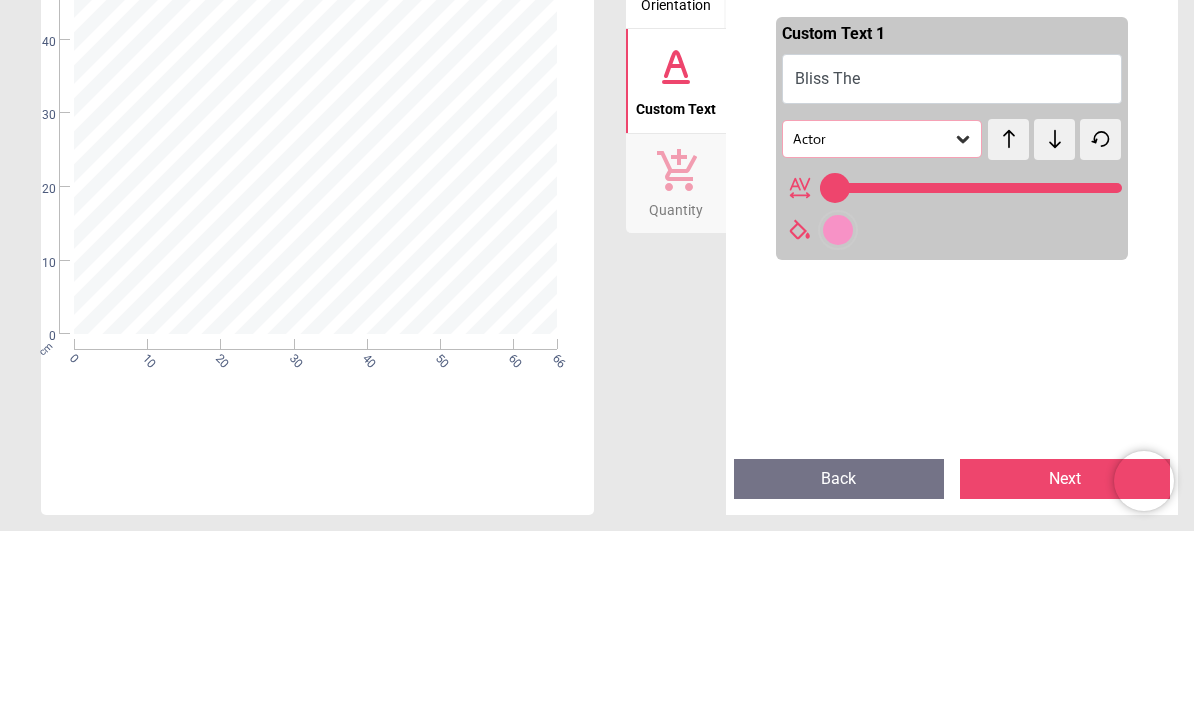 type on "**********" 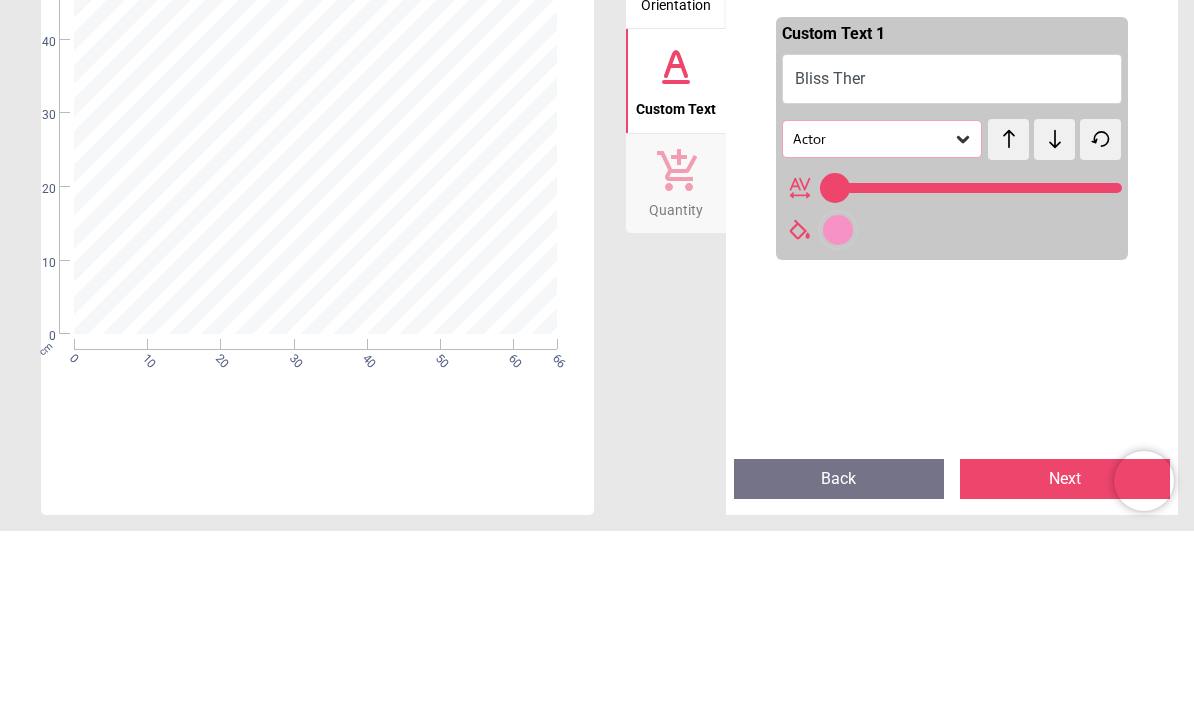 type on "**********" 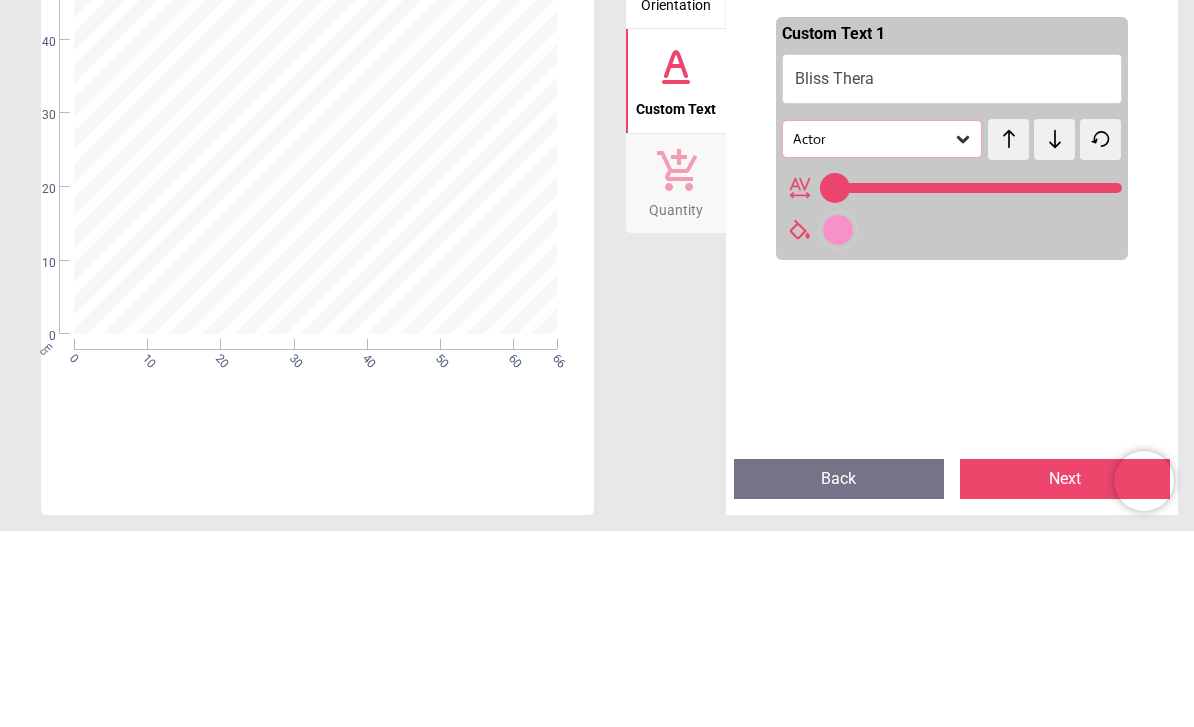 type on "**********" 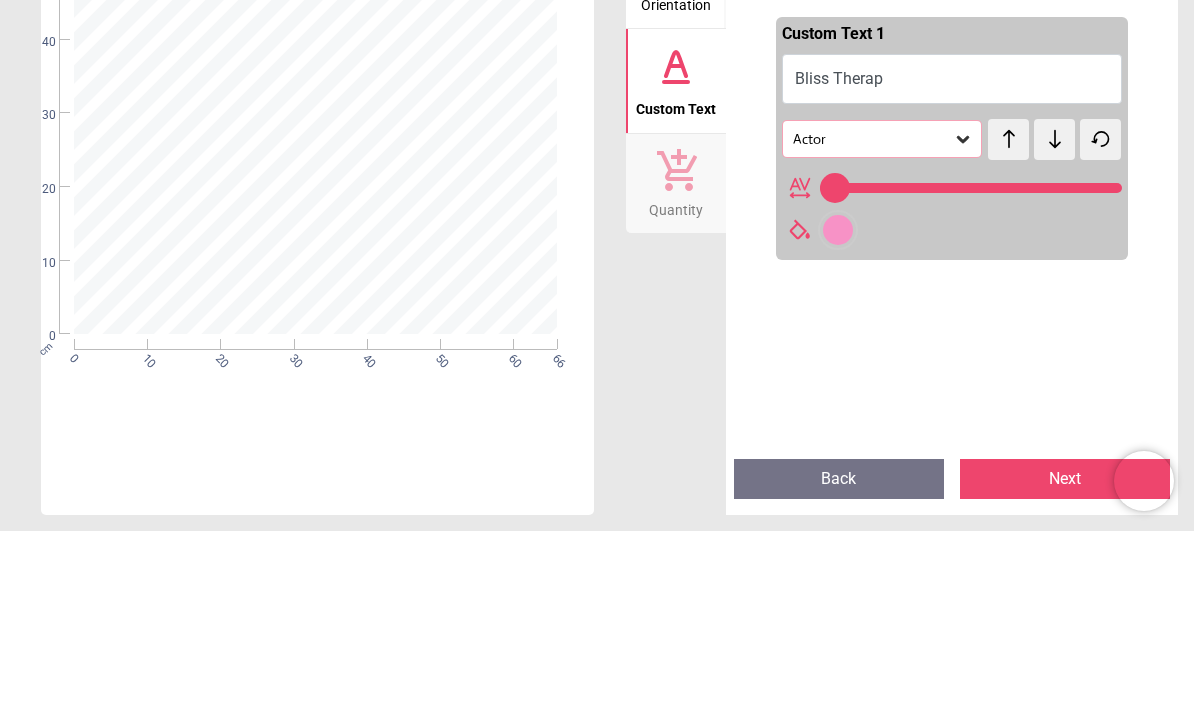 type on "**********" 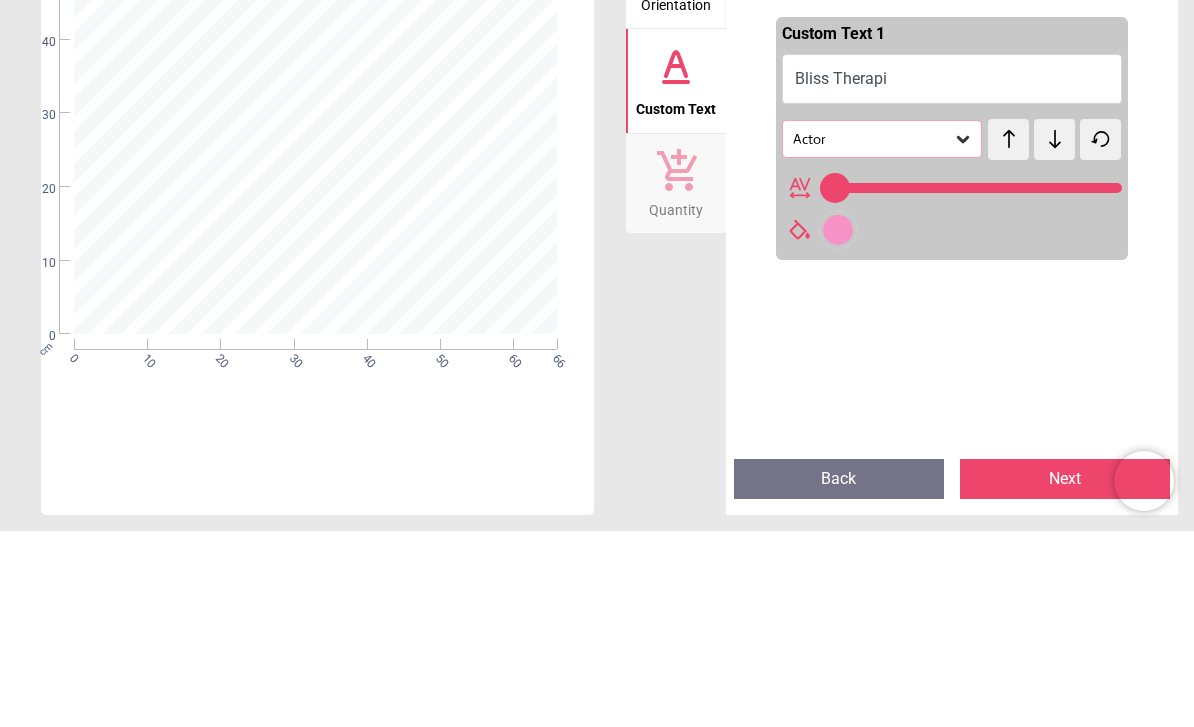 type on "**********" 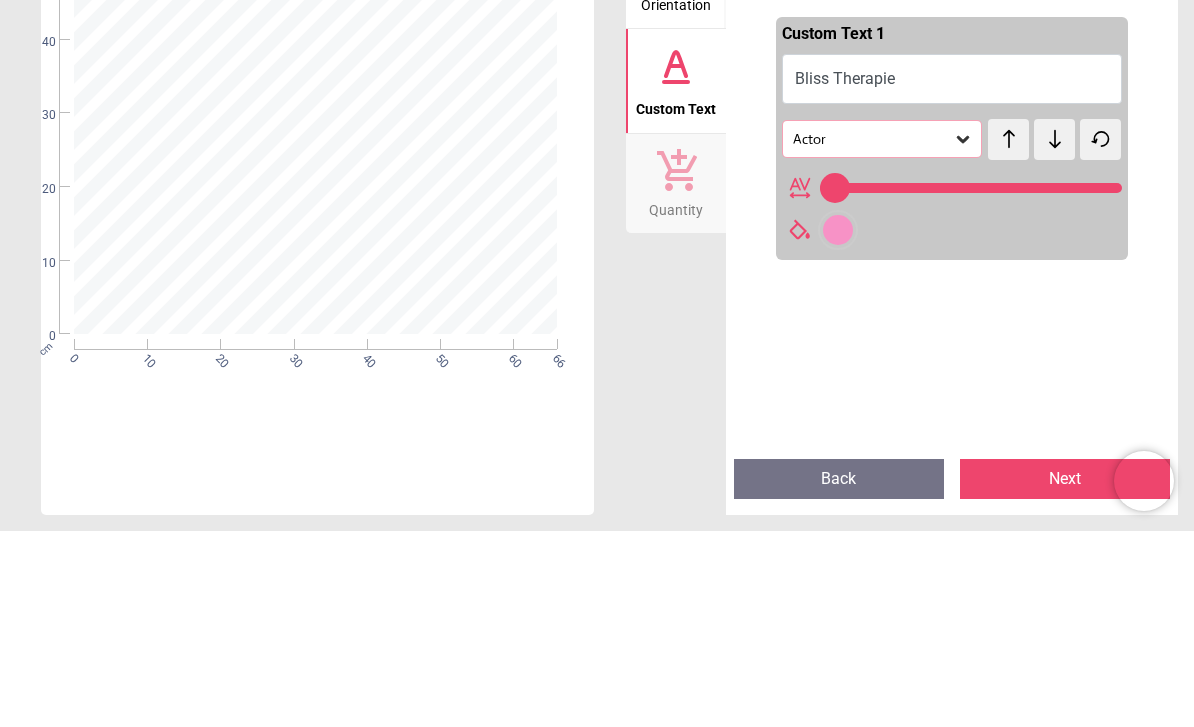 type on "**********" 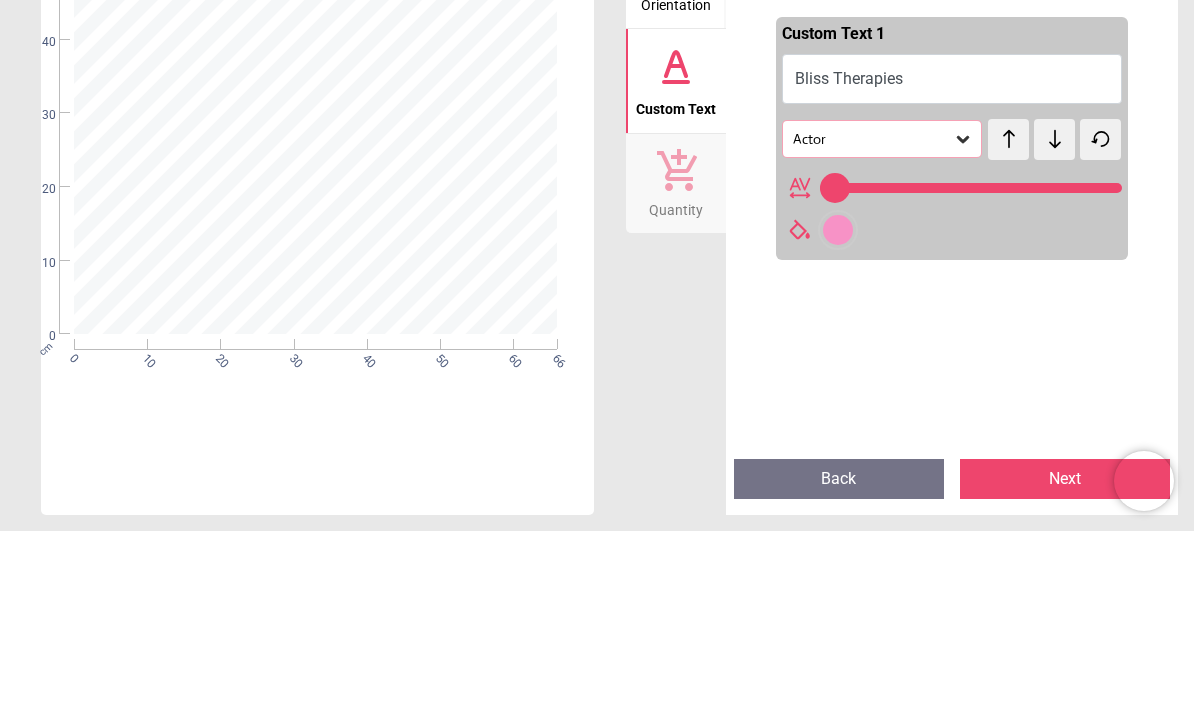 type on "**********" 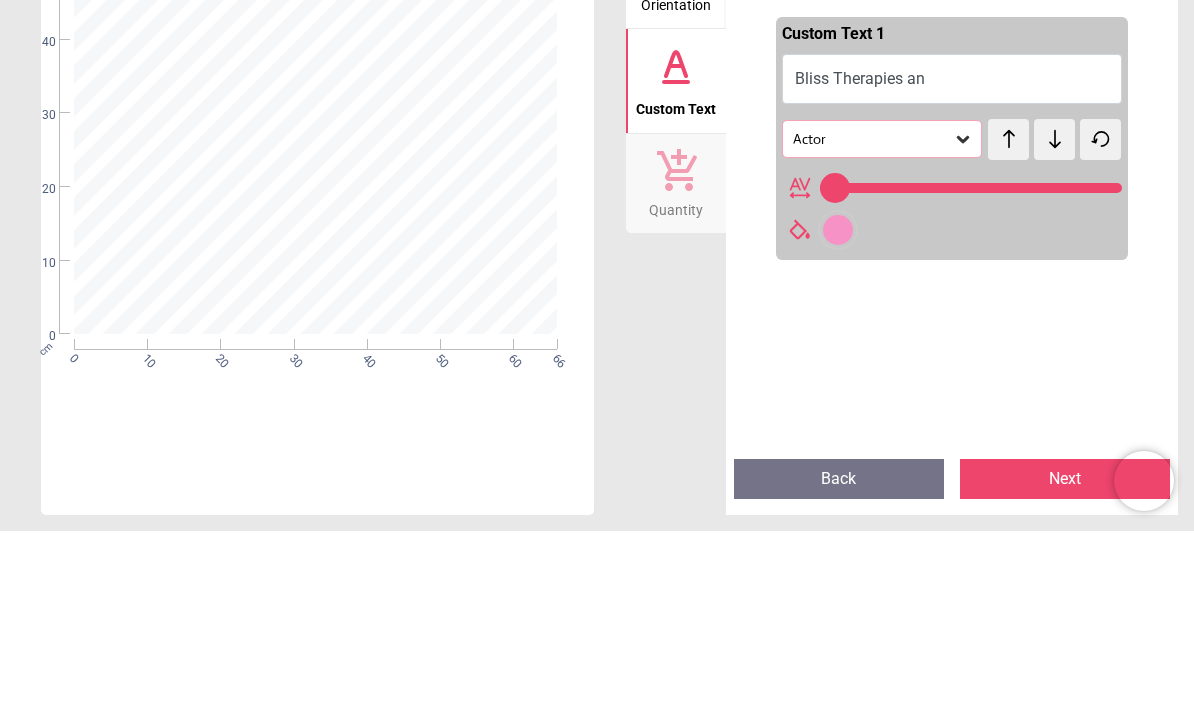 type on "**********" 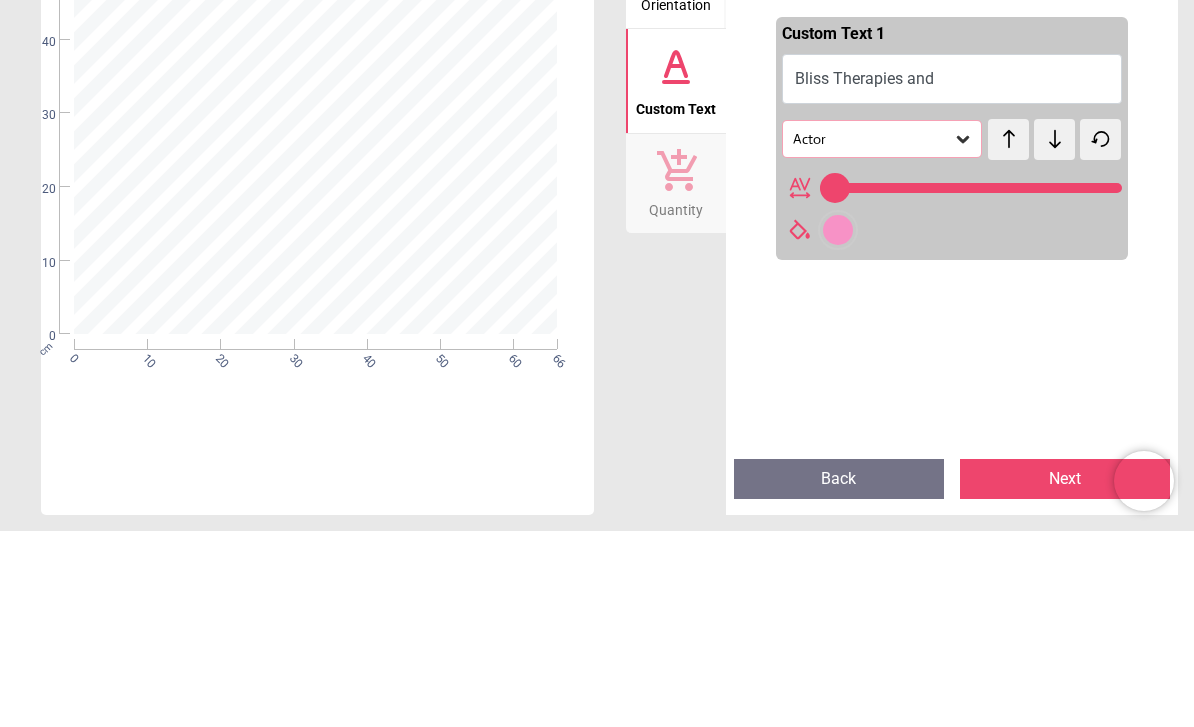scroll, scrollTop: 0, scrollLeft: 0, axis: both 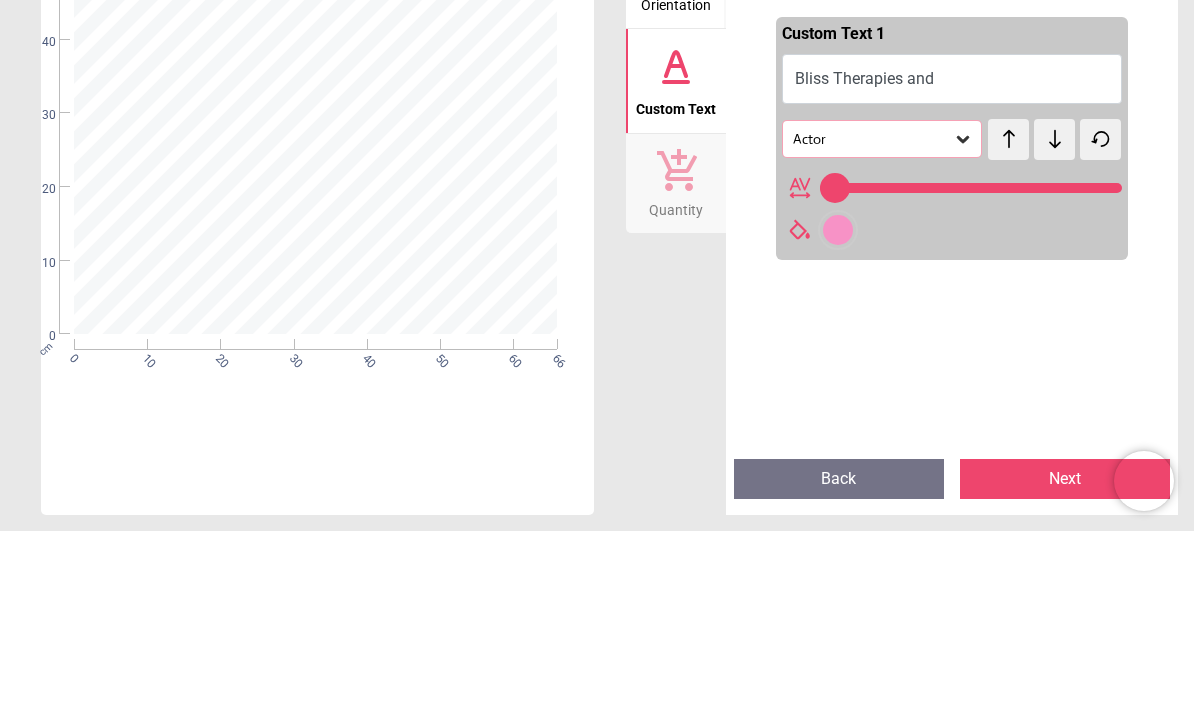 type on "**********" 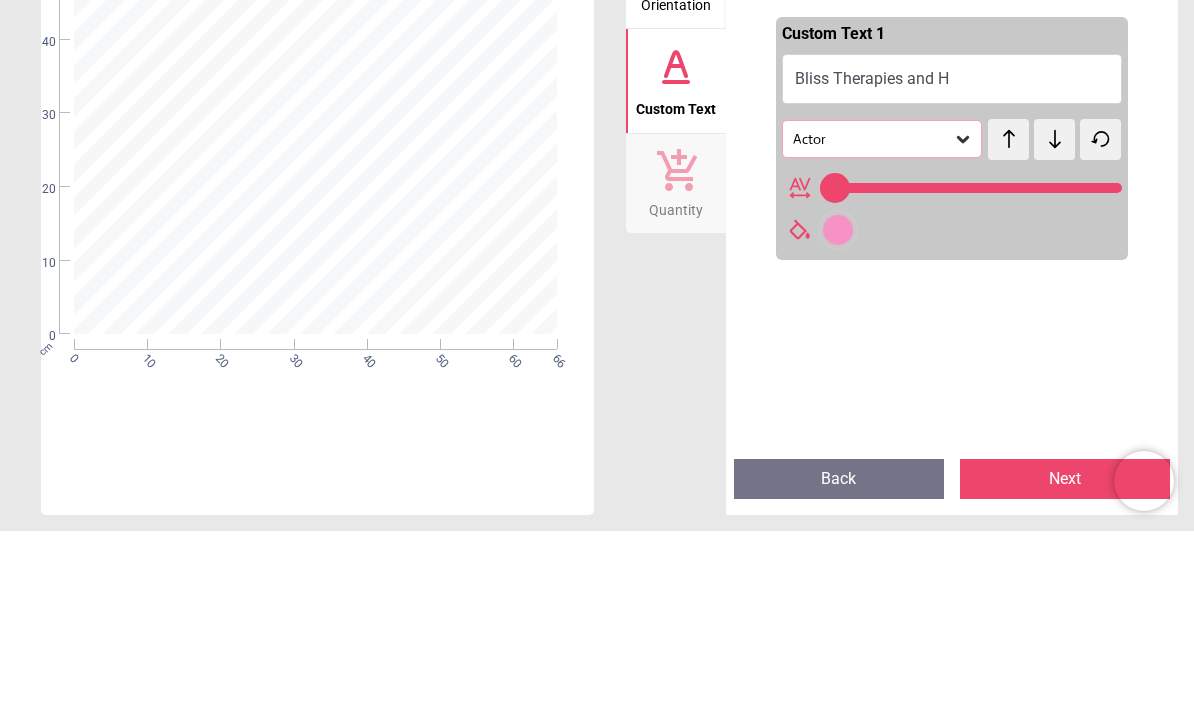 type on "**" 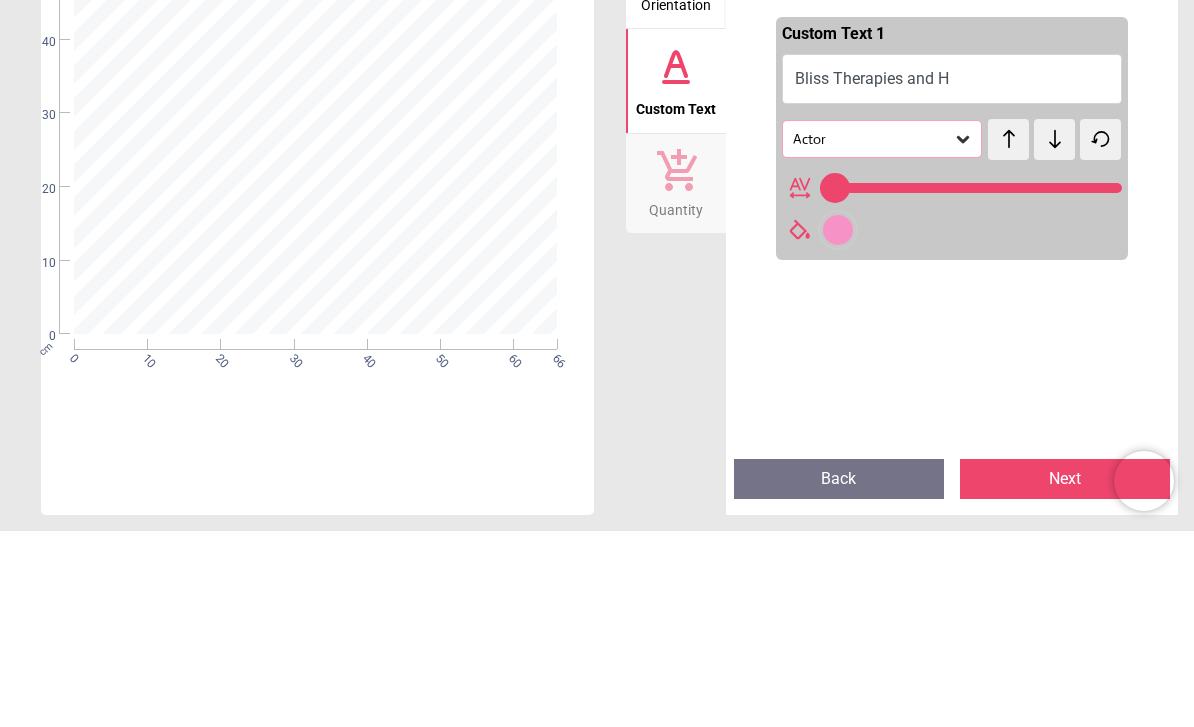 type on "**********" 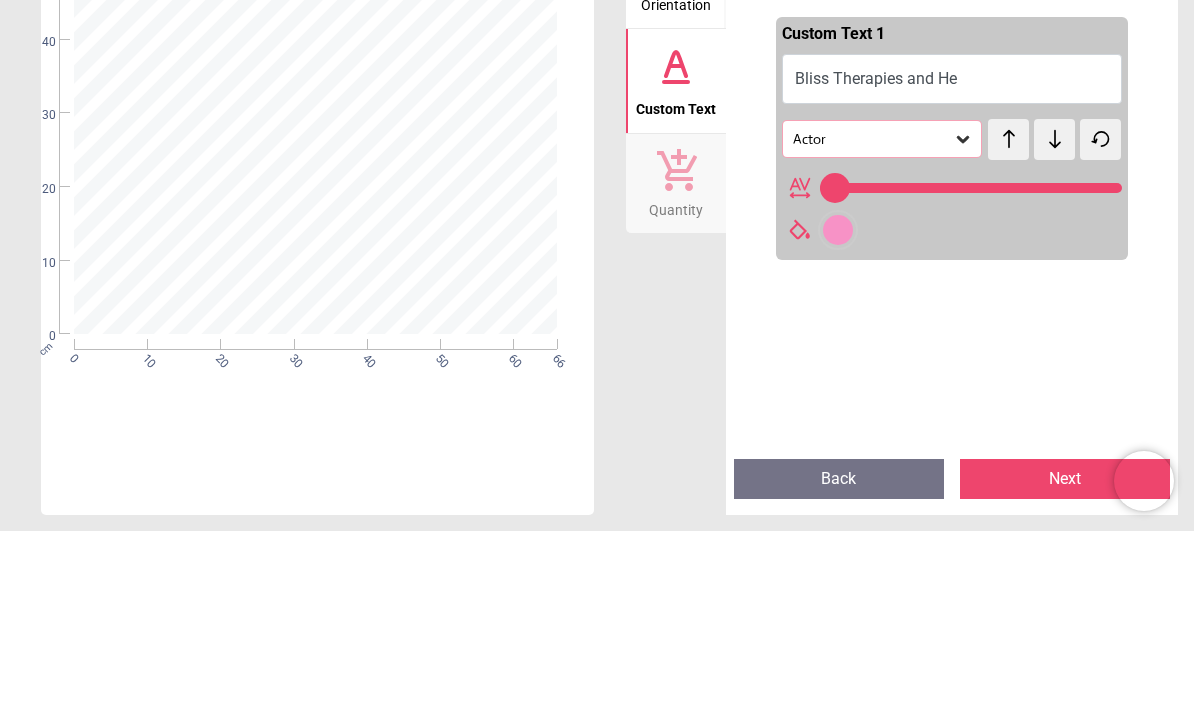 type on "**" 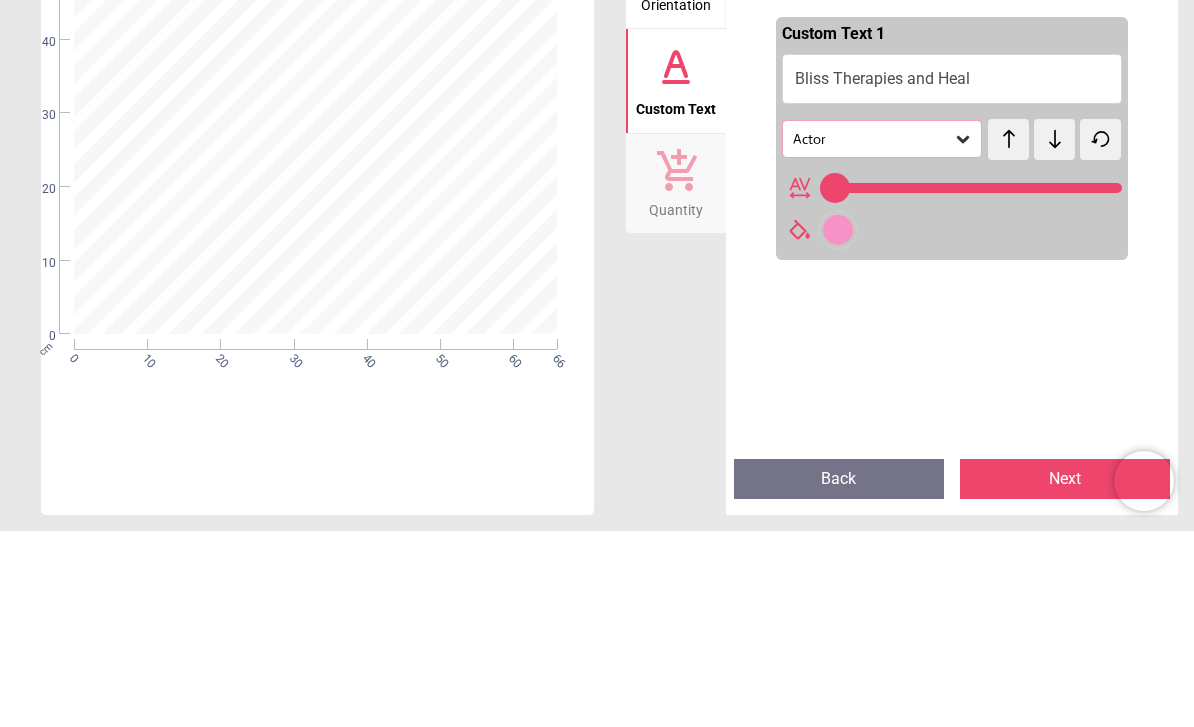 type on "**********" 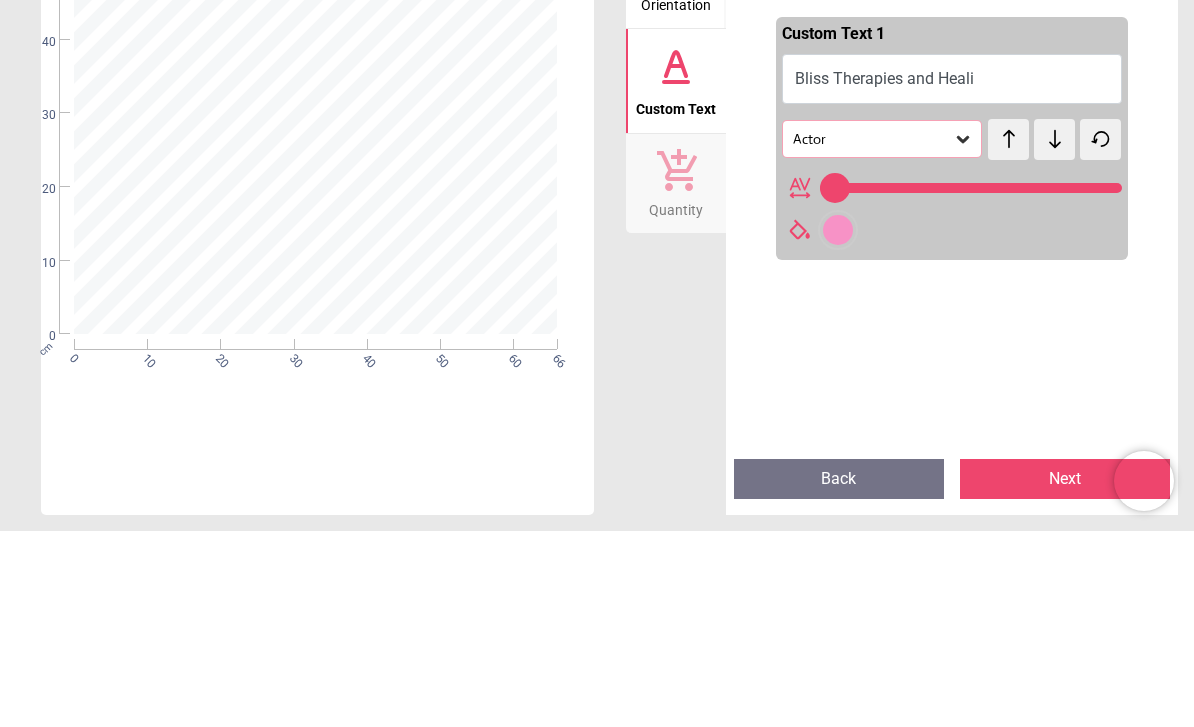 type on "**********" 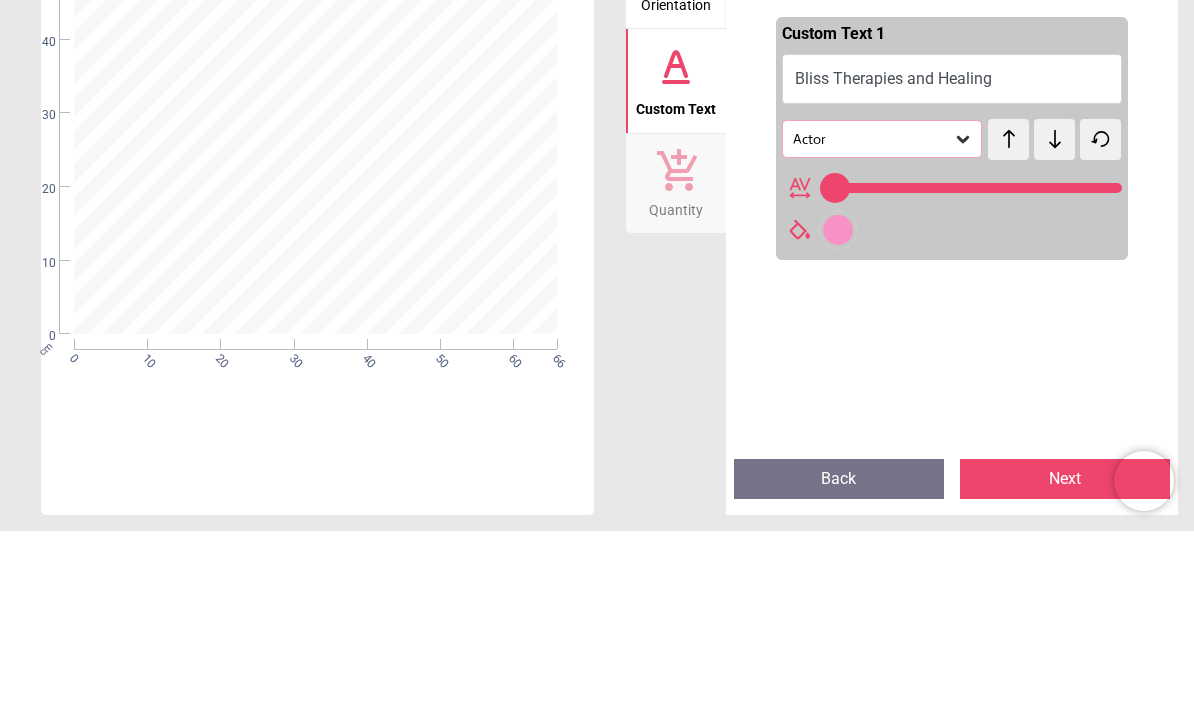 type on "**" 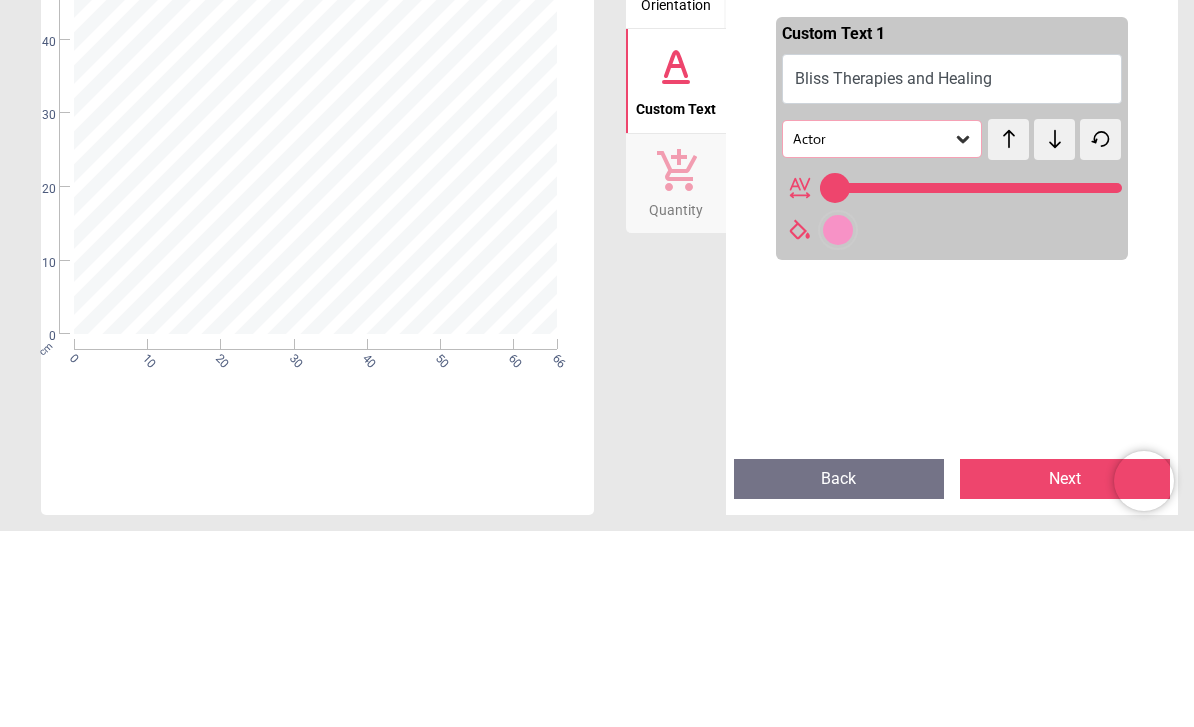 type on "**********" 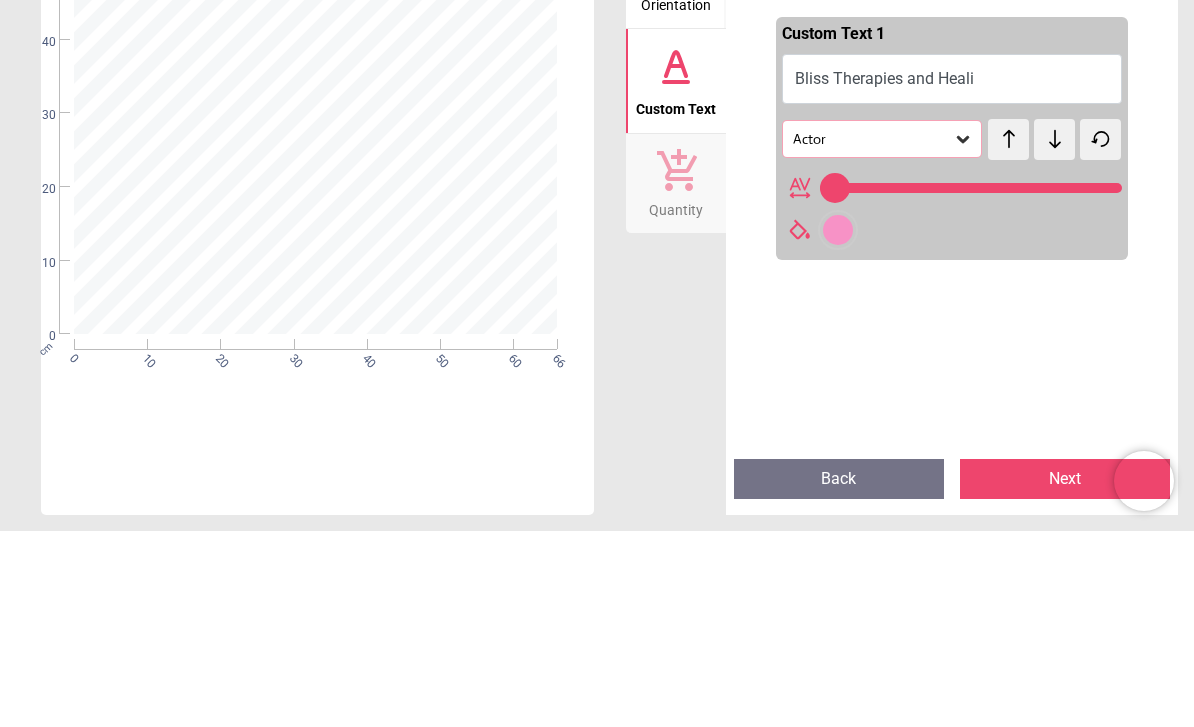 type on "**********" 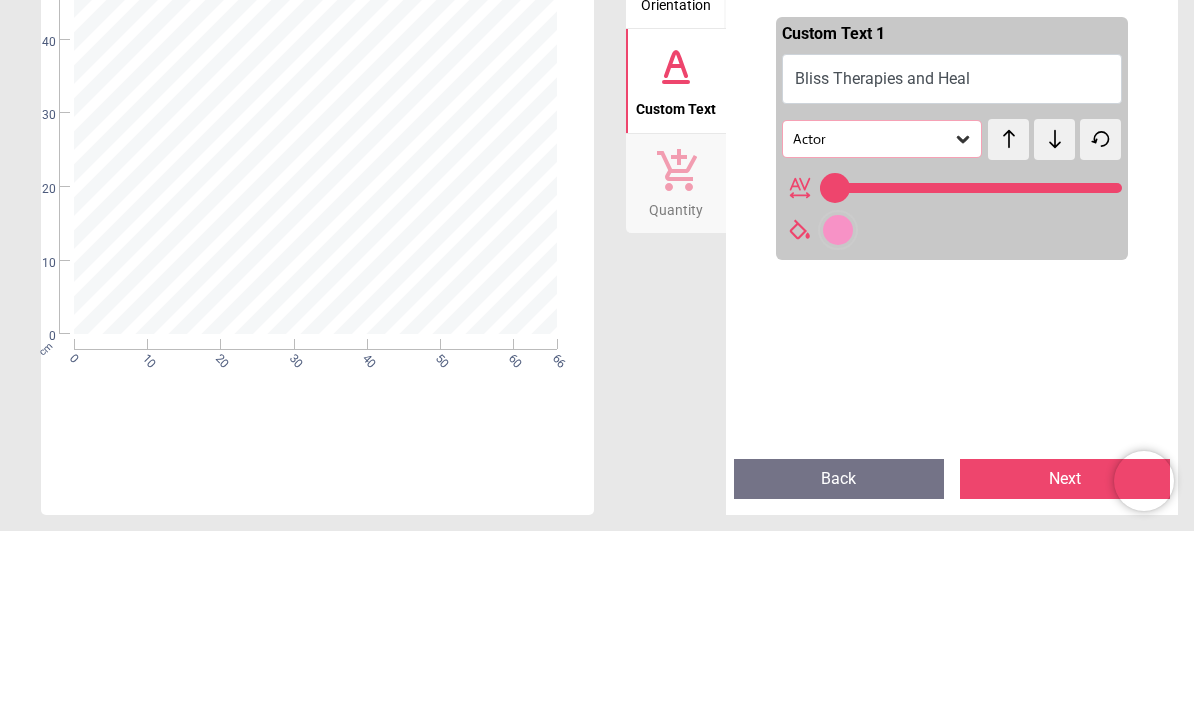 type on "**********" 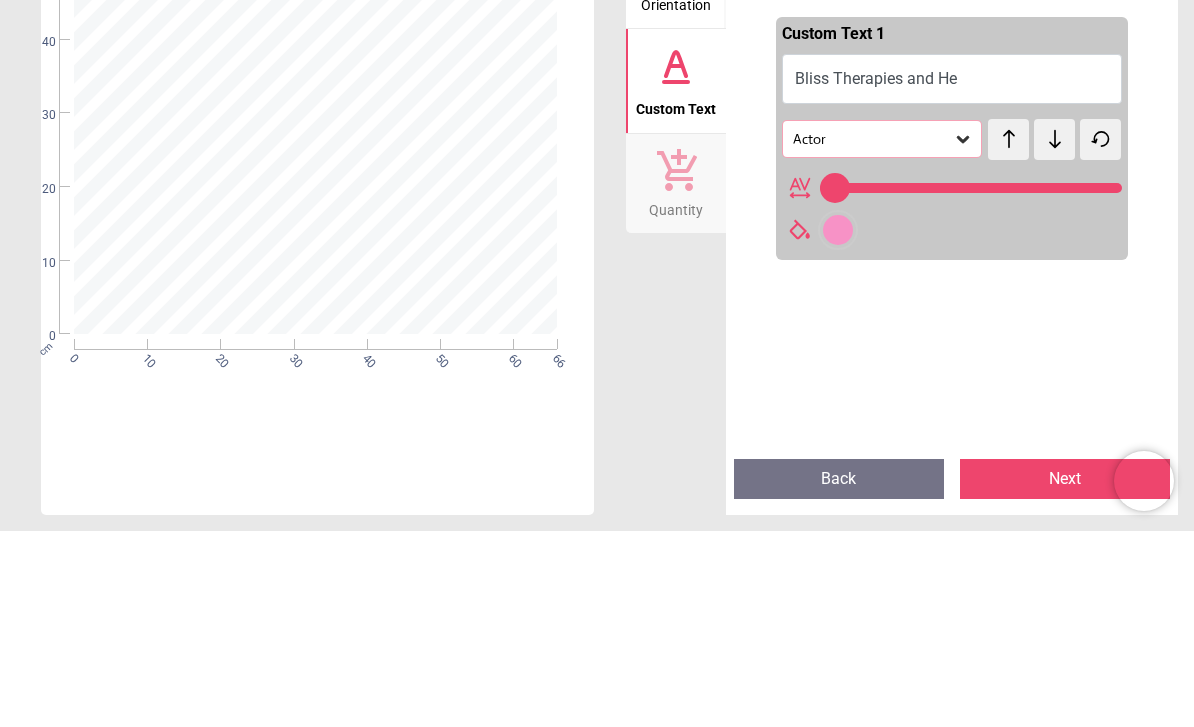 type on "**********" 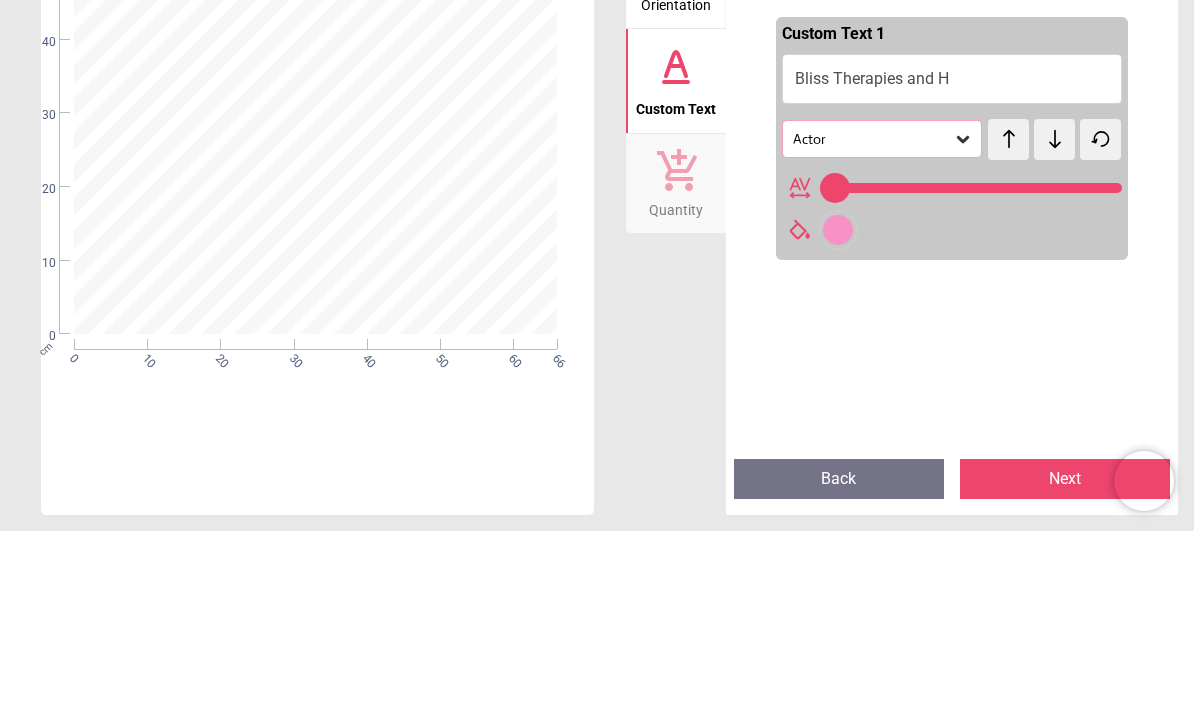type on "**********" 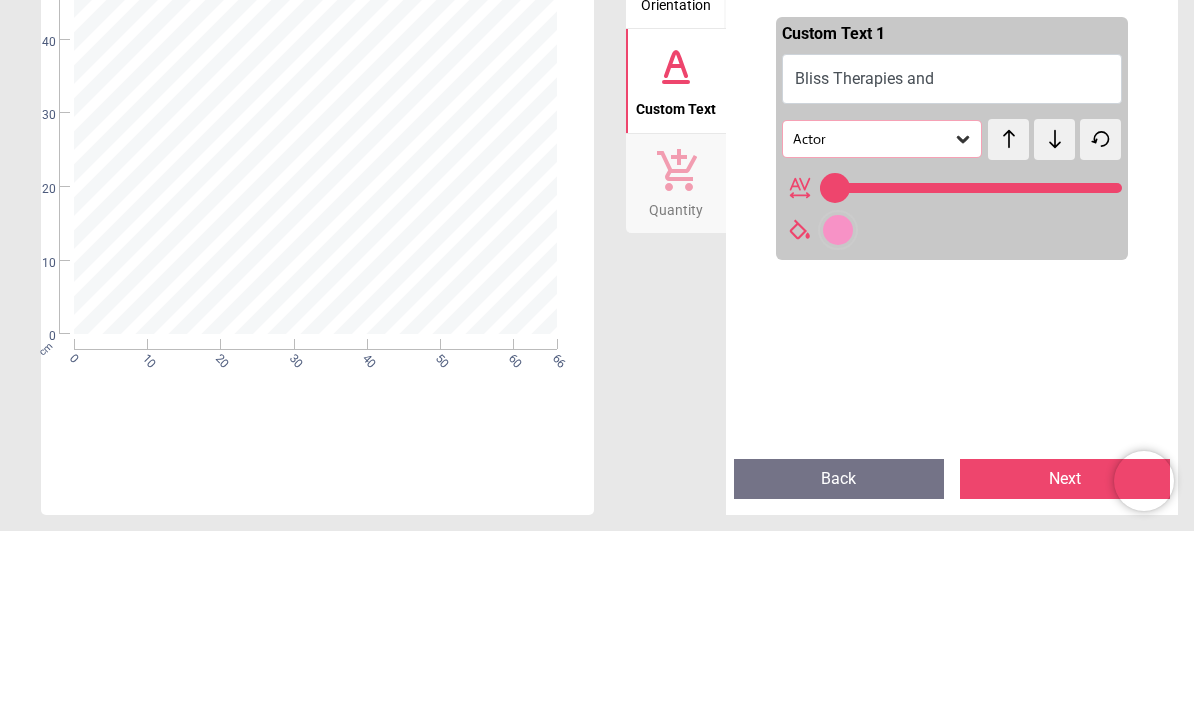 scroll, scrollTop: 0, scrollLeft: 0, axis: both 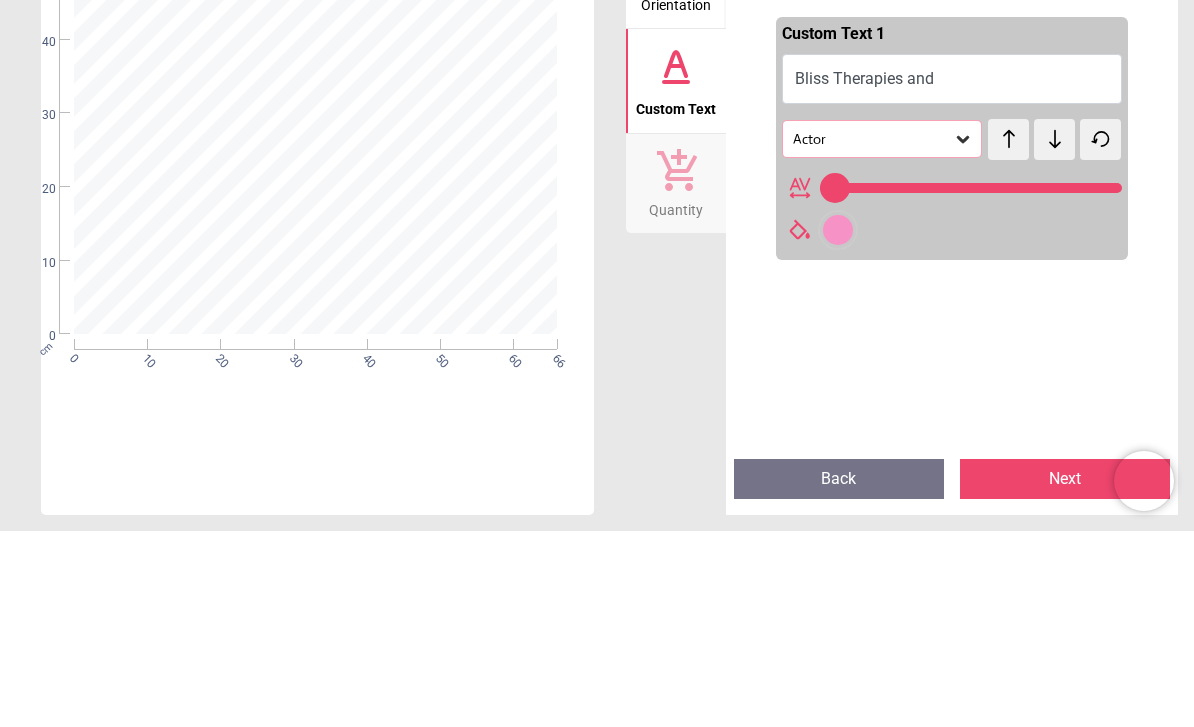 type on "**********" 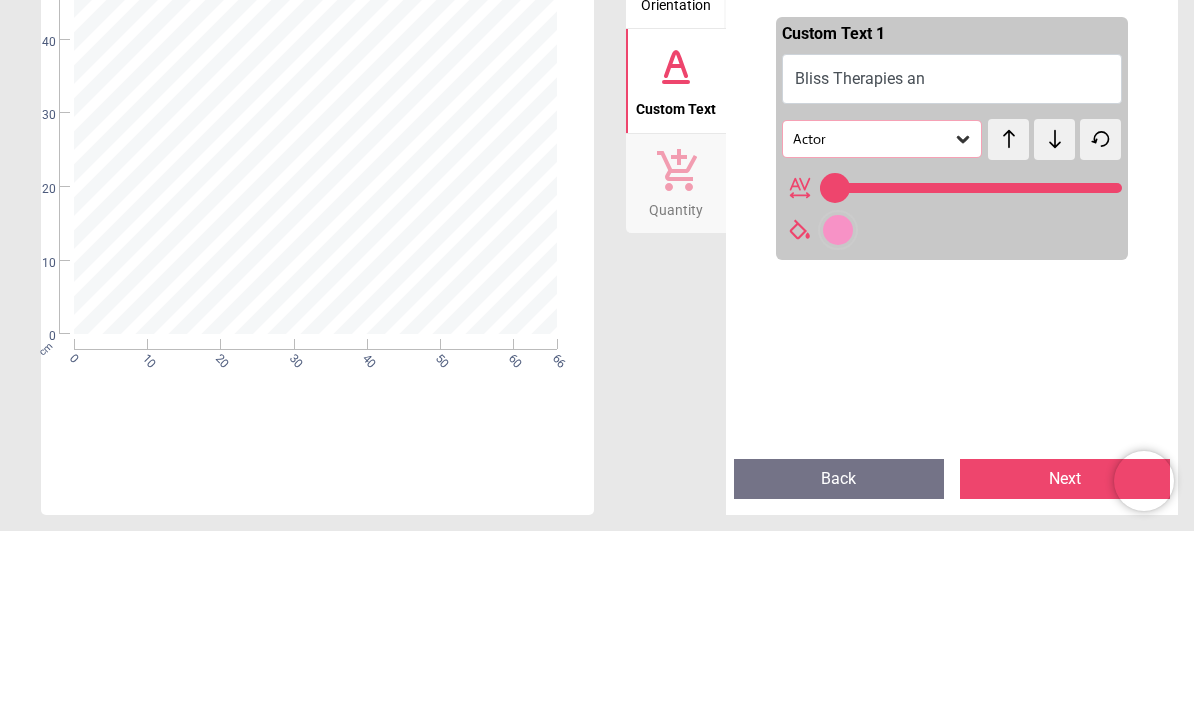 type on "**********" 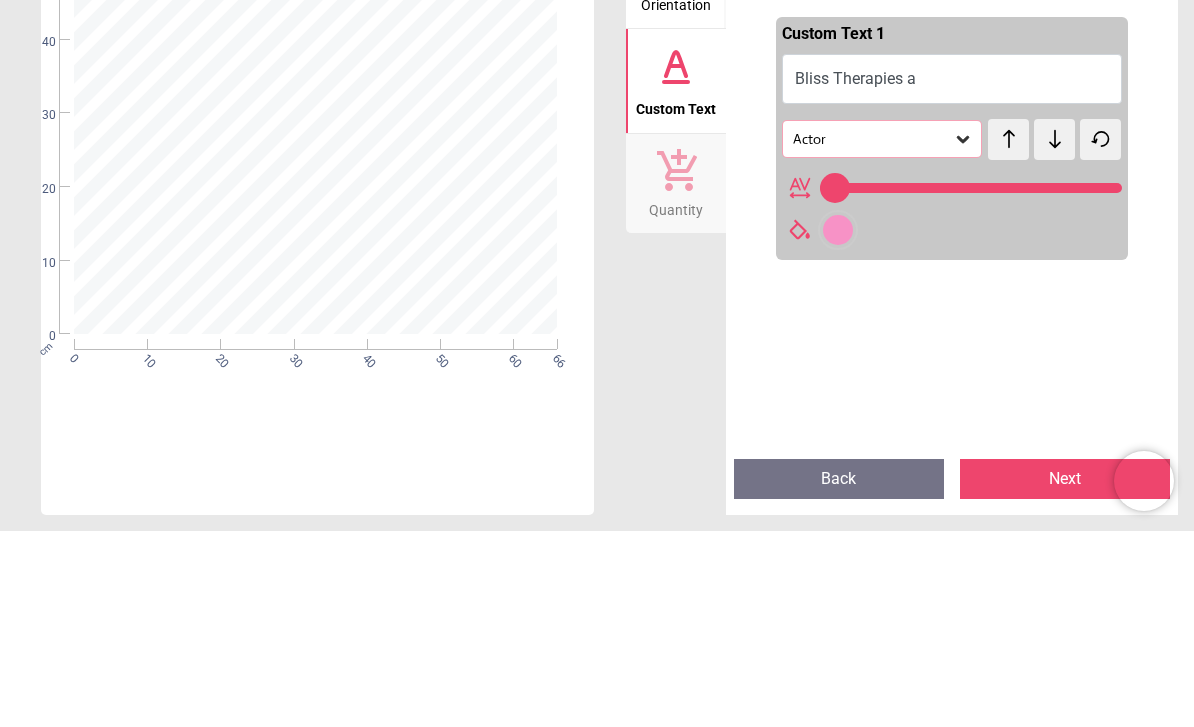 type on "**********" 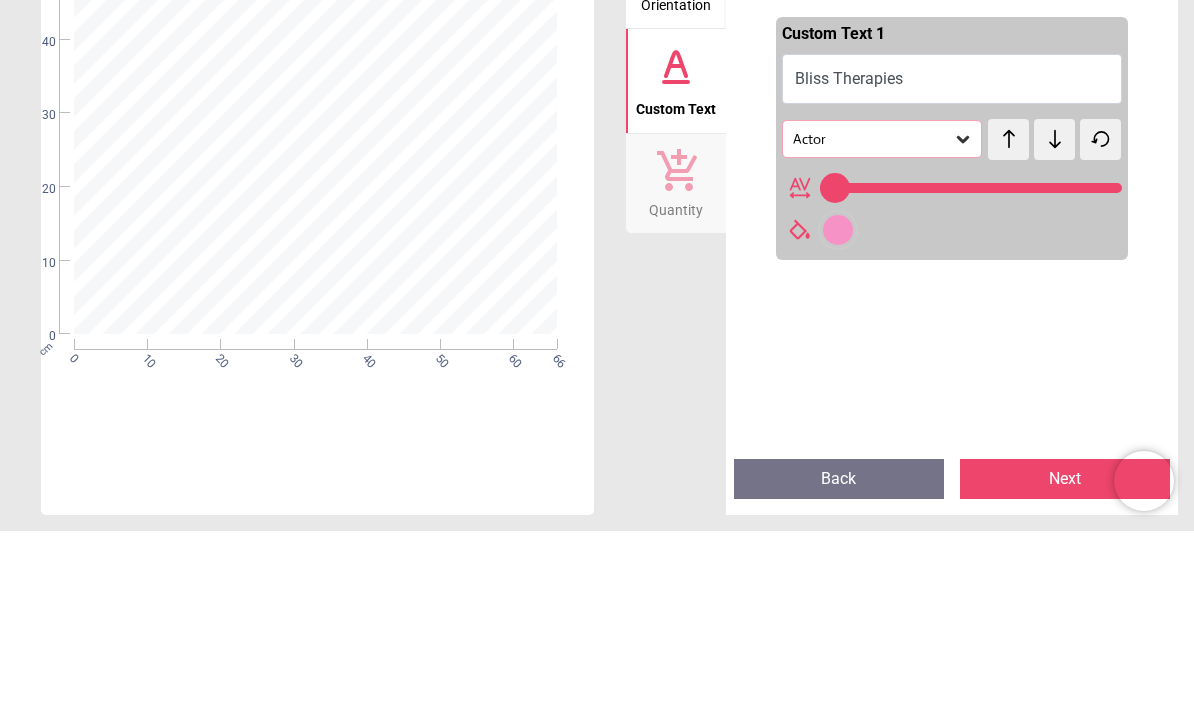 scroll, scrollTop: 0, scrollLeft: 0, axis: both 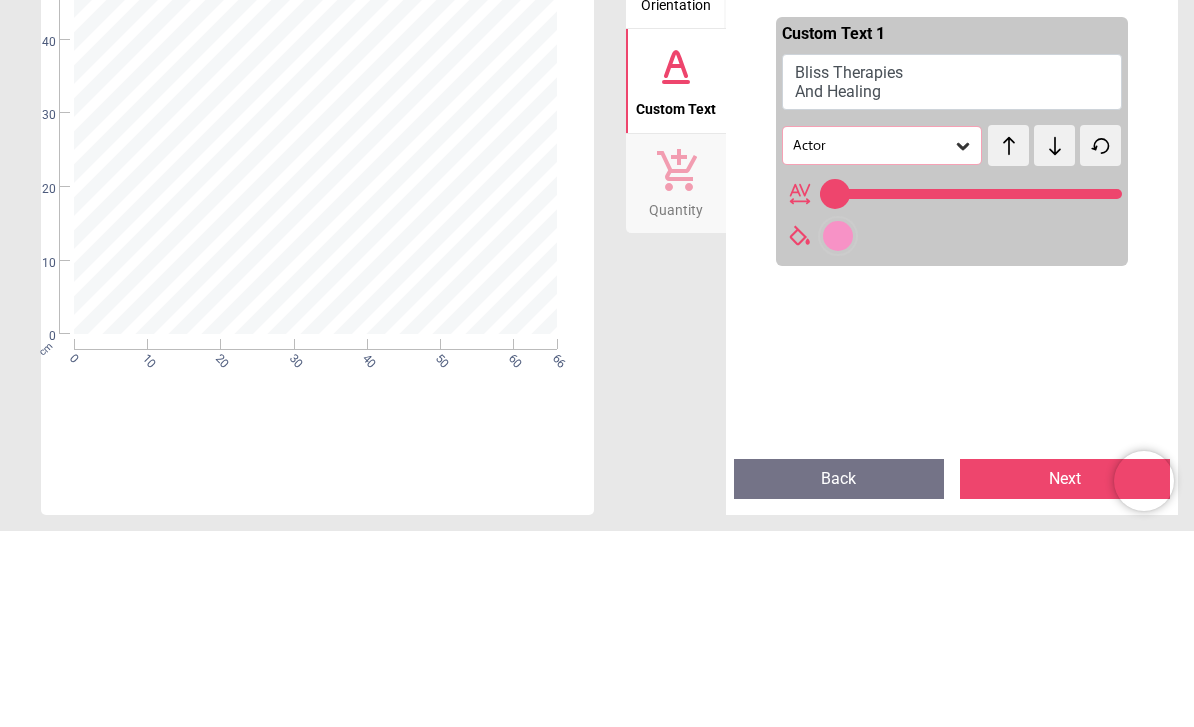 click on "**********" at bounding box center (316, 345) 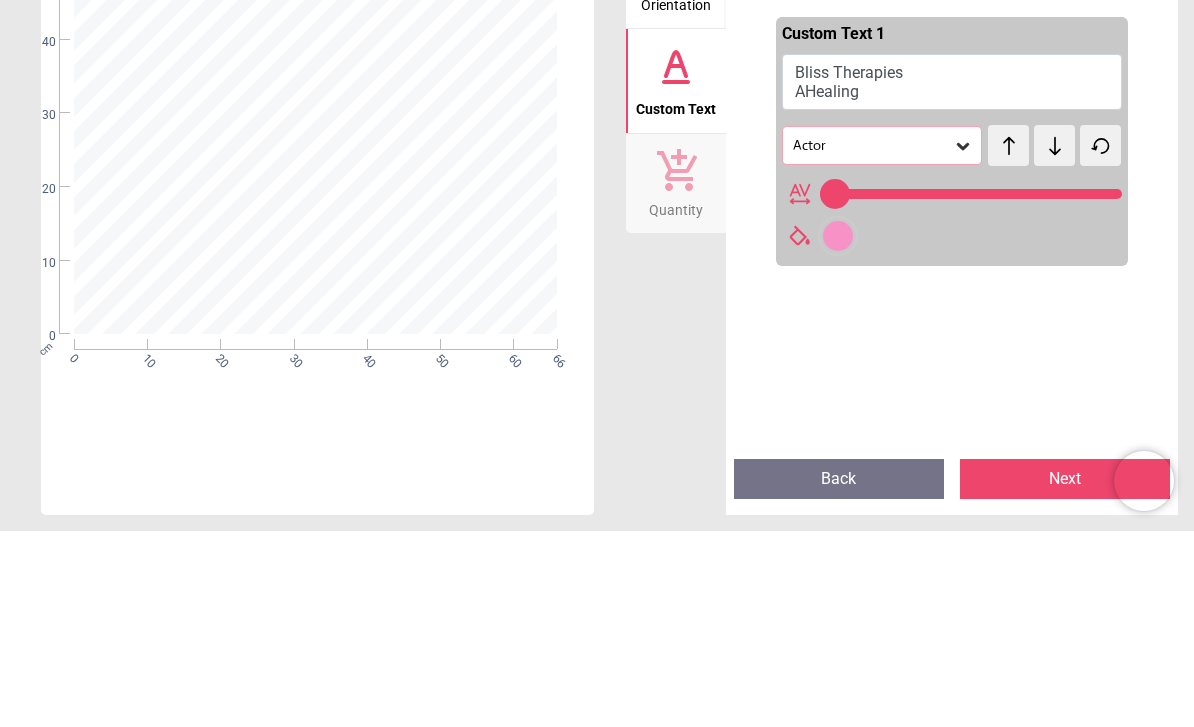 type on "**********" 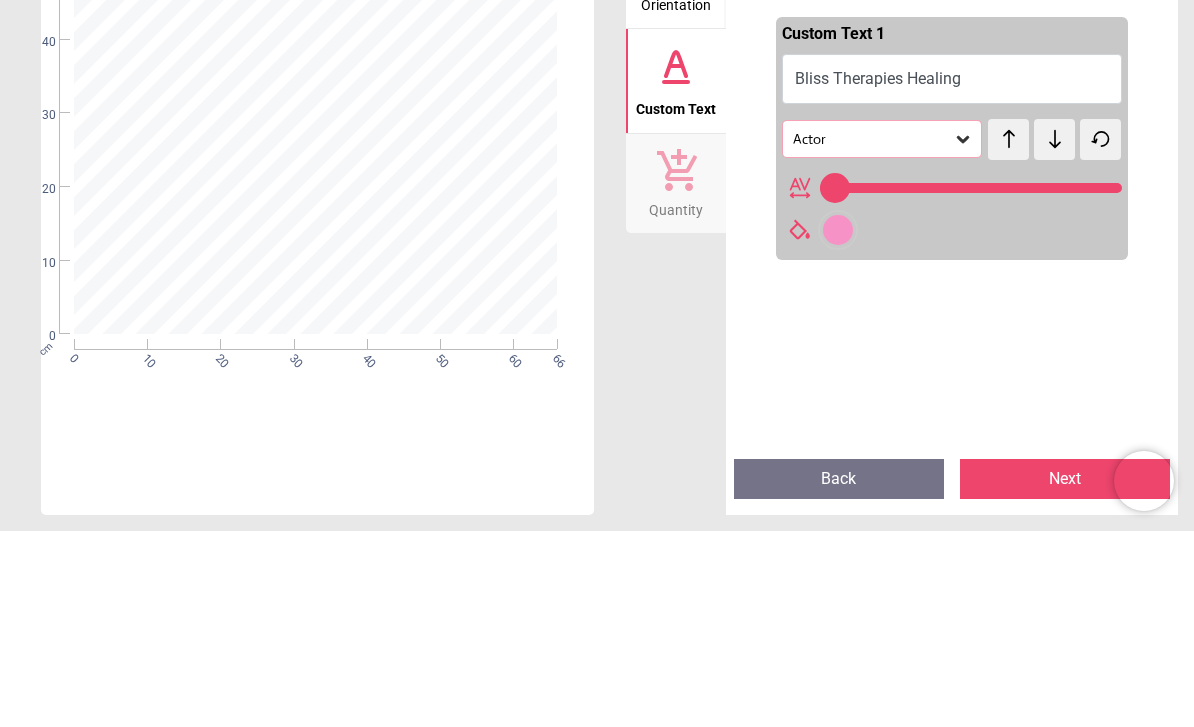 type on "**********" 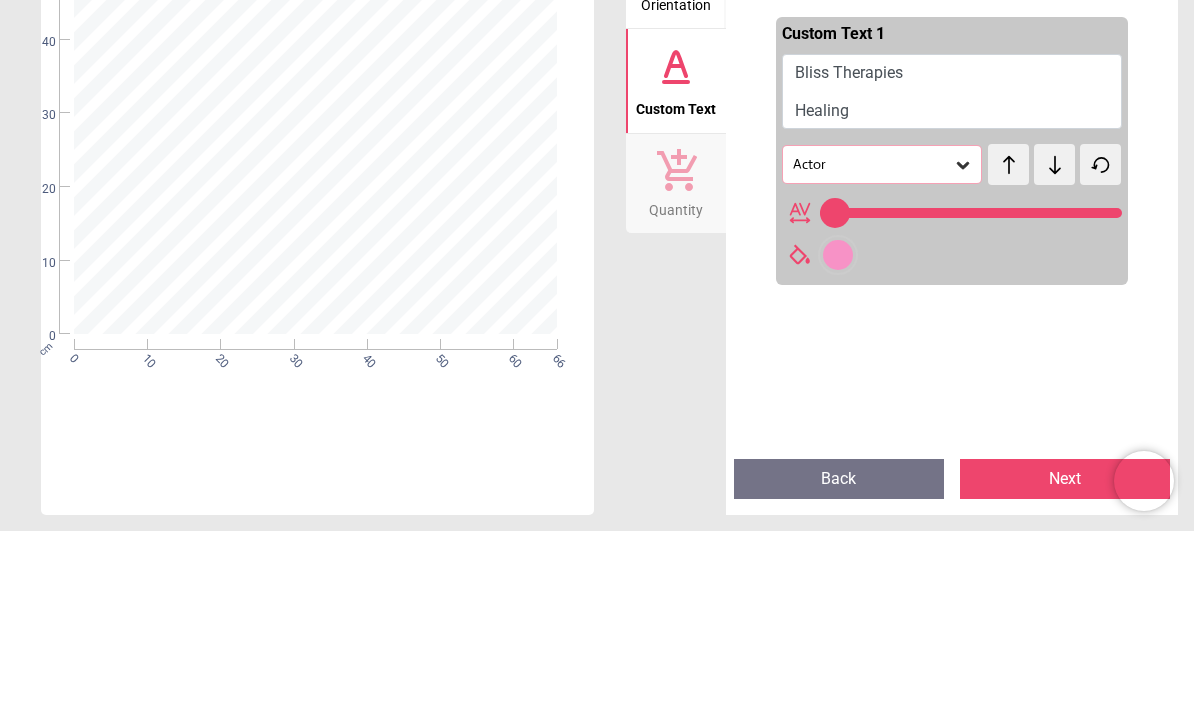 scroll, scrollTop: 0, scrollLeft: 0, axis: both 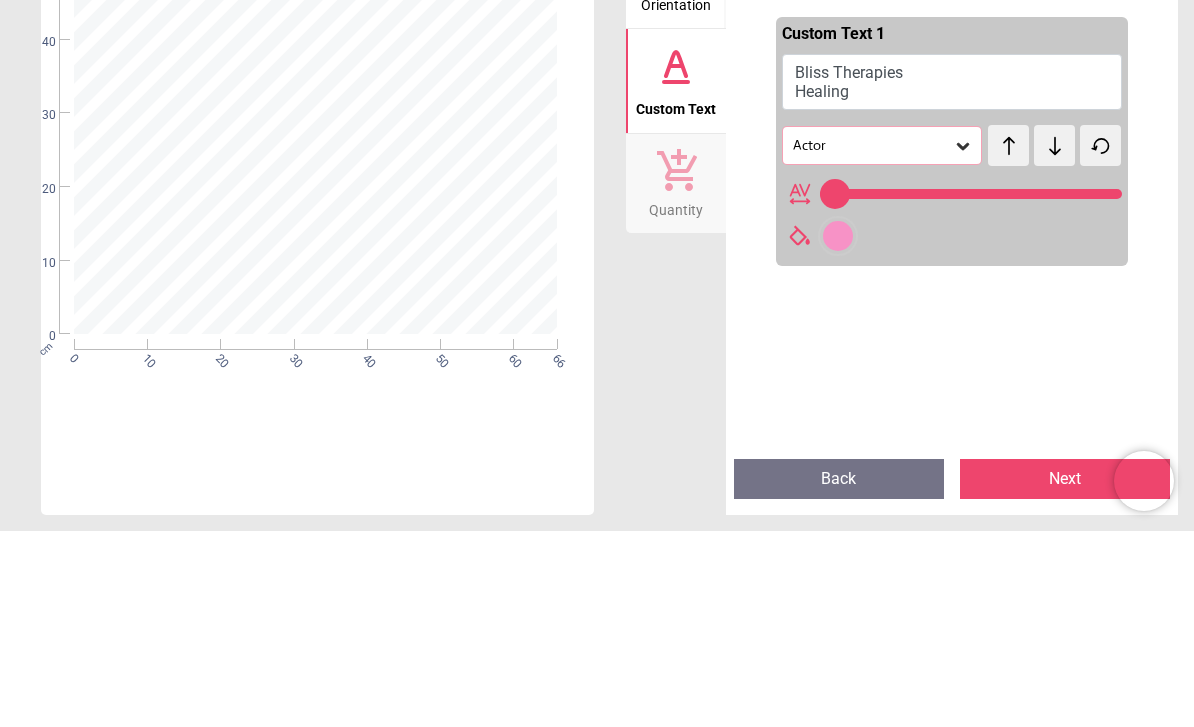 type on "**********" 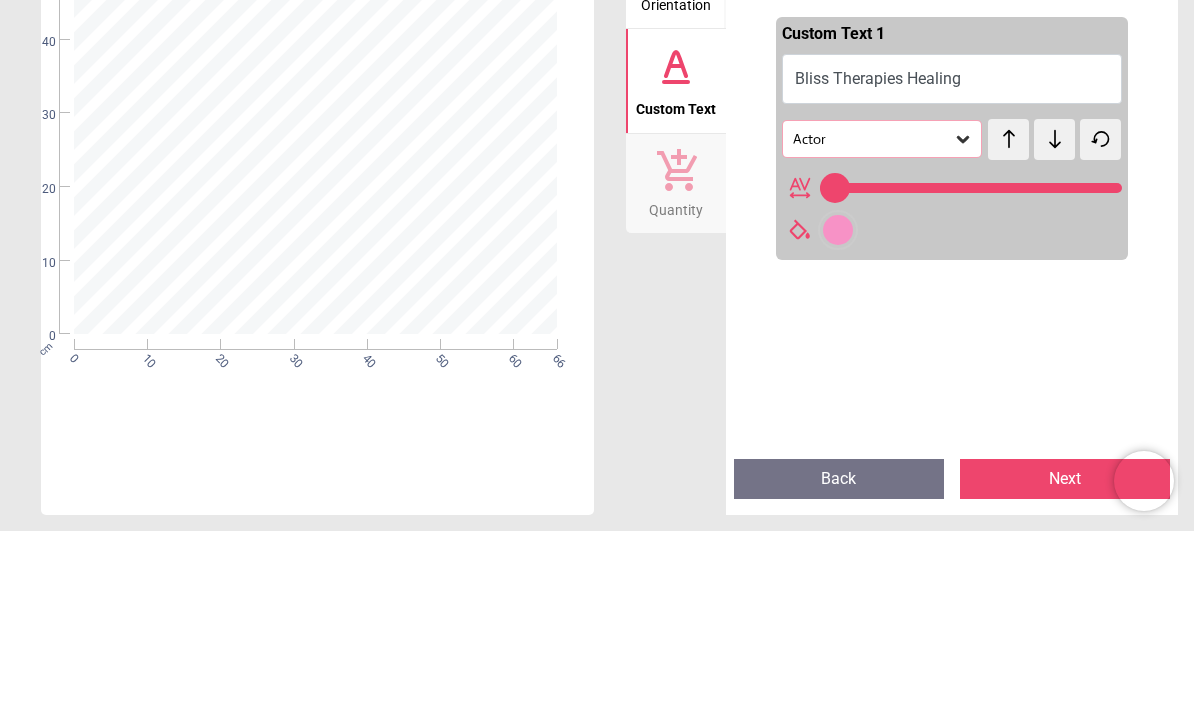 type on "**********" 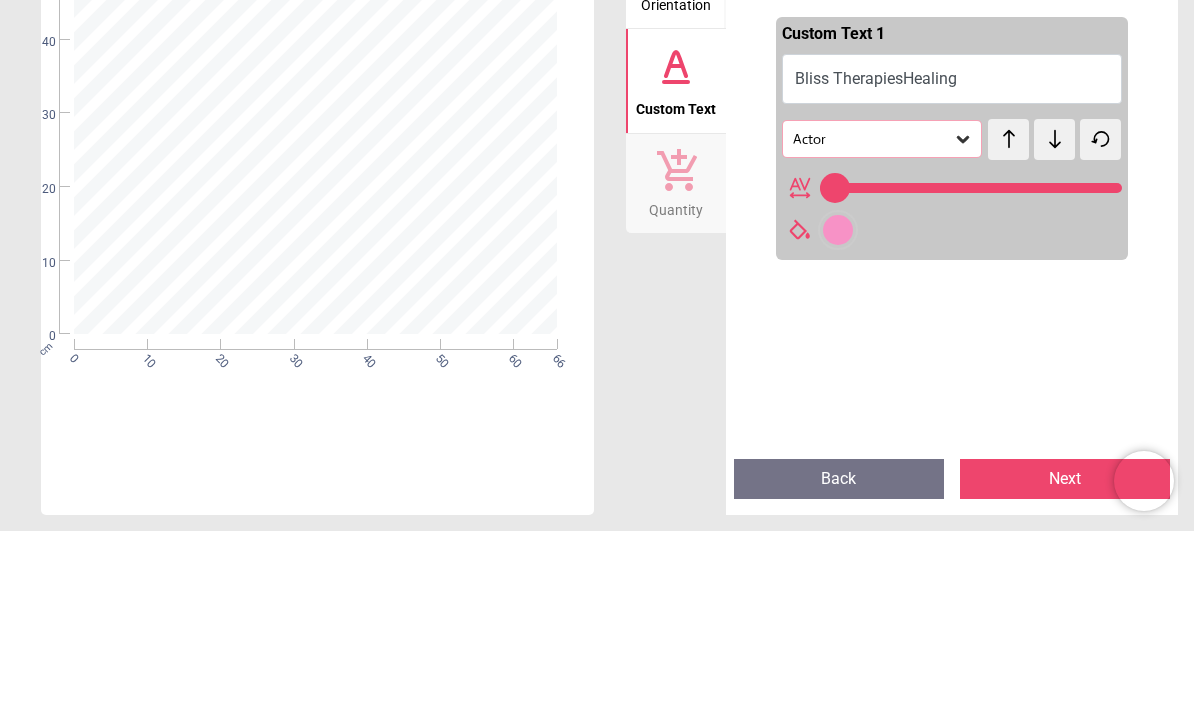 type on "**********" 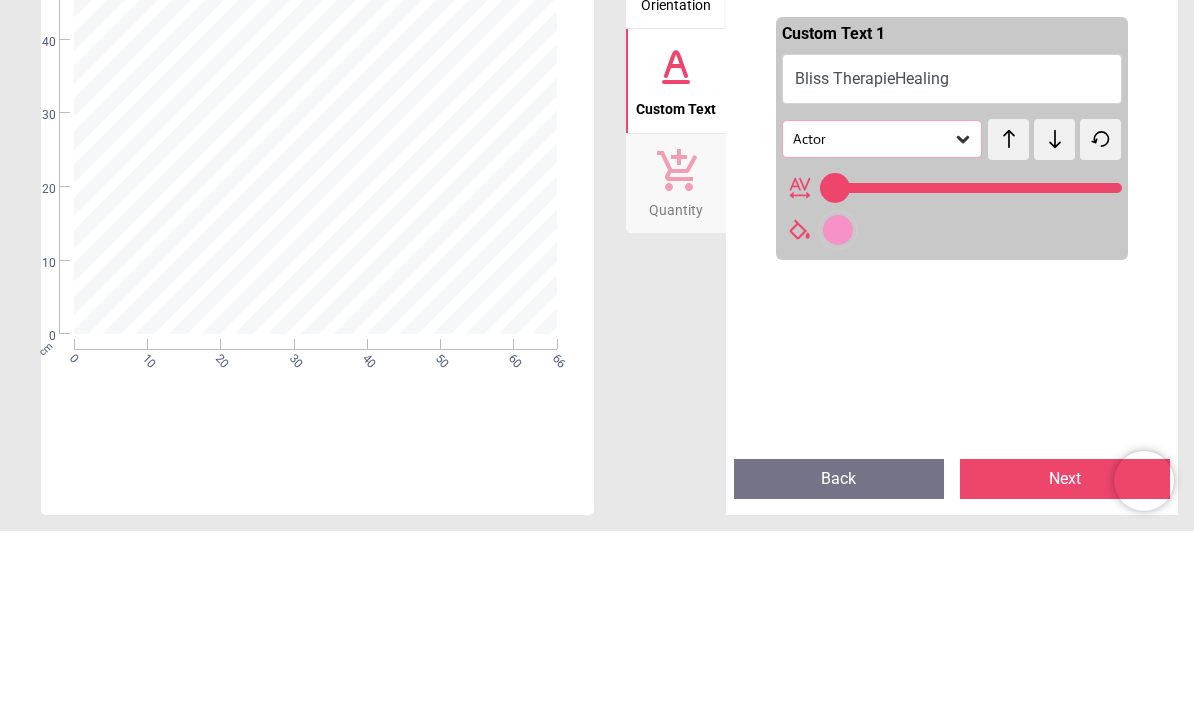 type on "**********" 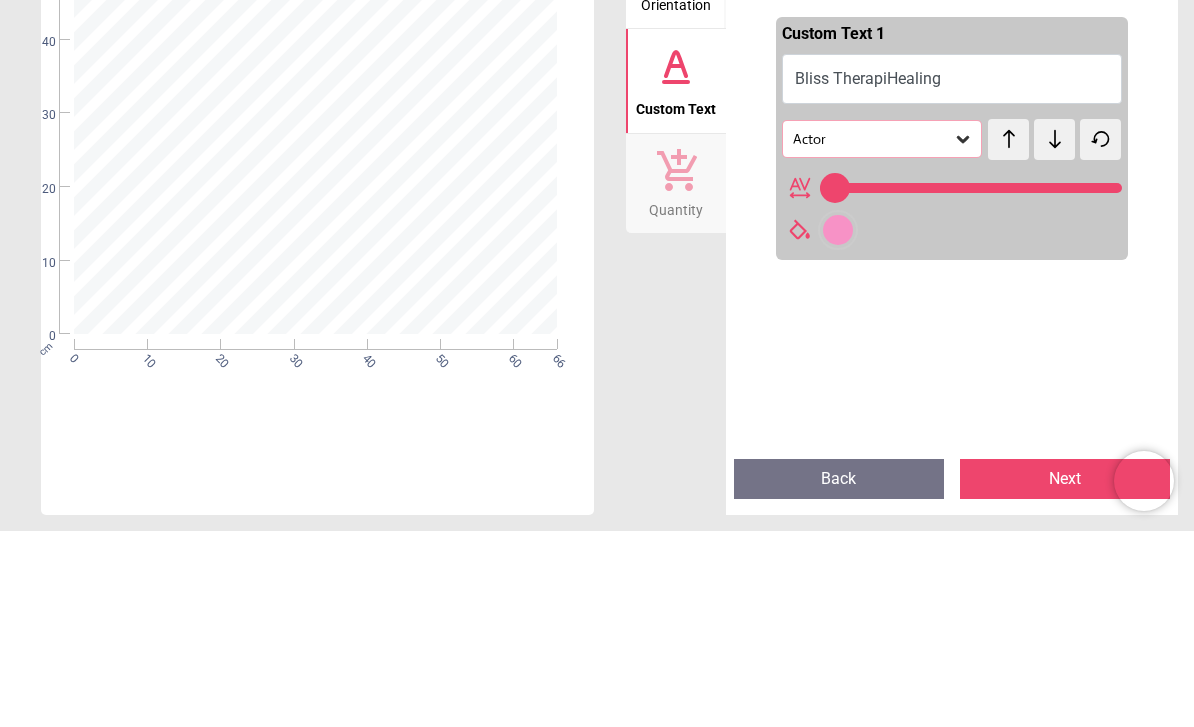 click on "**********" at bounding box center (316, 346) 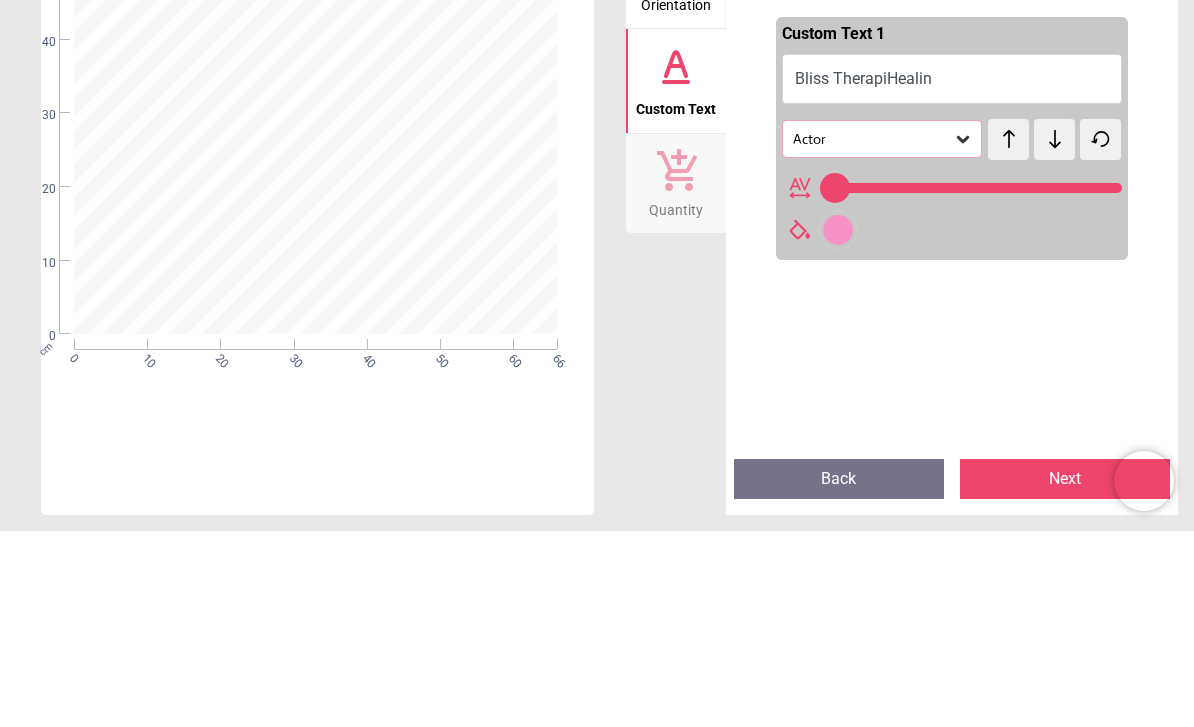 type on "**********" 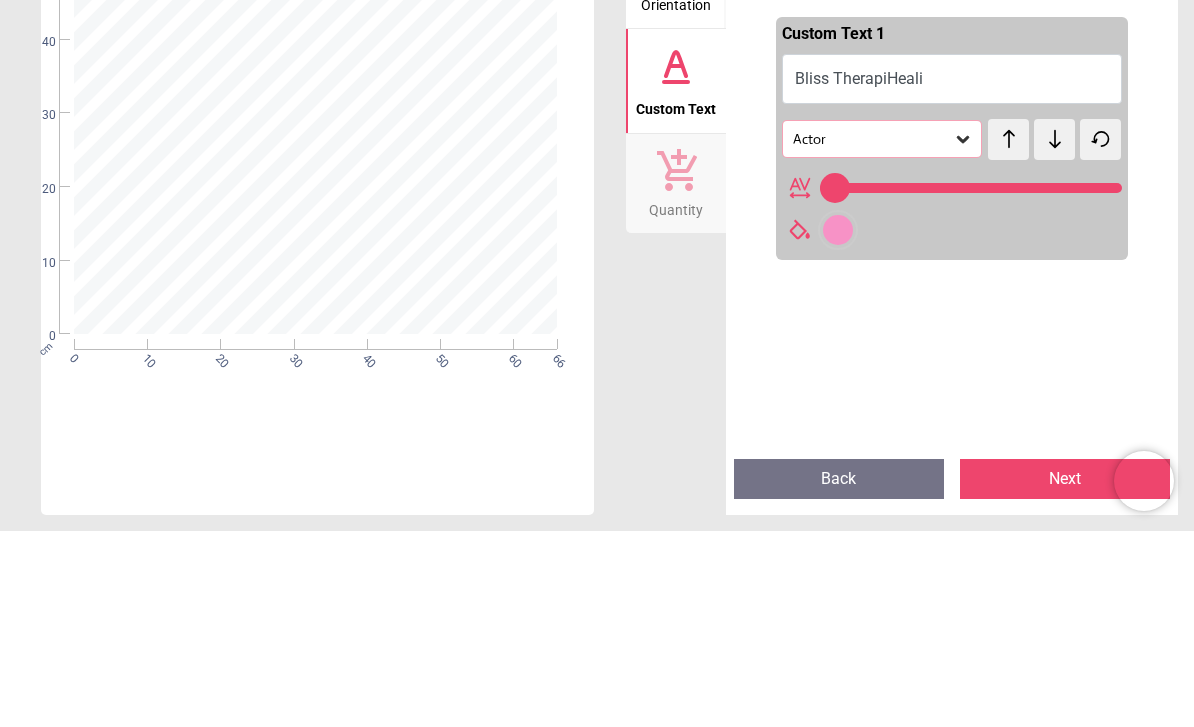 type on "**********" 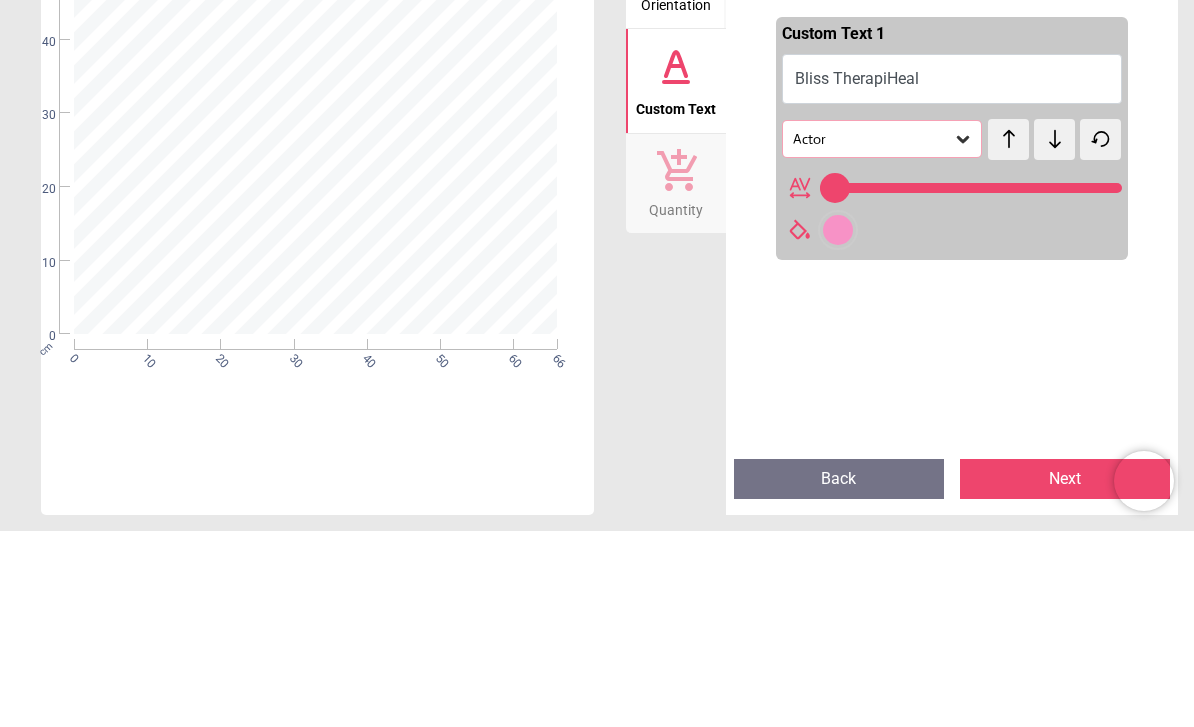 type on "**********" 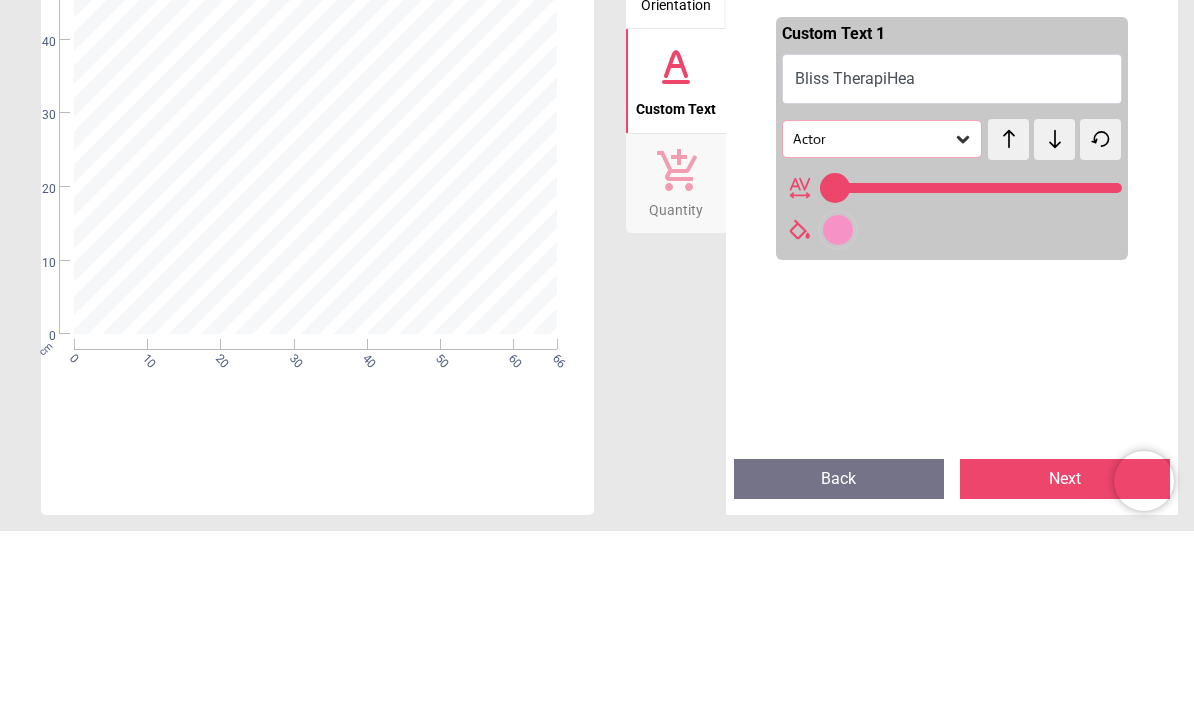 type on "**********" 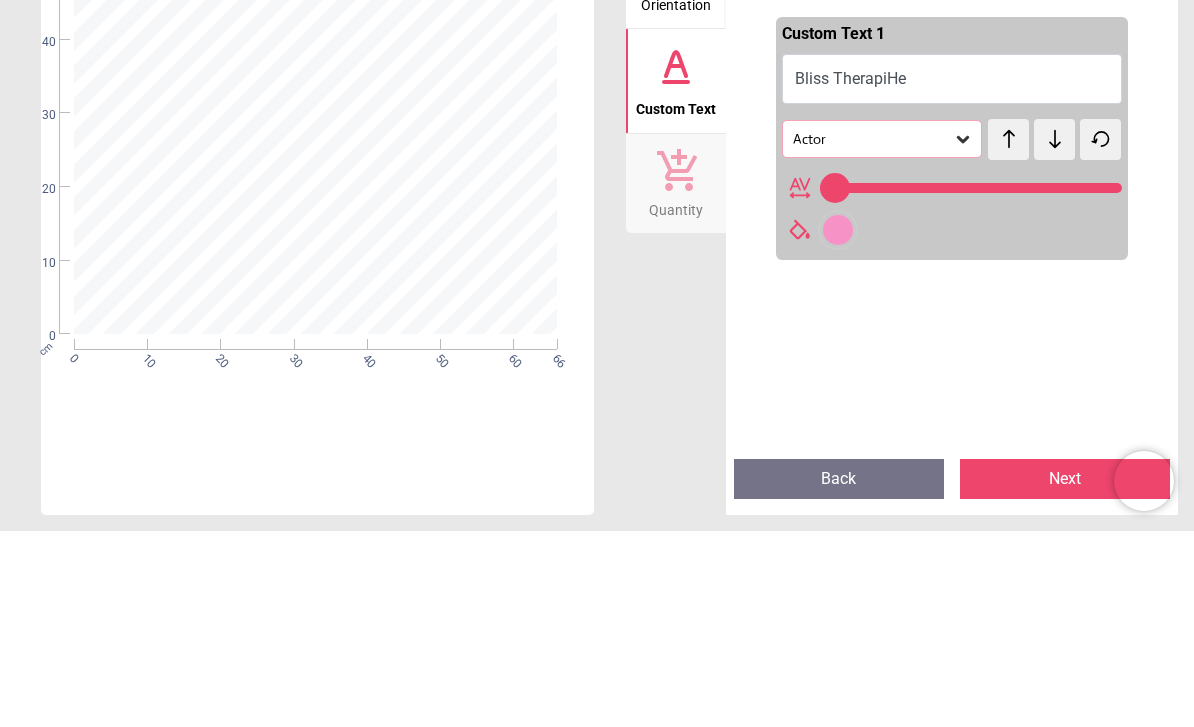 type on "**********" 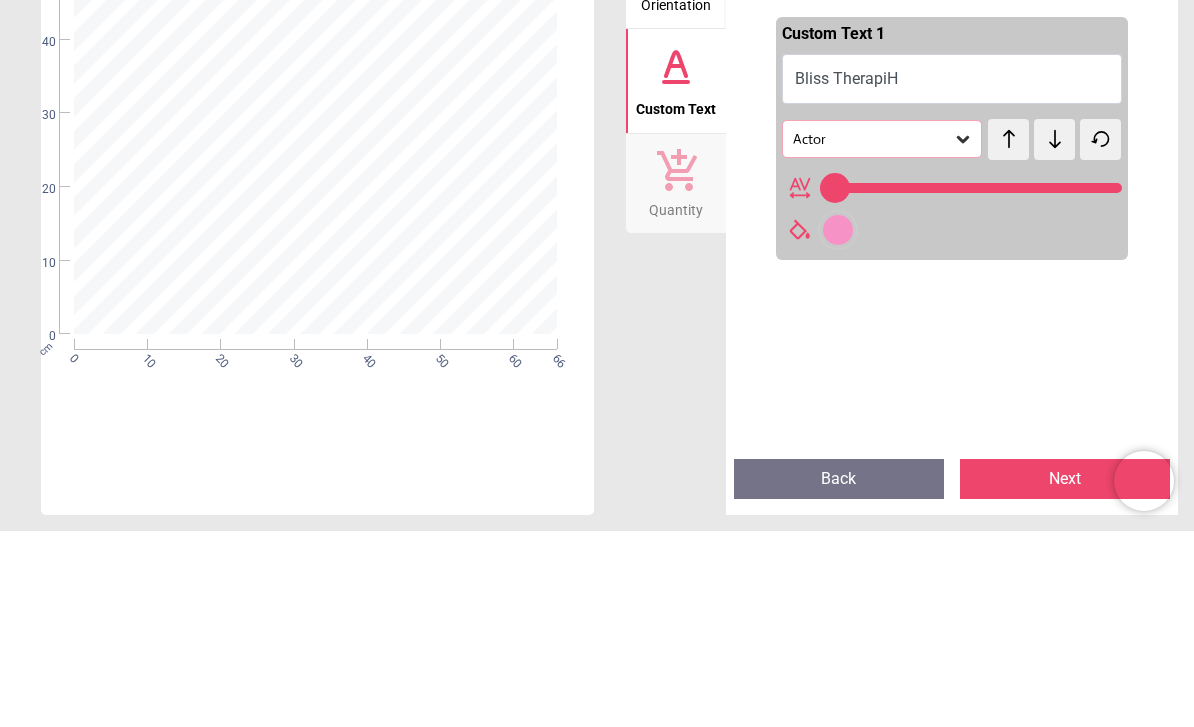 type on "**" 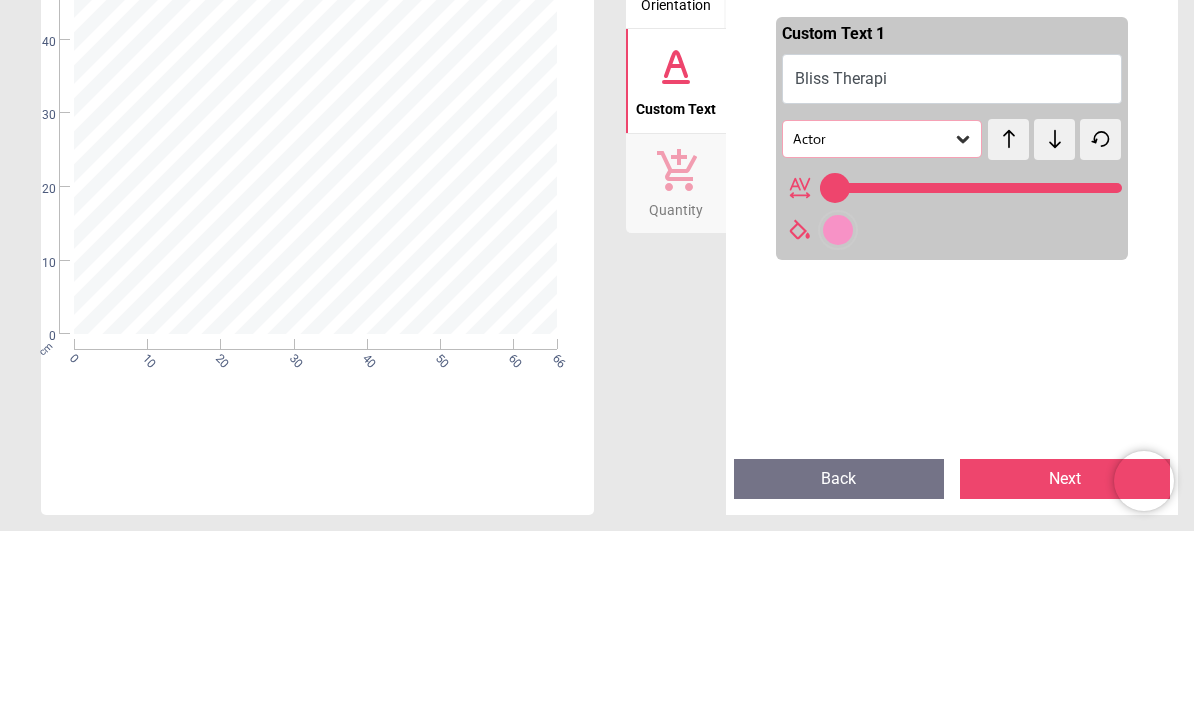 type on "**********" 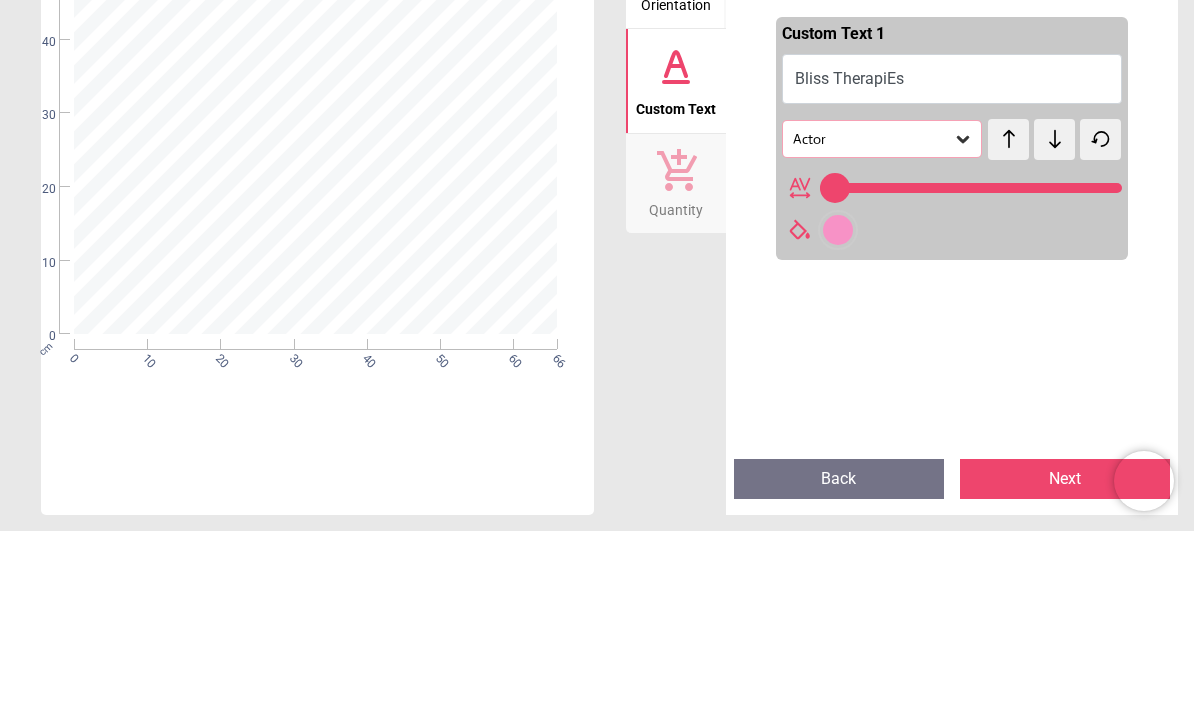 scroll, scrollTop: 0, scrollLeft: 0, axis: both 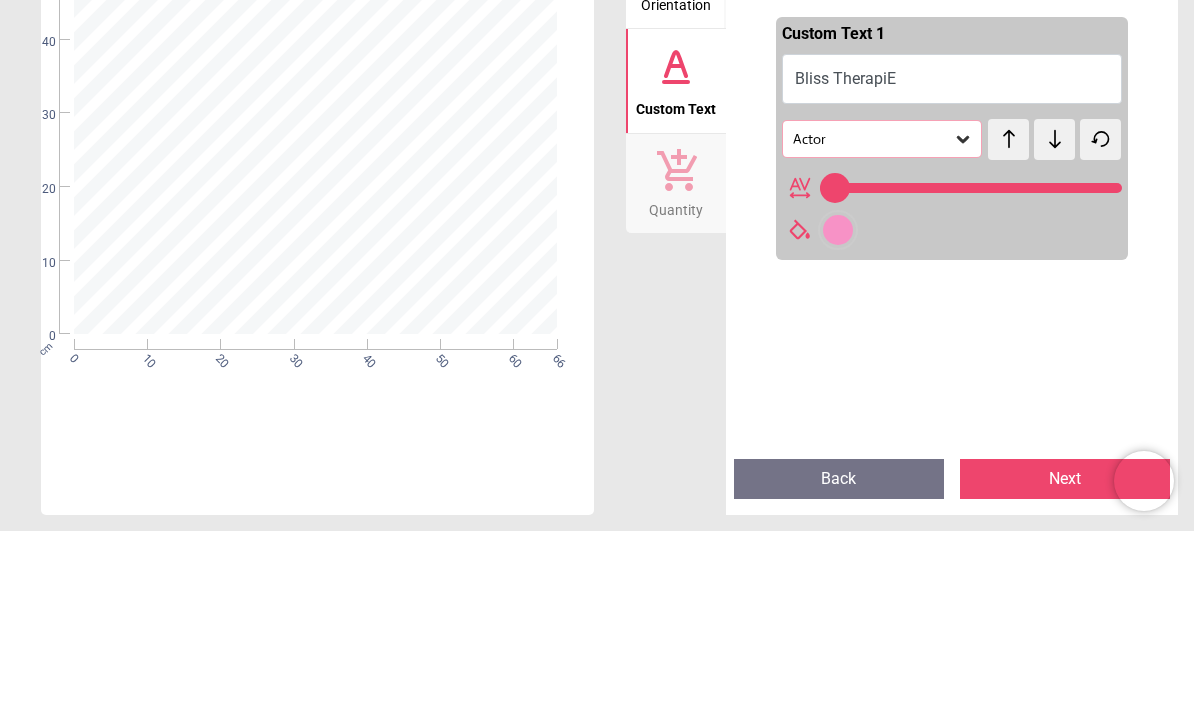 type on "**********" 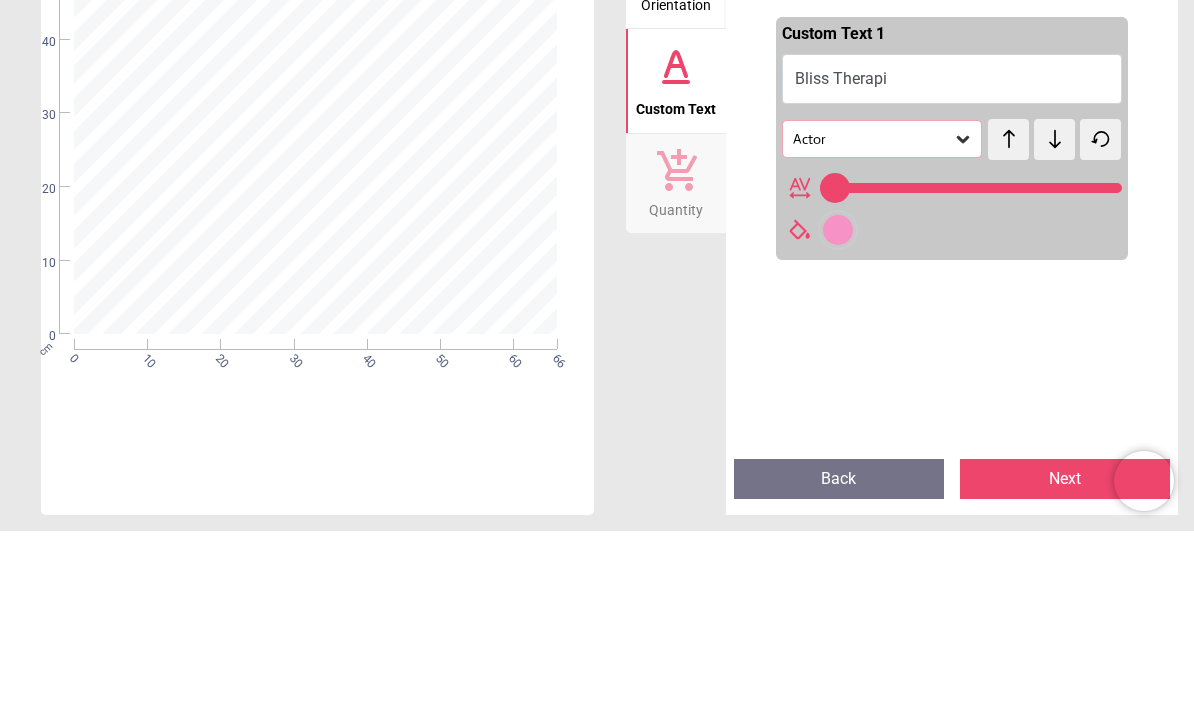 type on "**********" 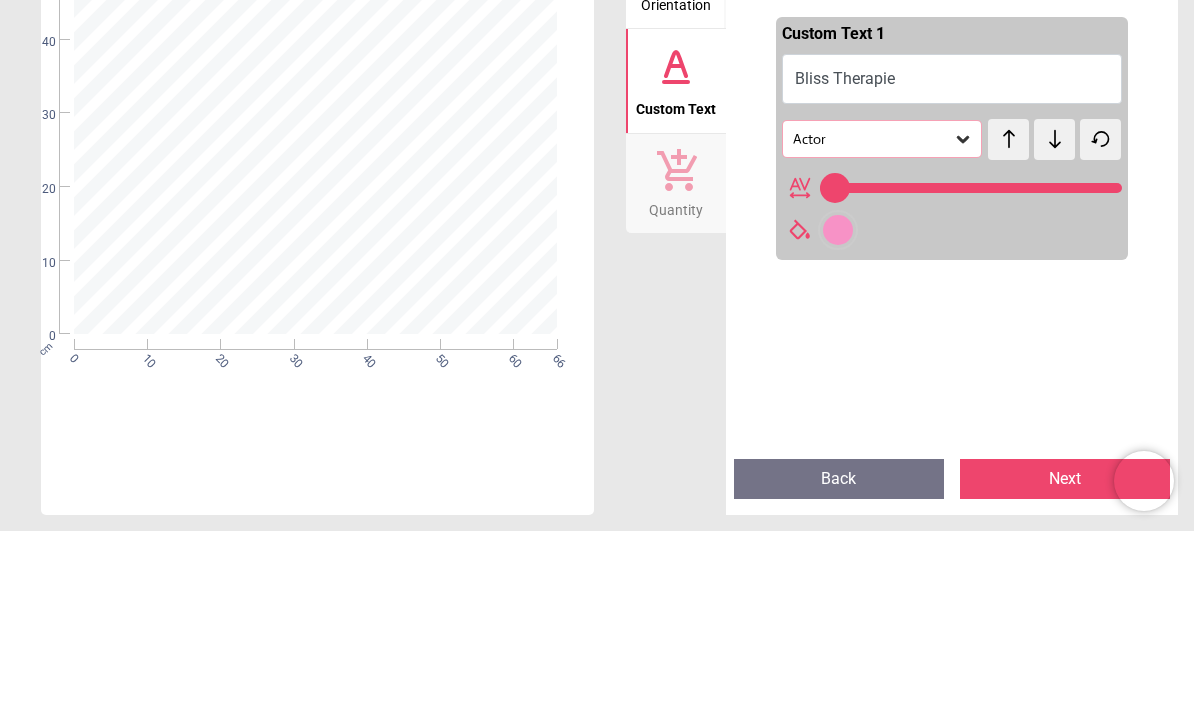 scroll, scrollTop: 0, scrollLeft: 0, axis: both 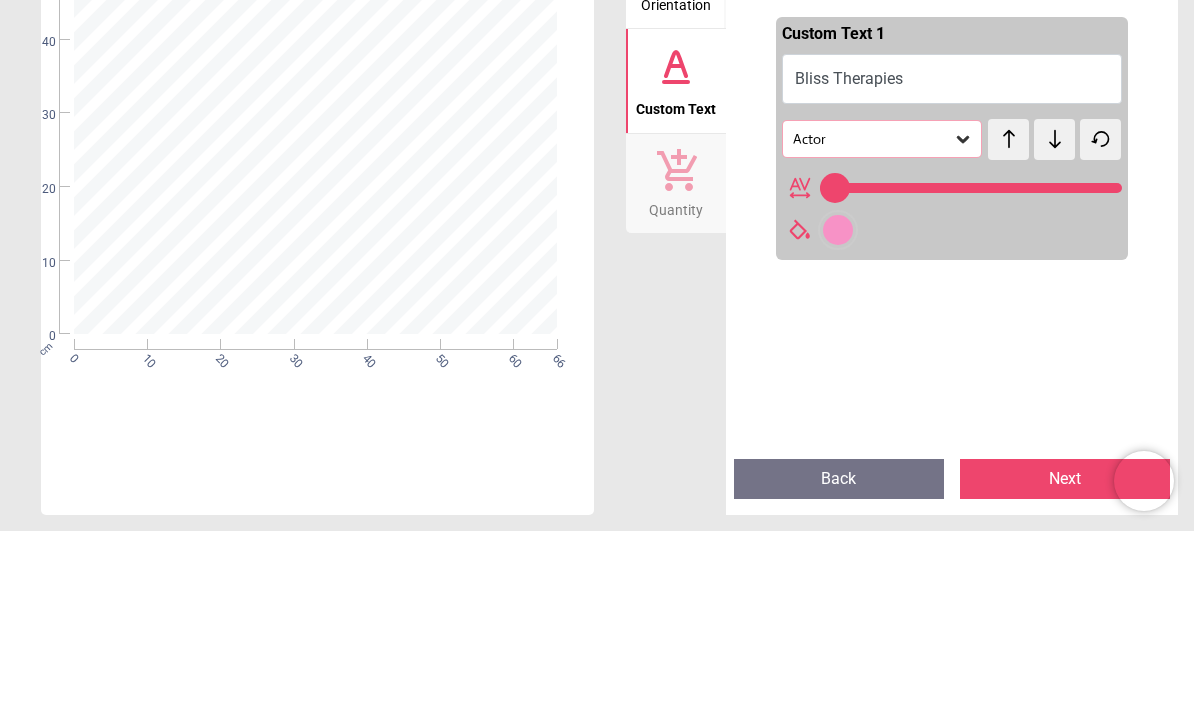 type on "**********" 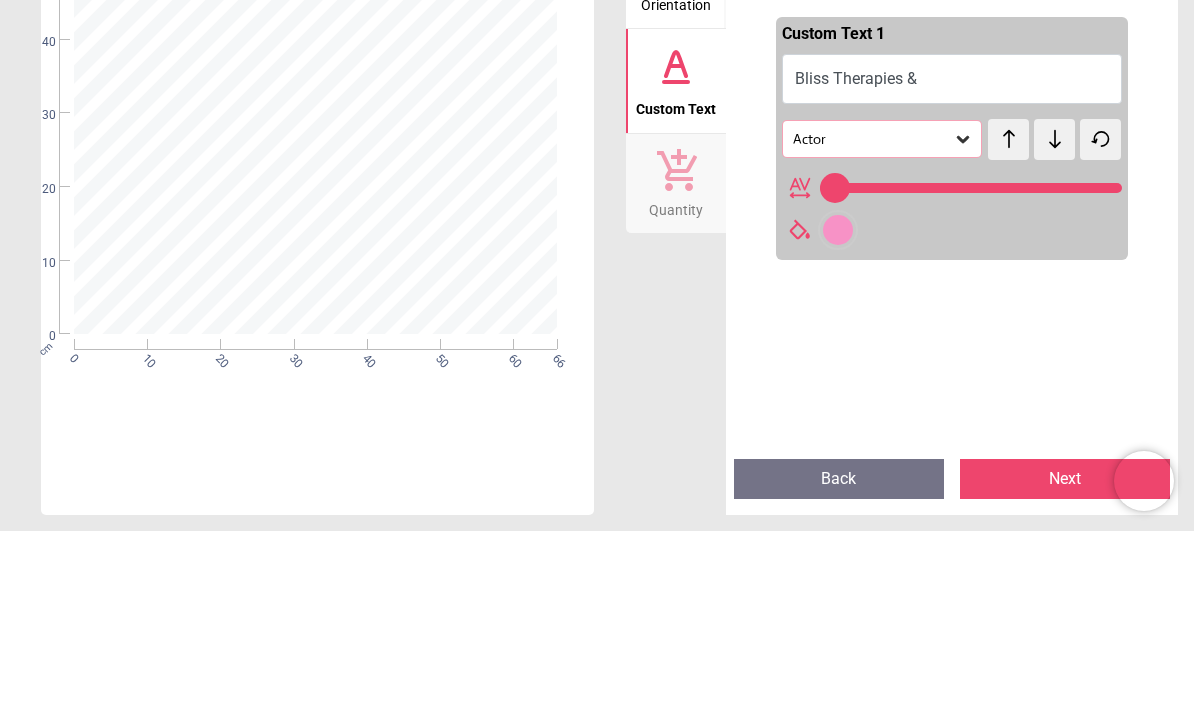 scroll, scrollTop: 0, scrollLeft: 0, axis: both 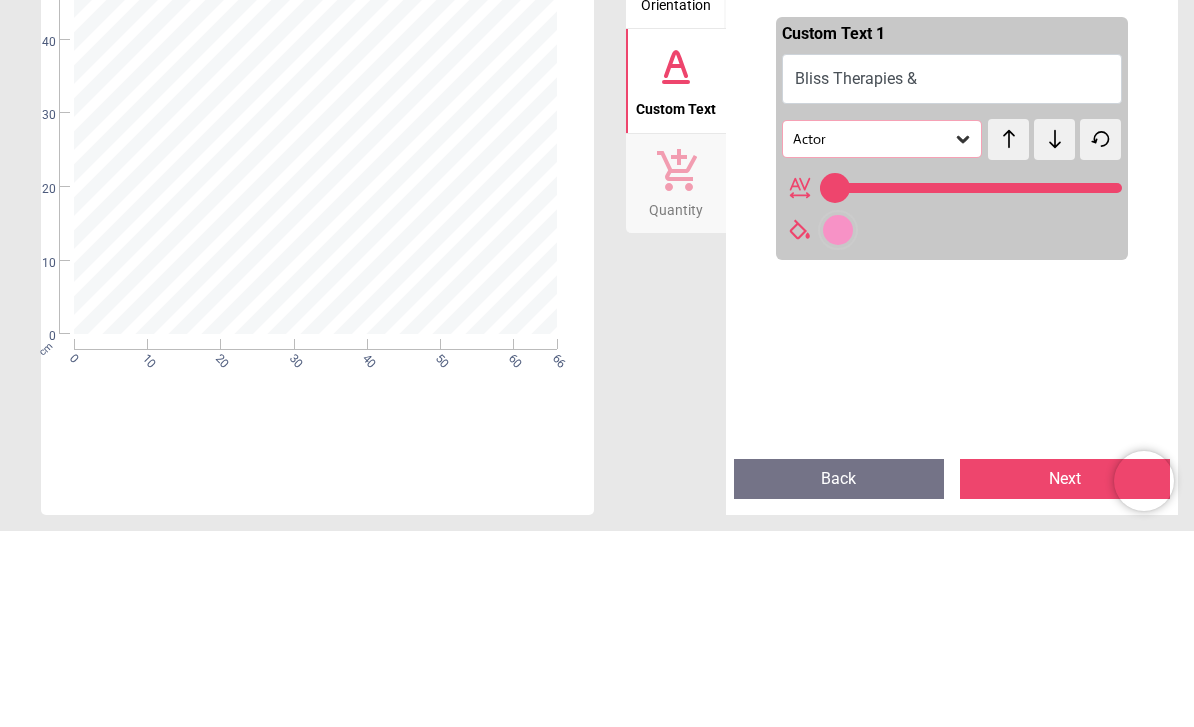 type on "**" 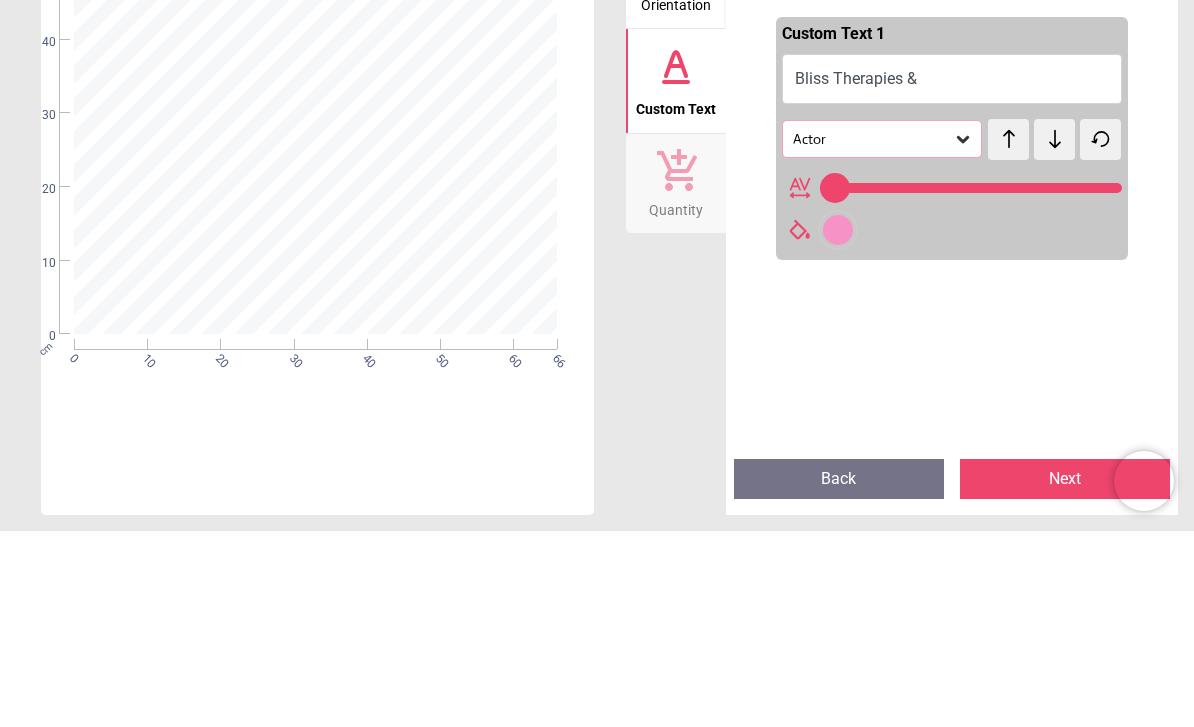 type on "**********" 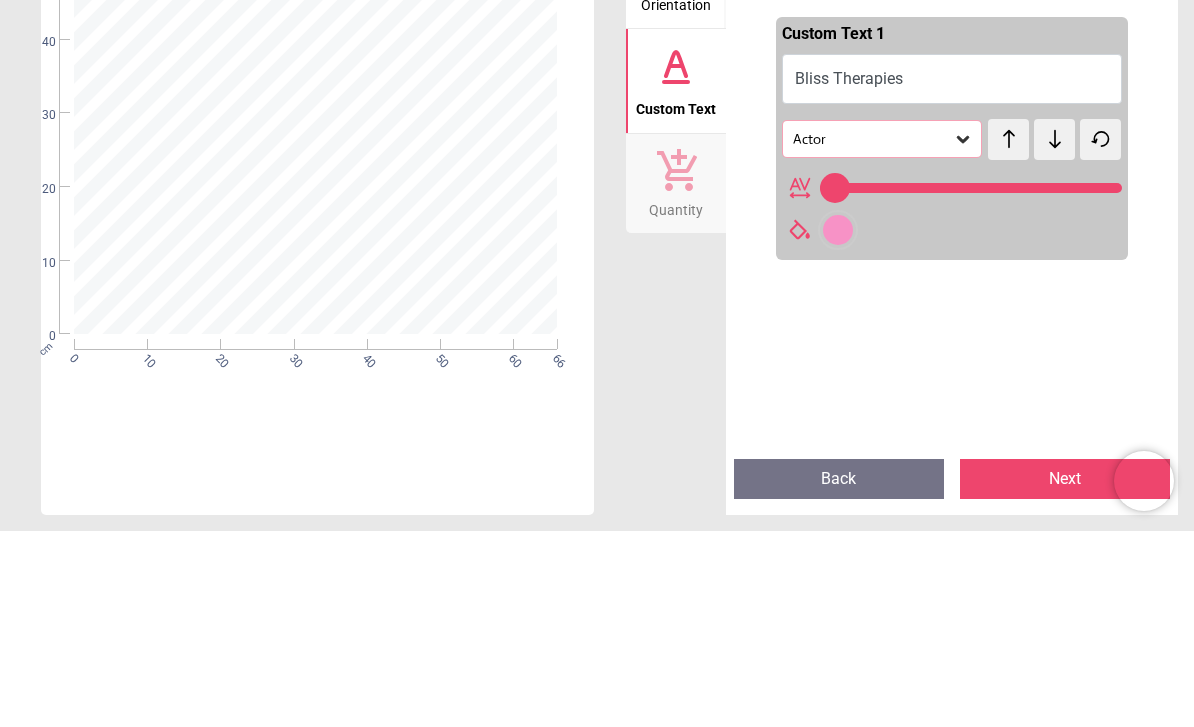 type on "**********" 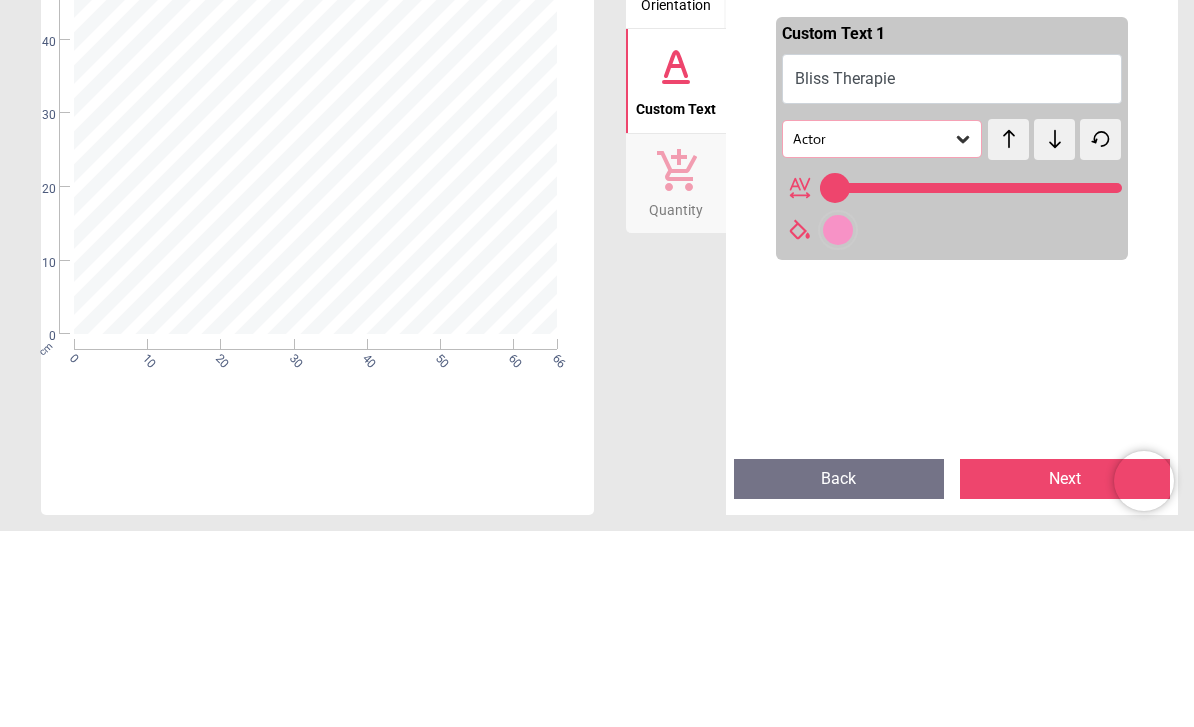type on "**********" 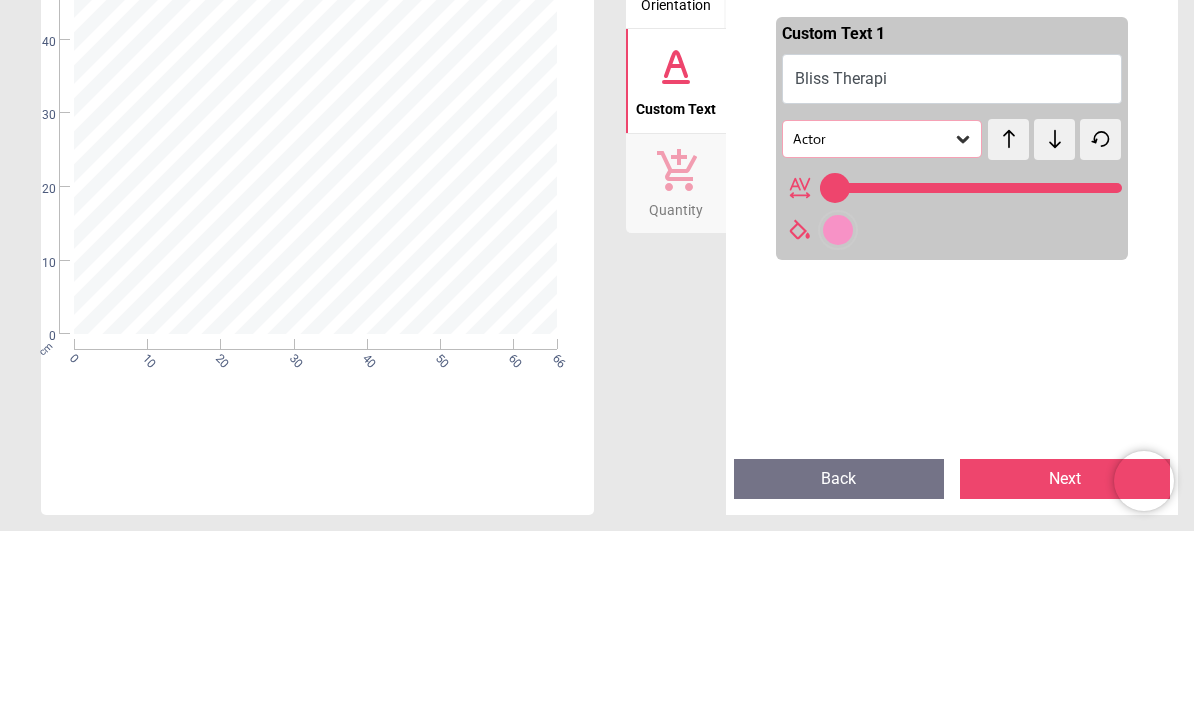 type on "**********" 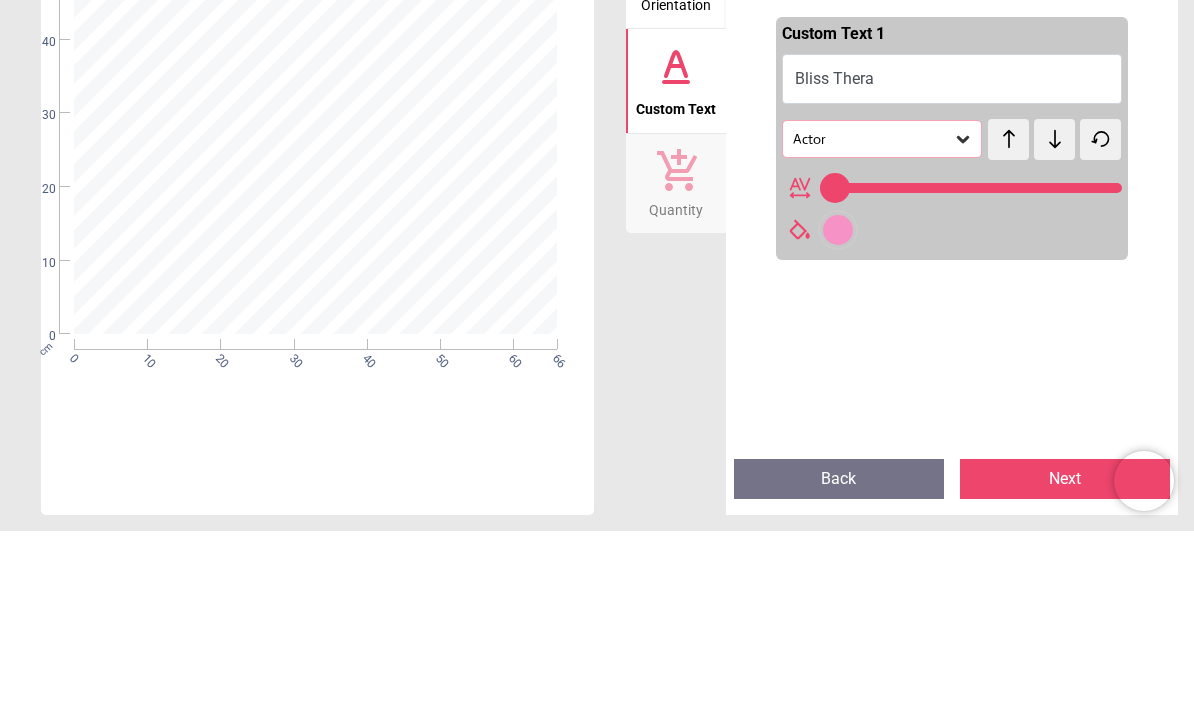 type on "**********" 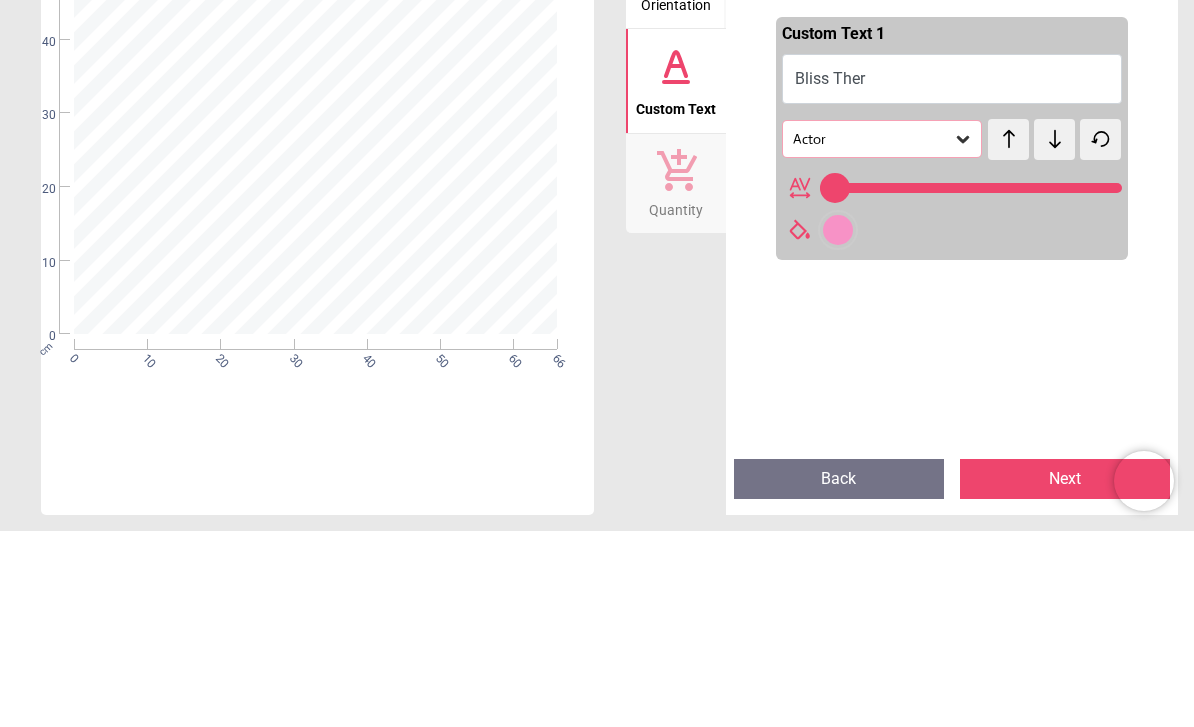 type on "*********" 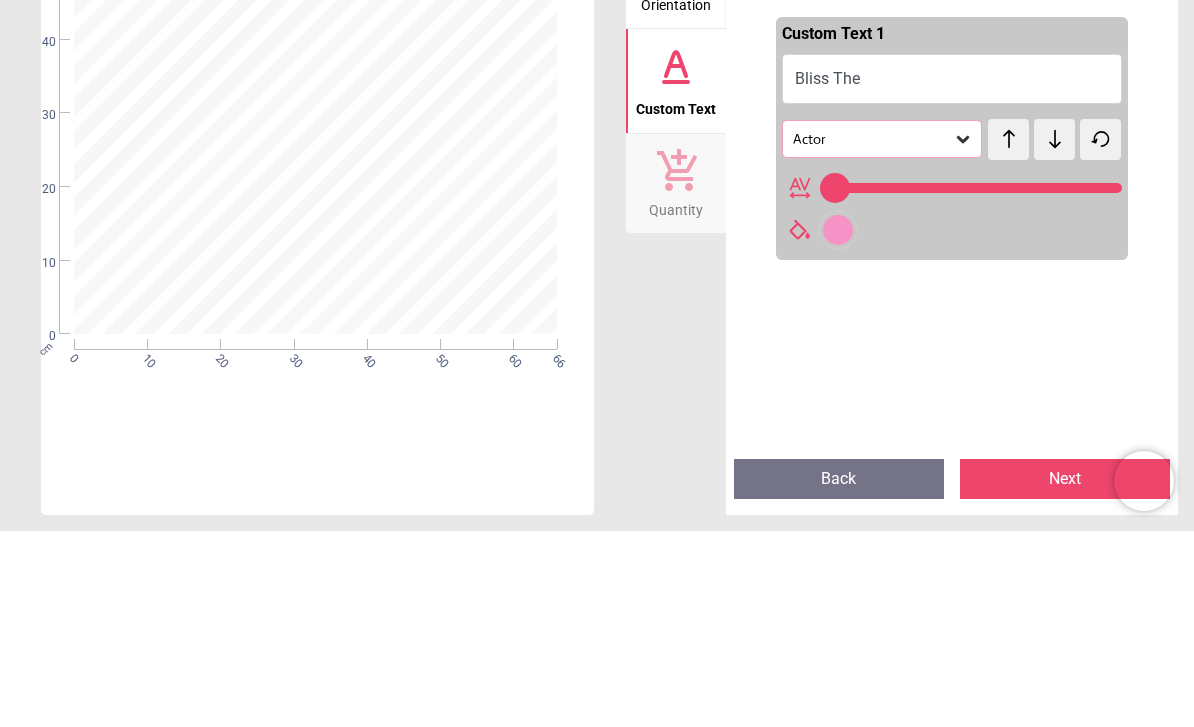 type on "********" 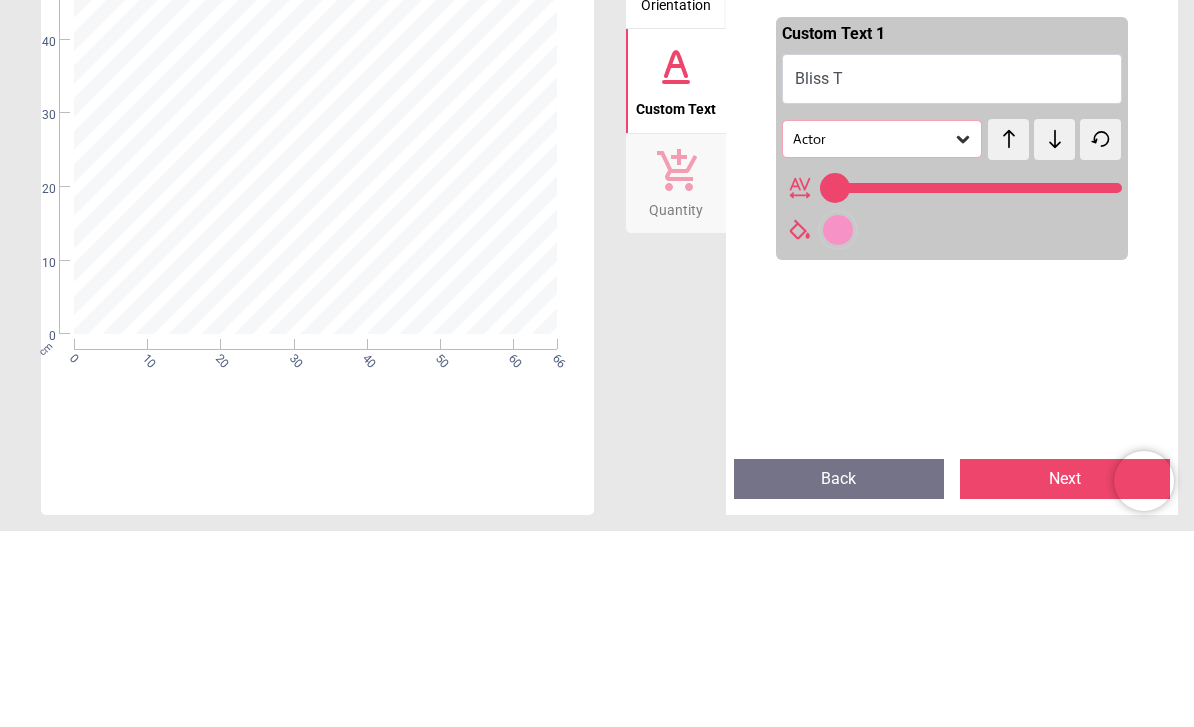 type on "*****" 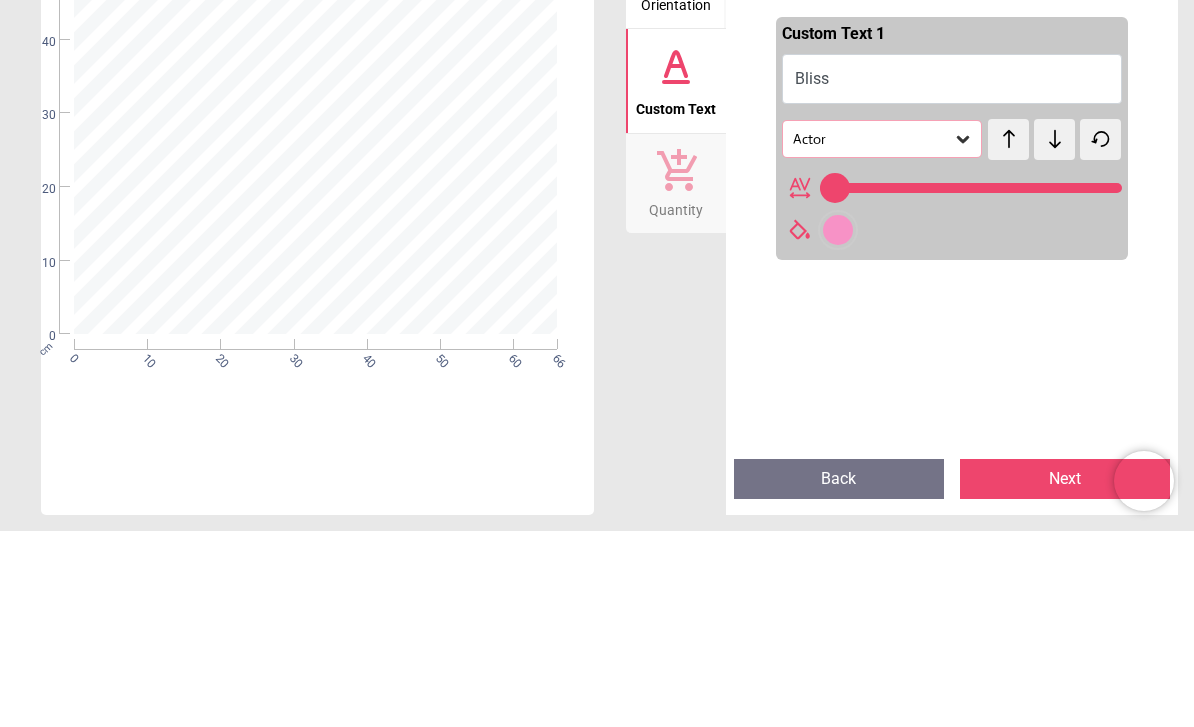 type on "*****" 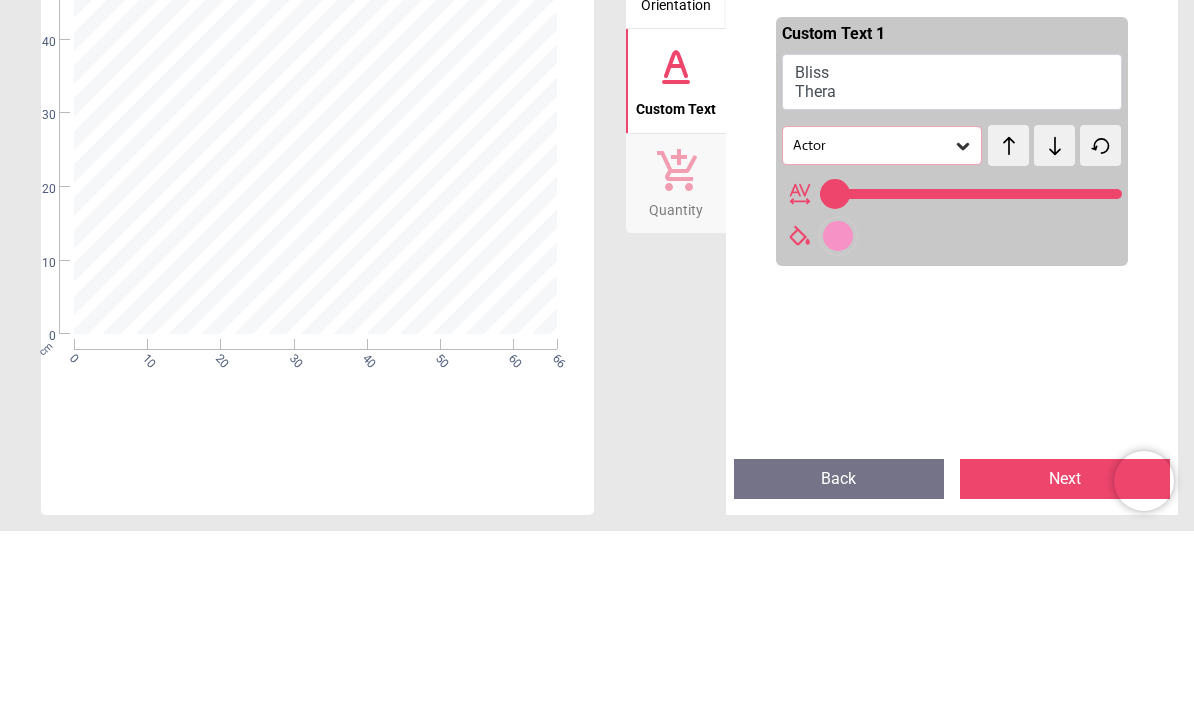 type on "******
******" 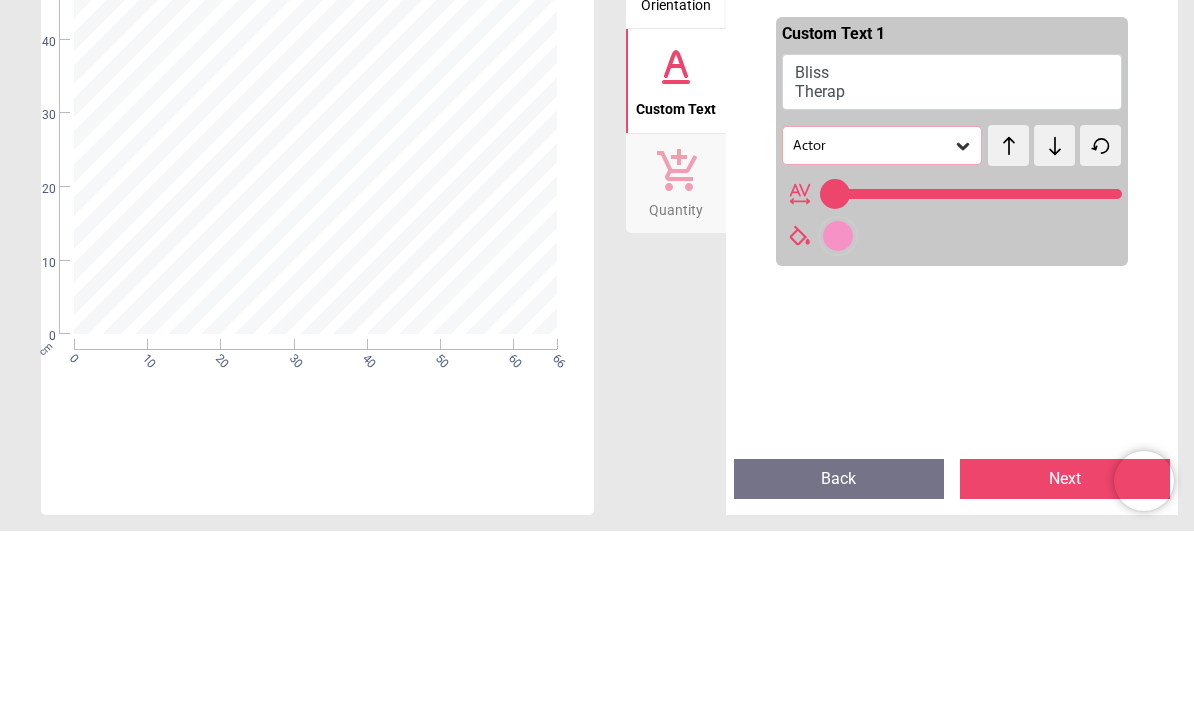 type on "******
*******" 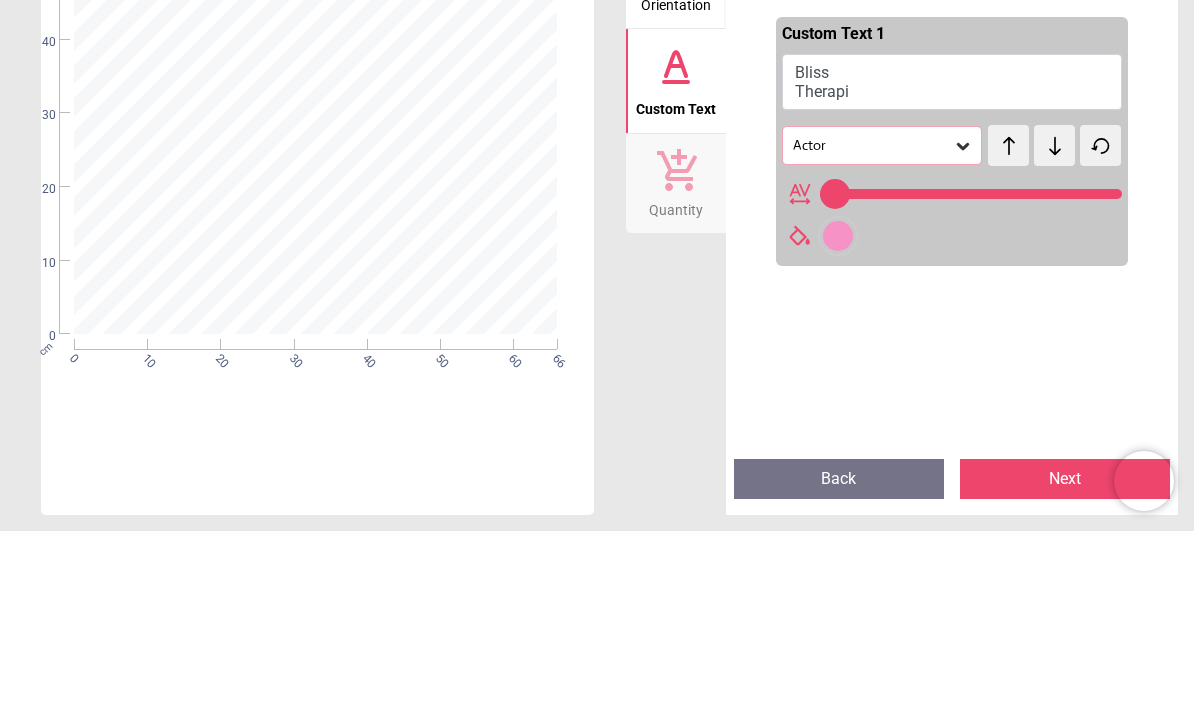 type on "******
********" 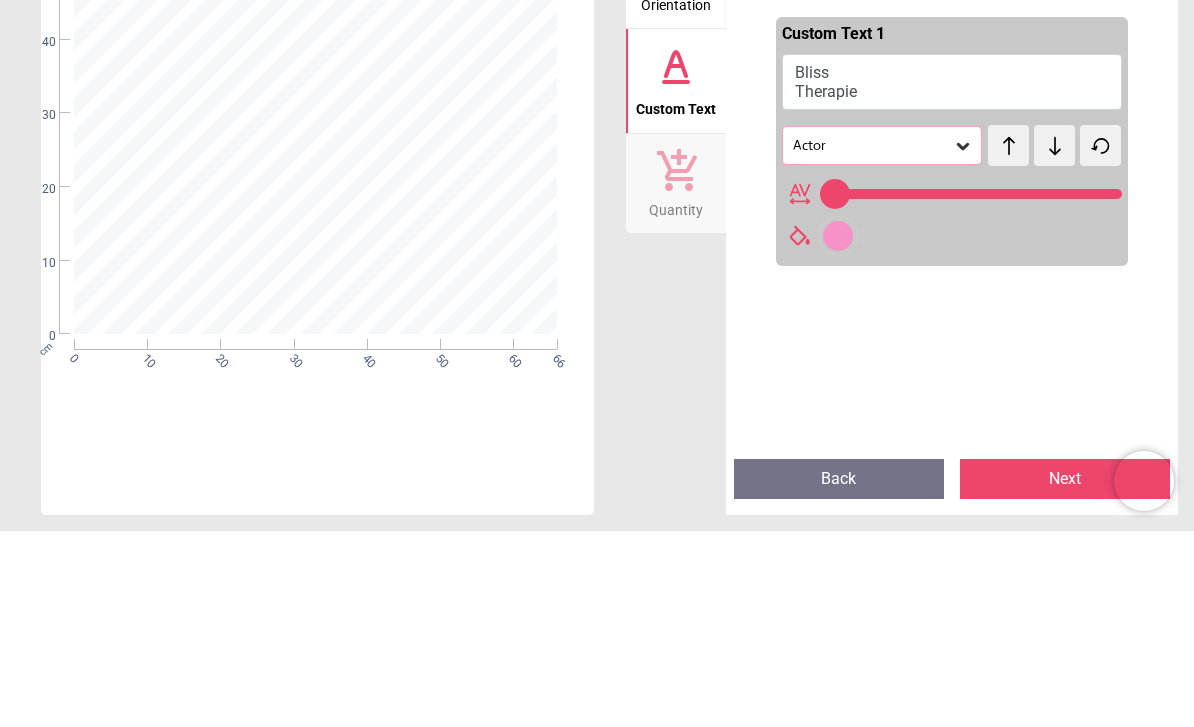 type on "******
*********" 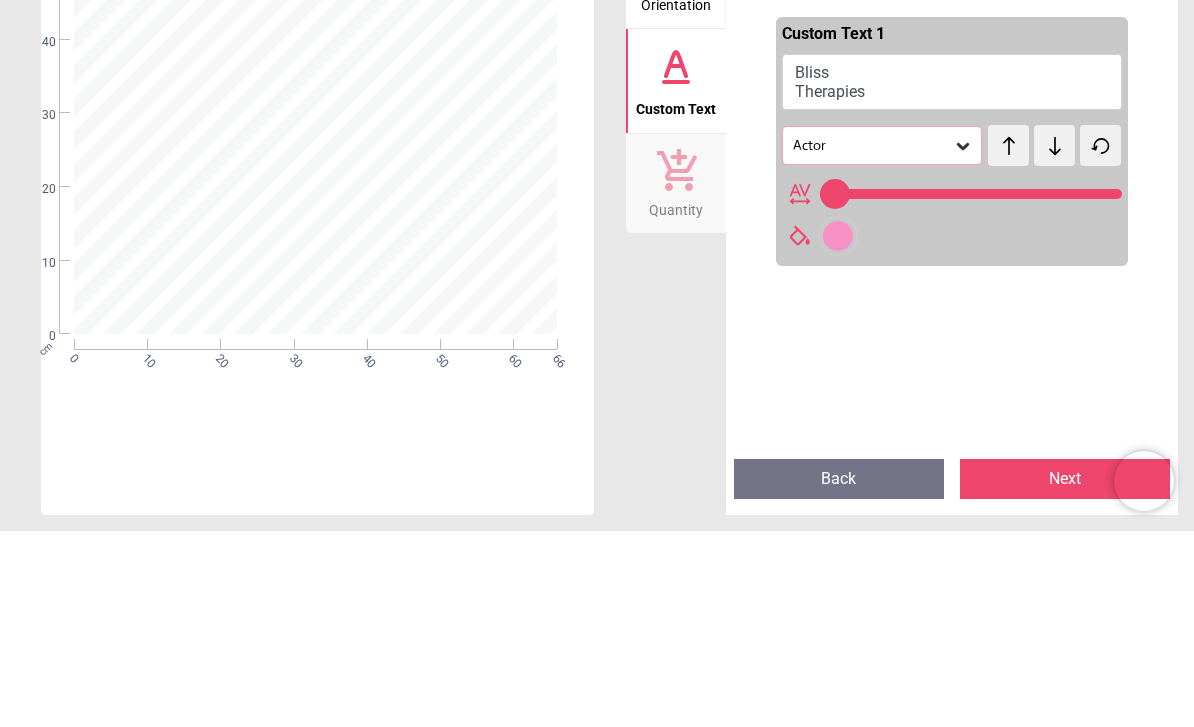 type on "******
*********" 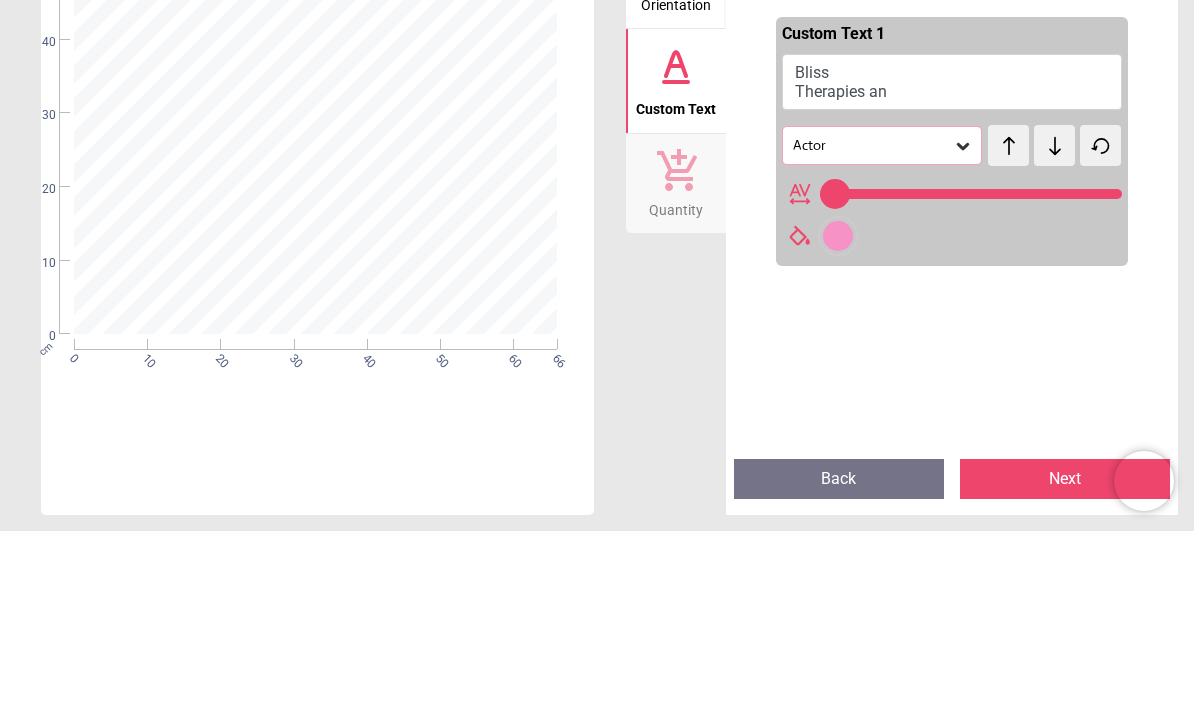 type on "**********" 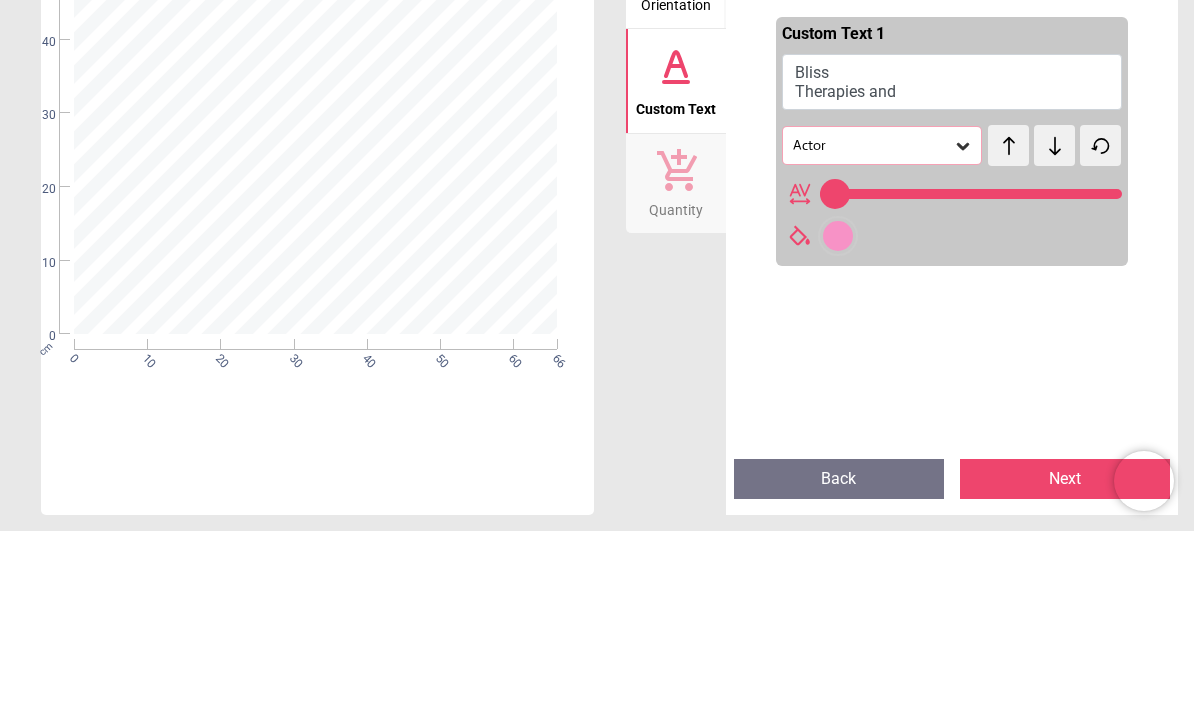type on "**********" 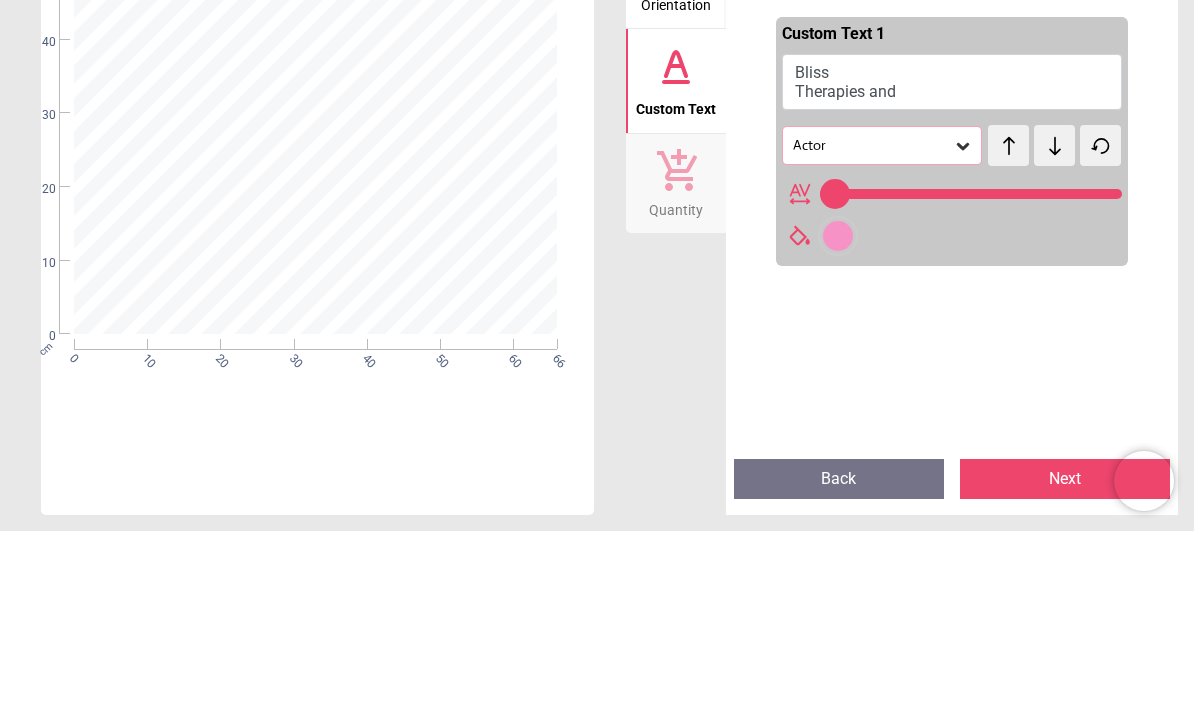 type on "**********" 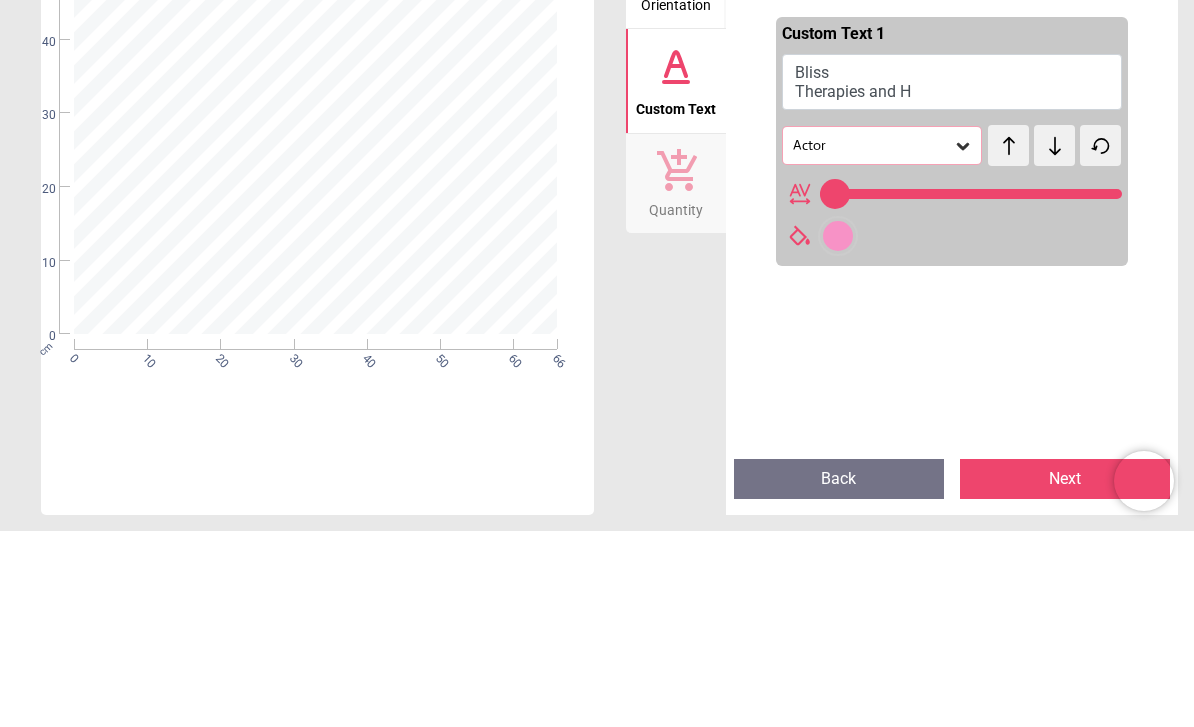 type on "**********" 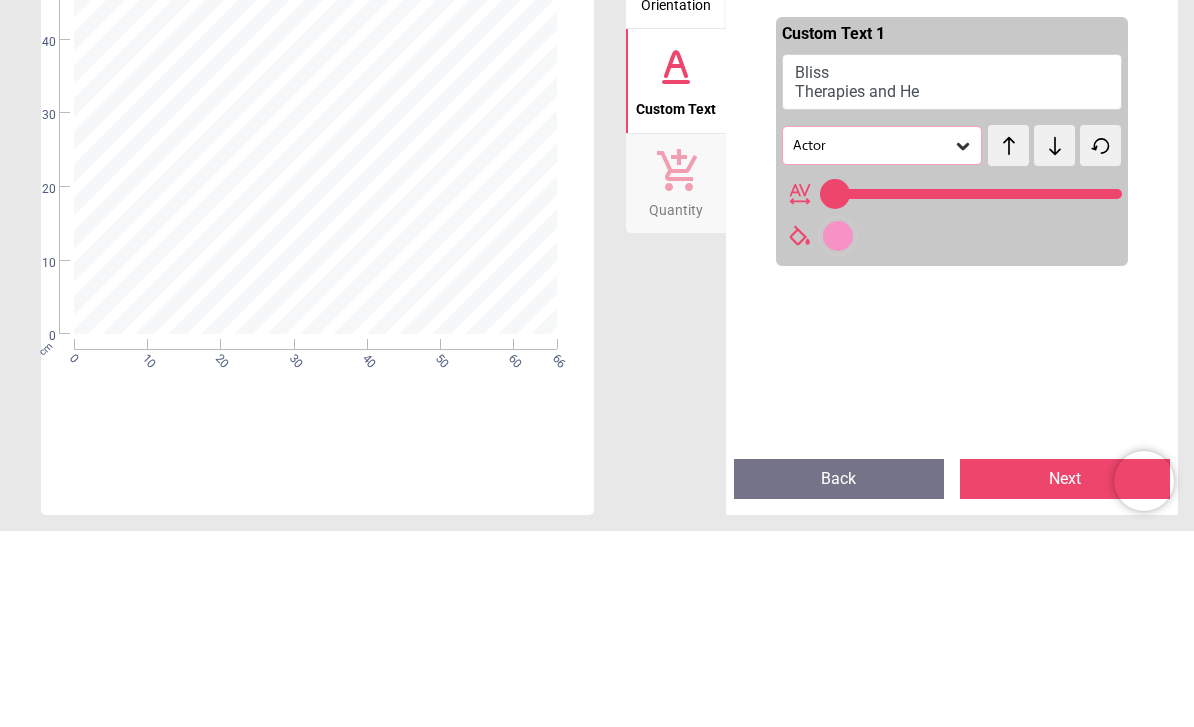 type on "**********" 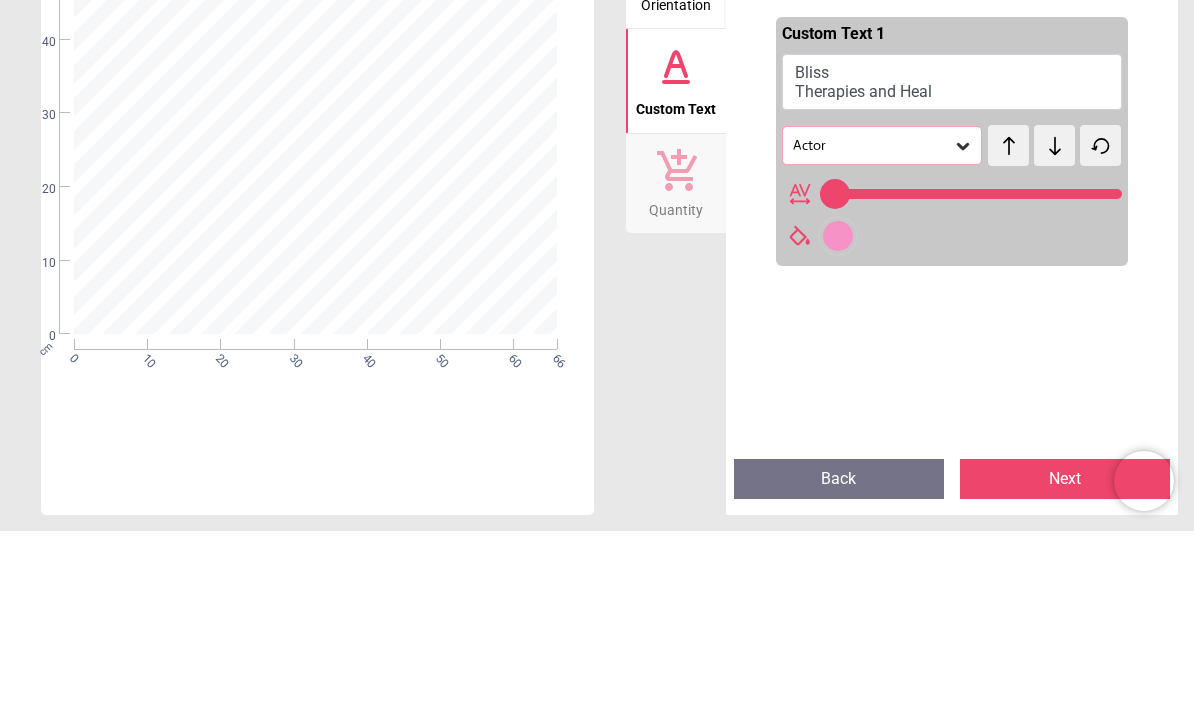 type on "**" 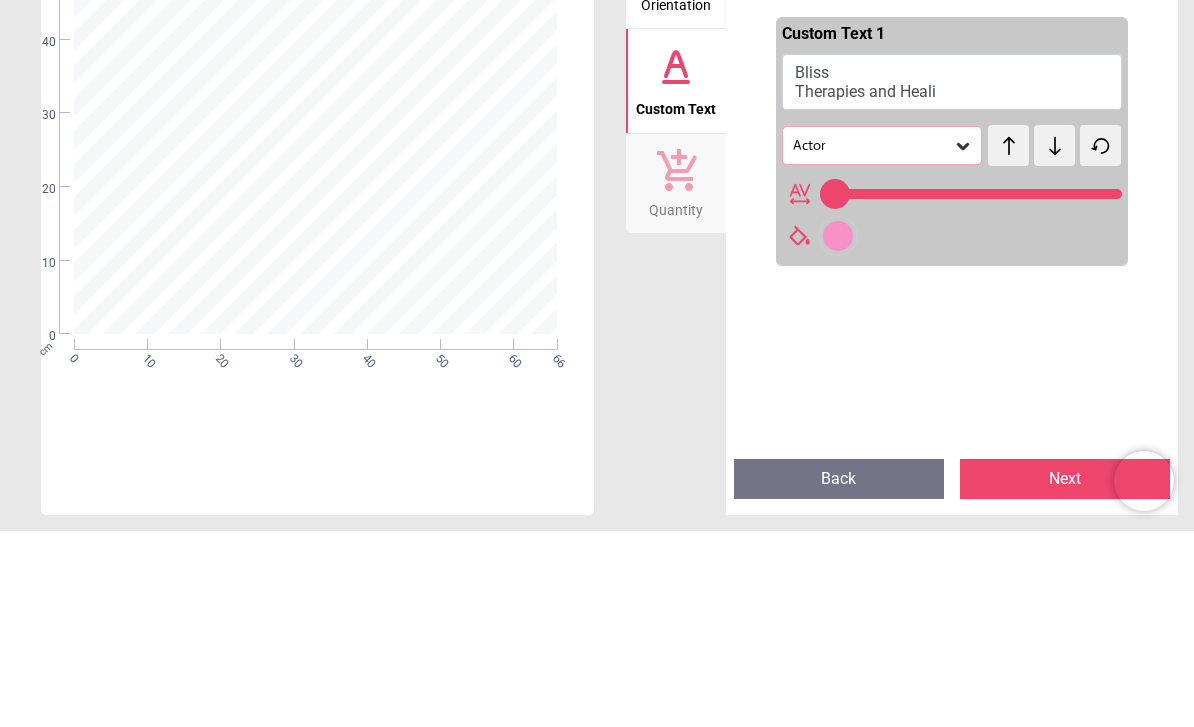 type on "**********" 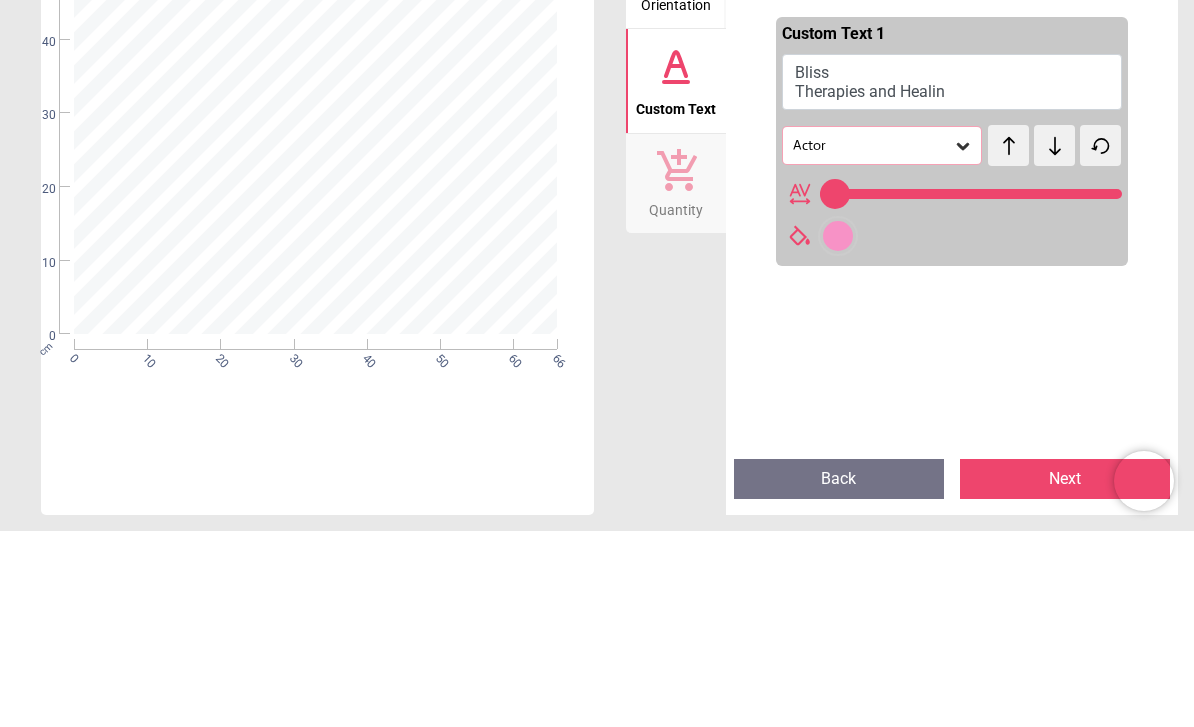 type on "**********" 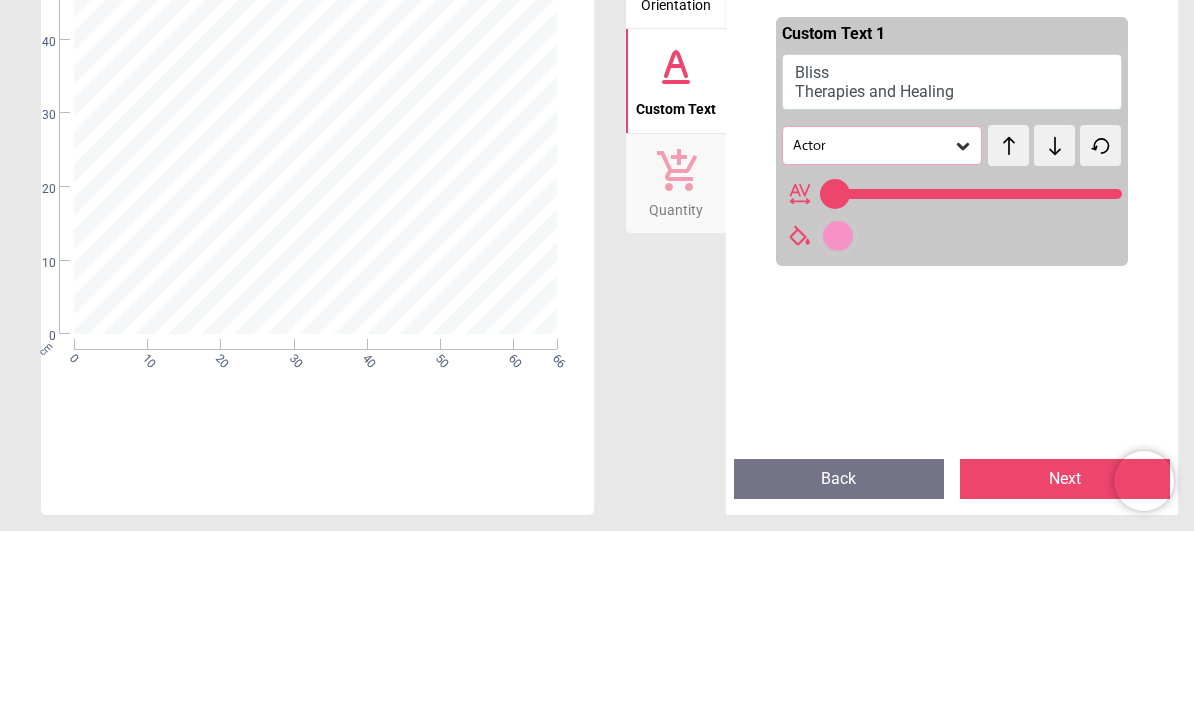 type on "**********" 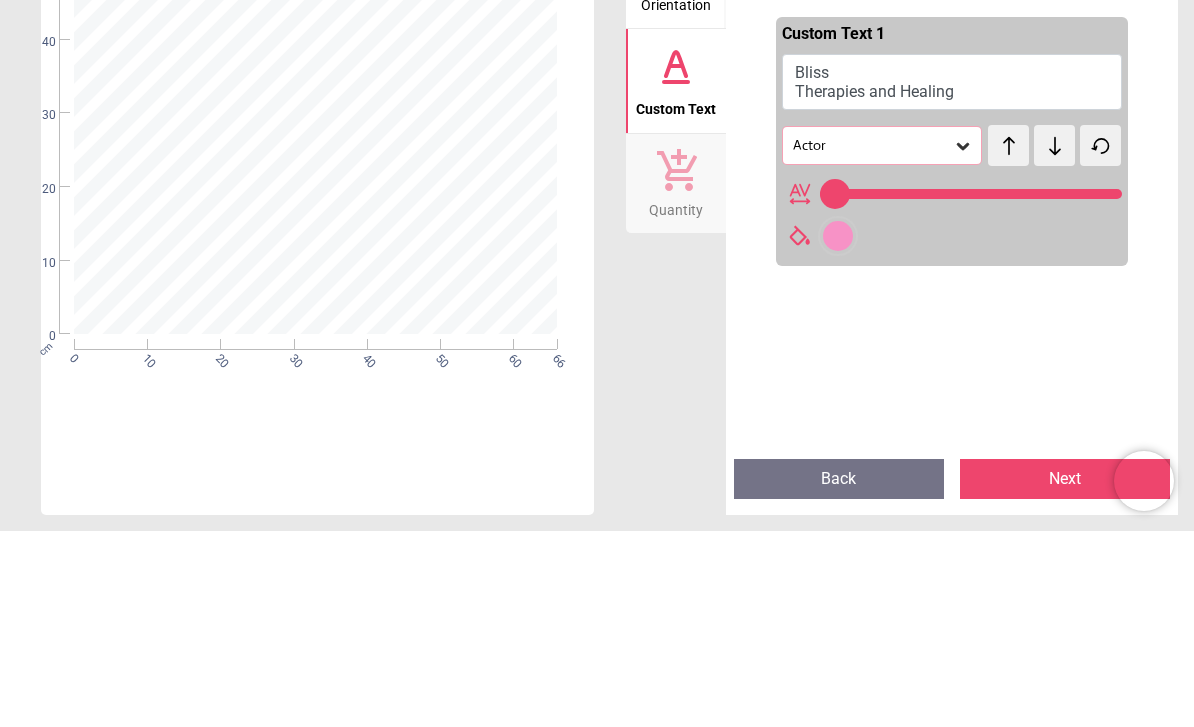 type on "**" 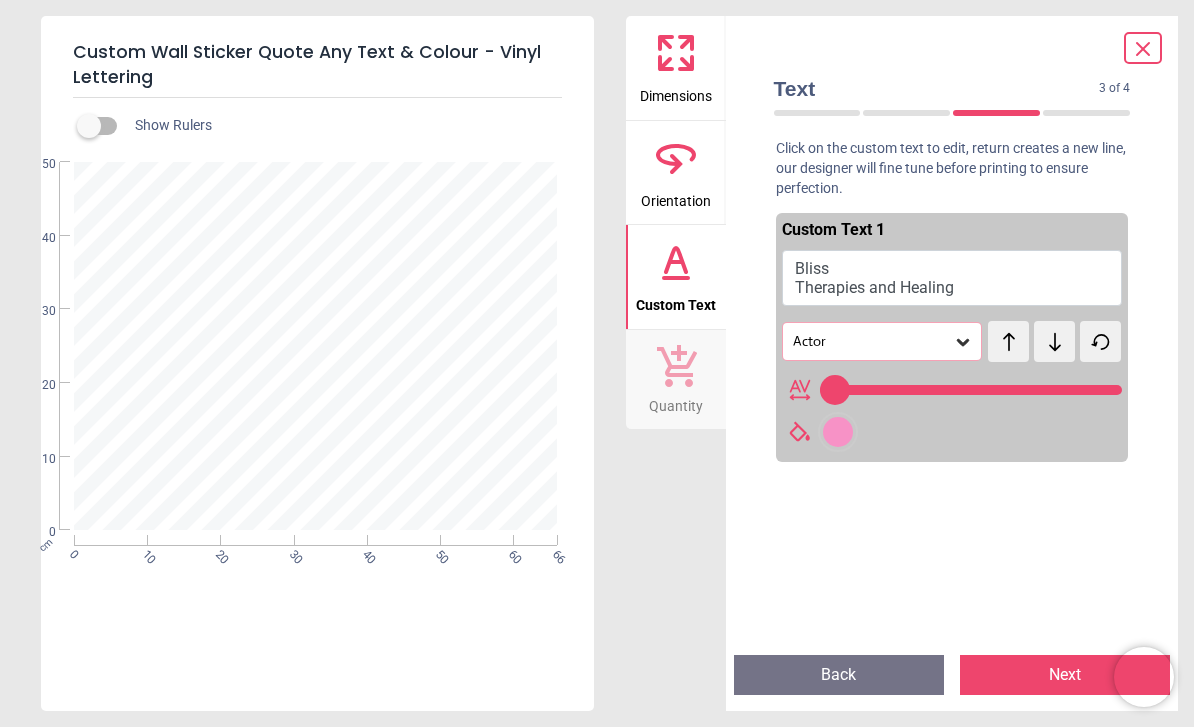 click on "Bliss
Therapies and Healing" at bounding box center [952, 278] 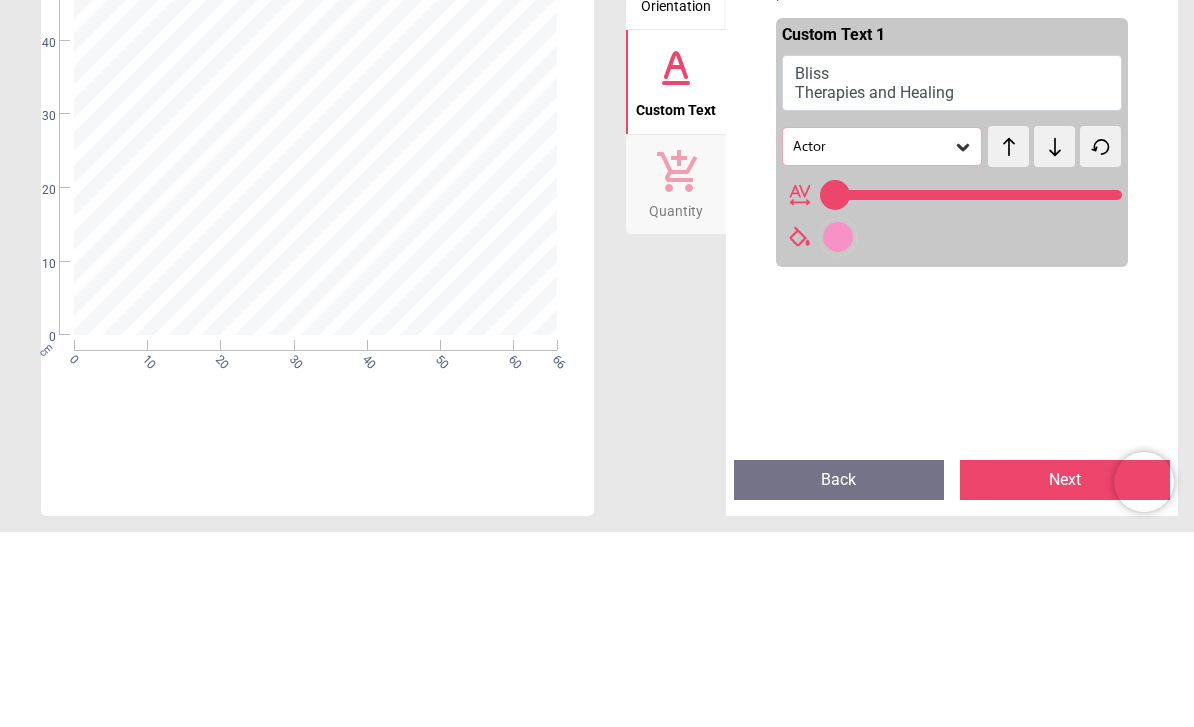 click on "Bliss
Therapies and Healing" at bounding box center (952, 278) 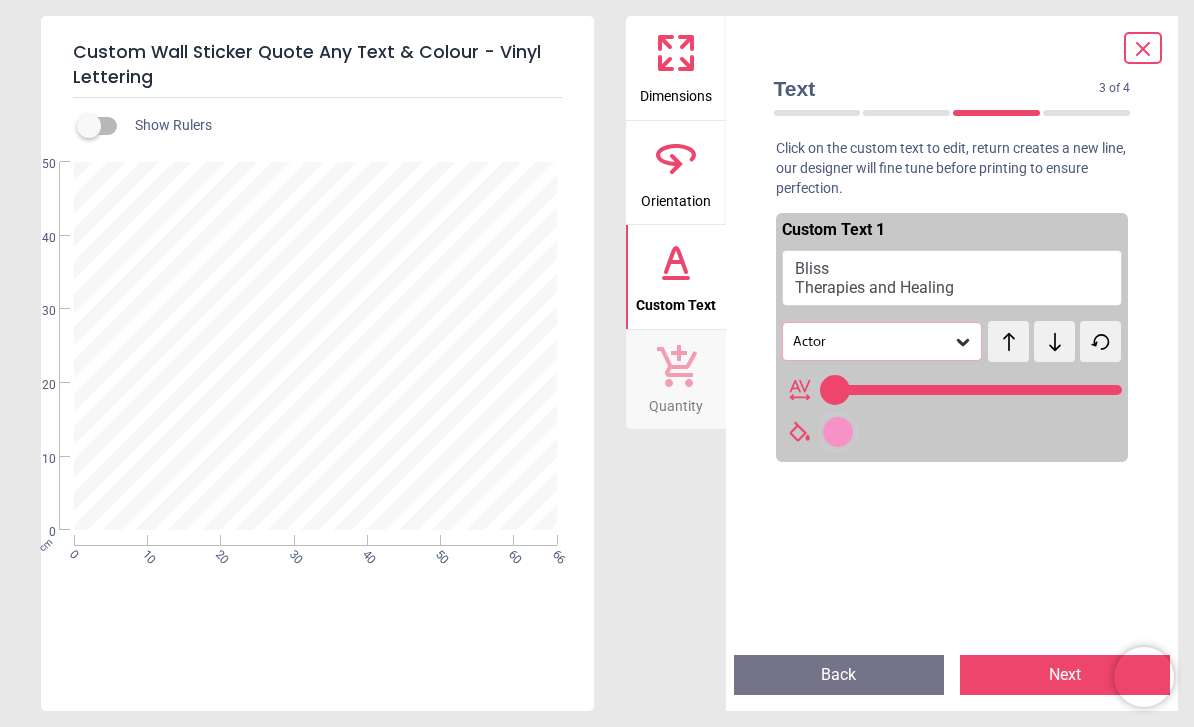 click on "Bliss
Therapies and Healing" at bounding box center (952, 278) 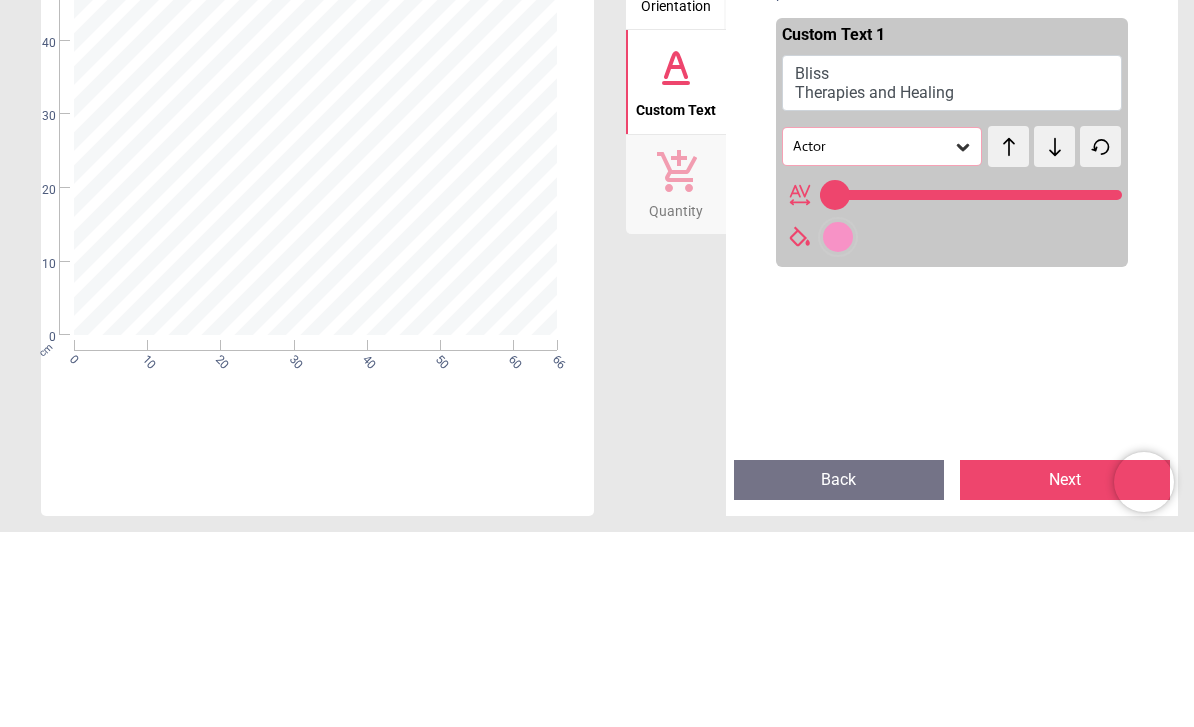 type on "**********" 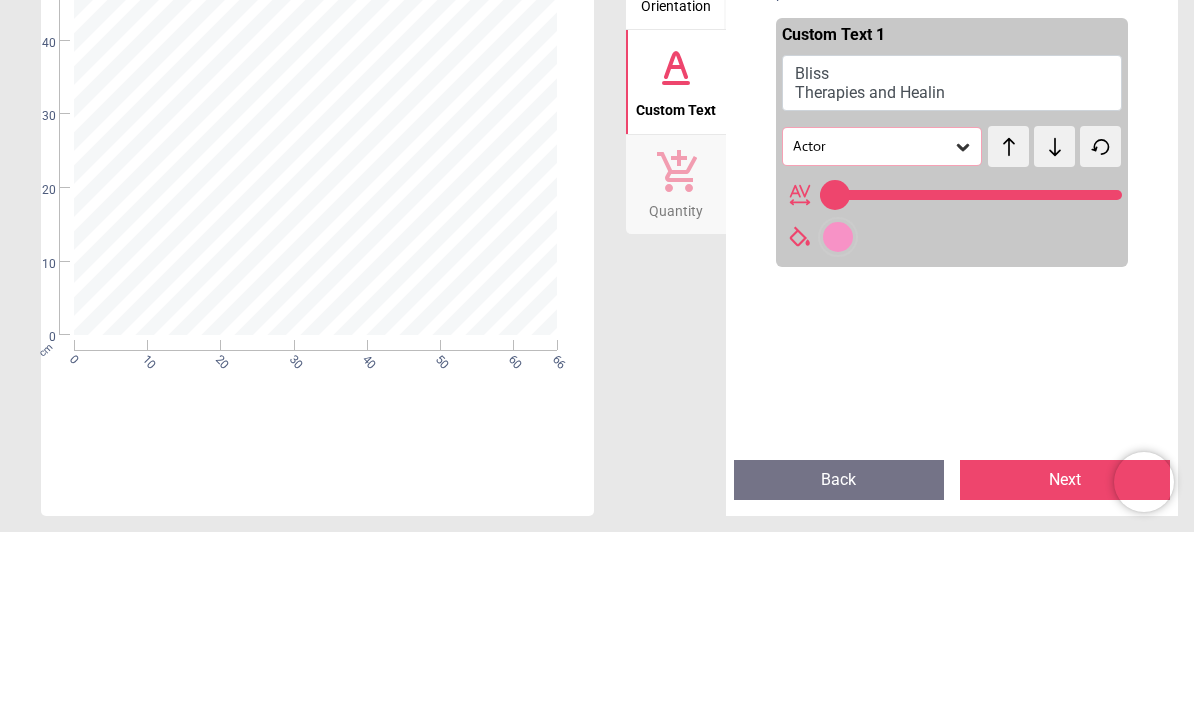 click on "Bliss
Therapies and Healin" at bounding box center [952, 278] 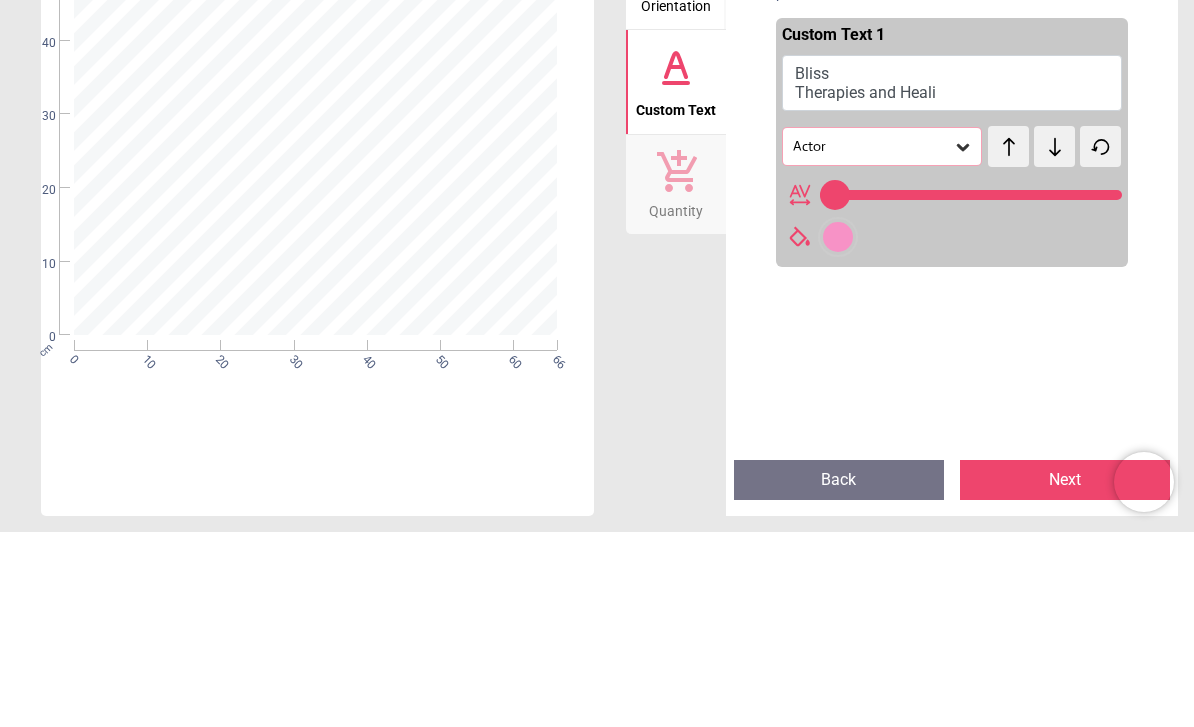 type on "**" 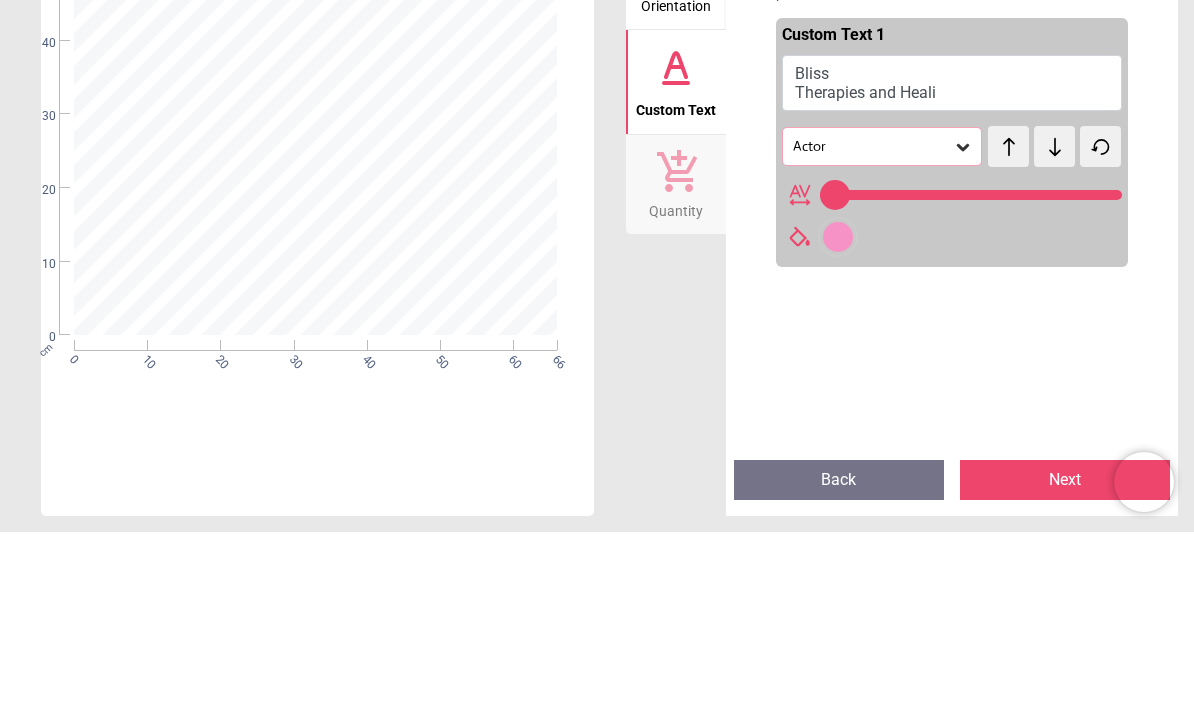 type on "**********" 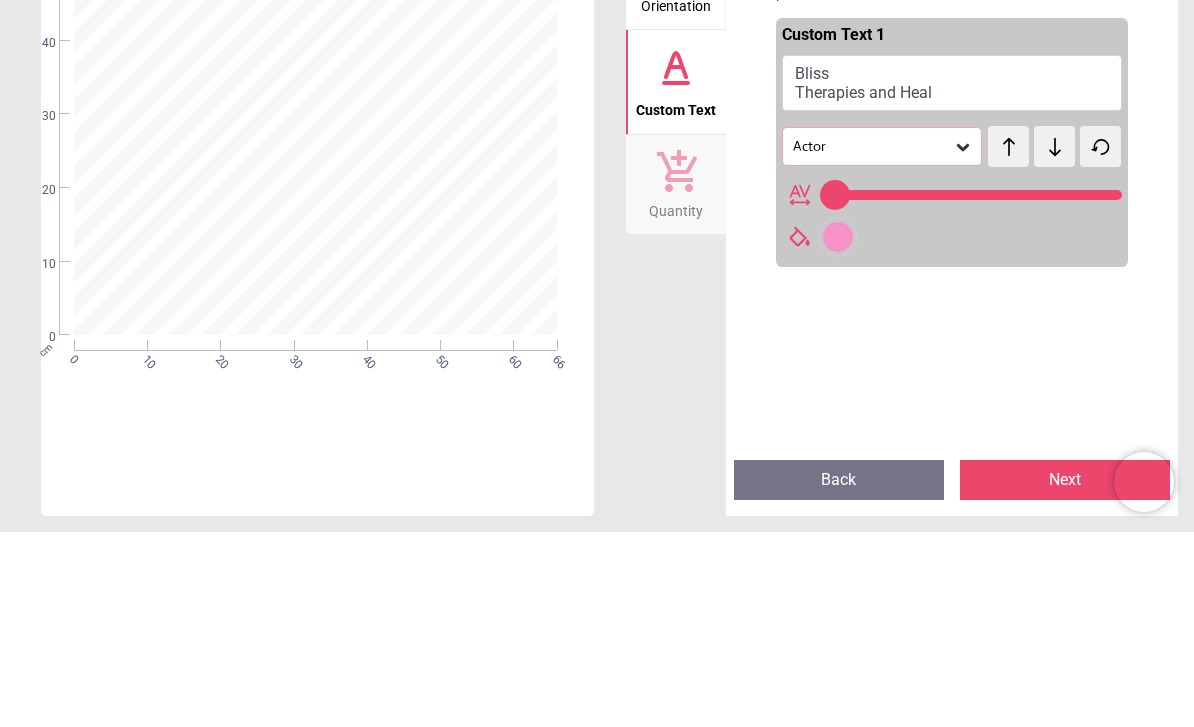 type on "**" 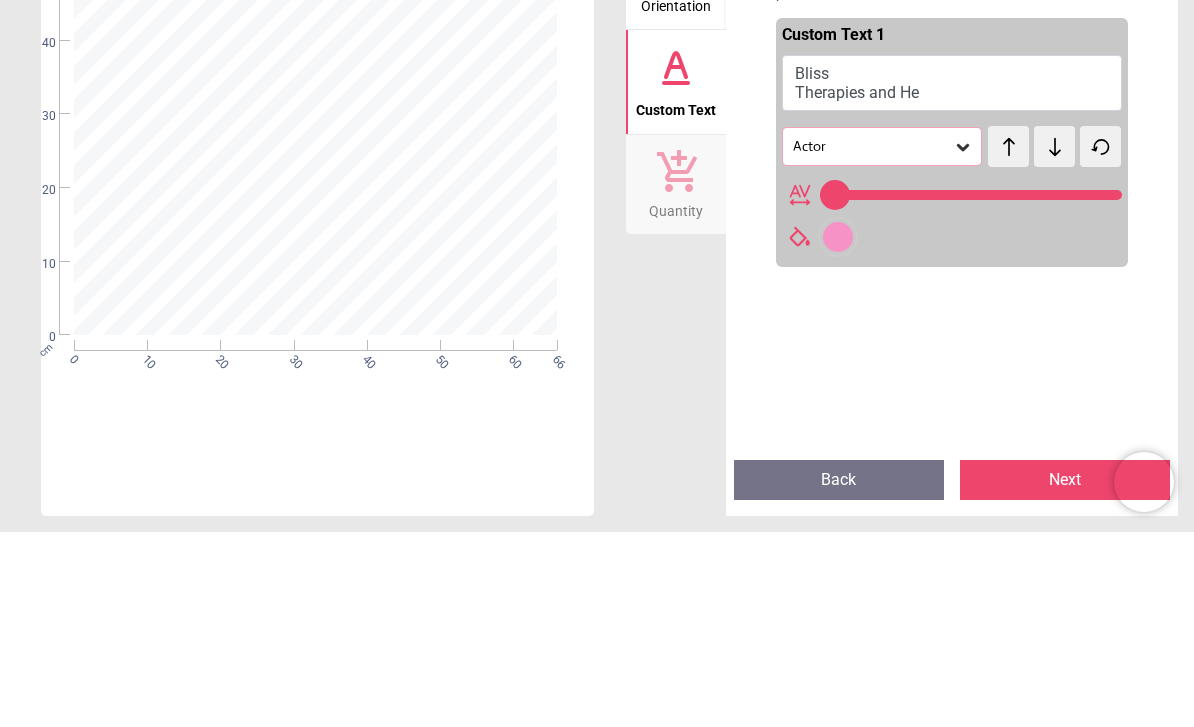 type on "**********" 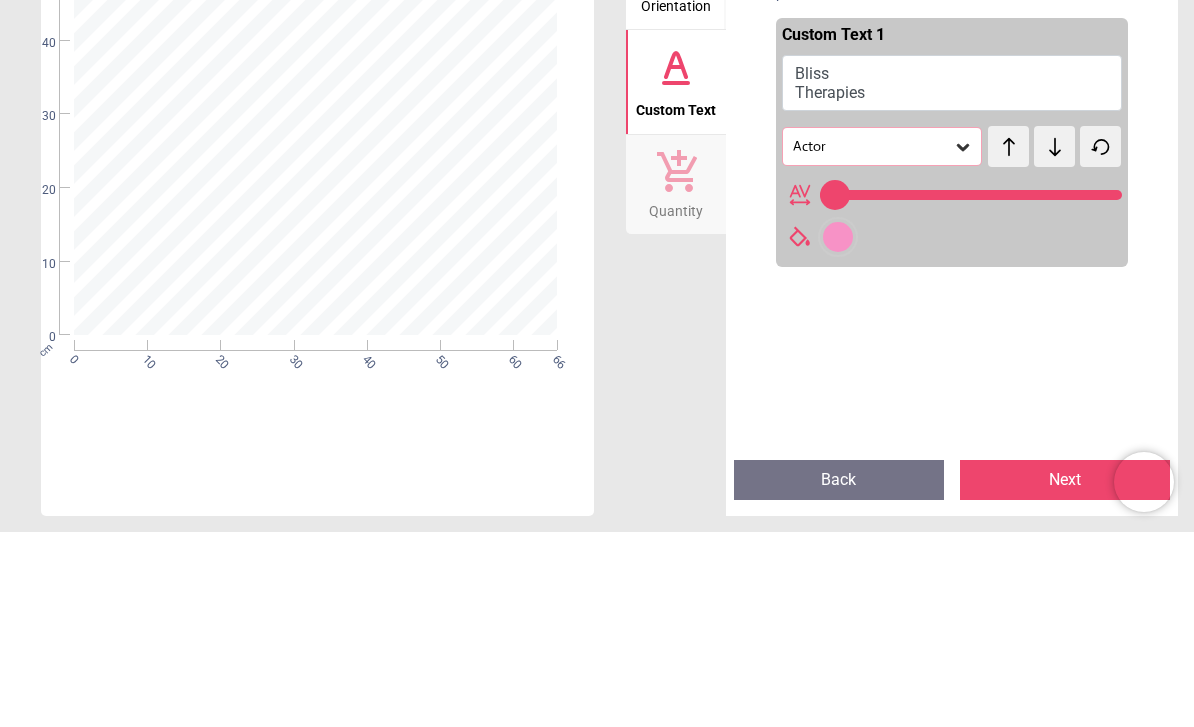 scroll, scrollTop: 0, scrollLeft: 0, axis: both 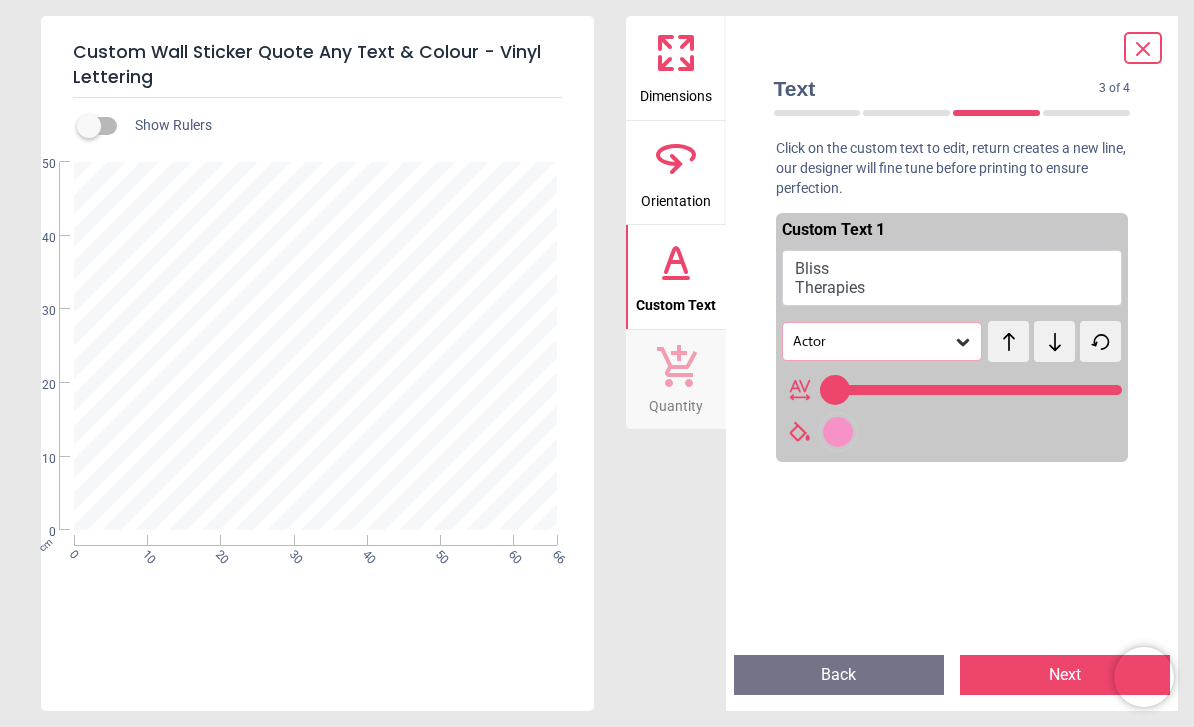 click on "*****
*********" at bounding box center (316, 344) 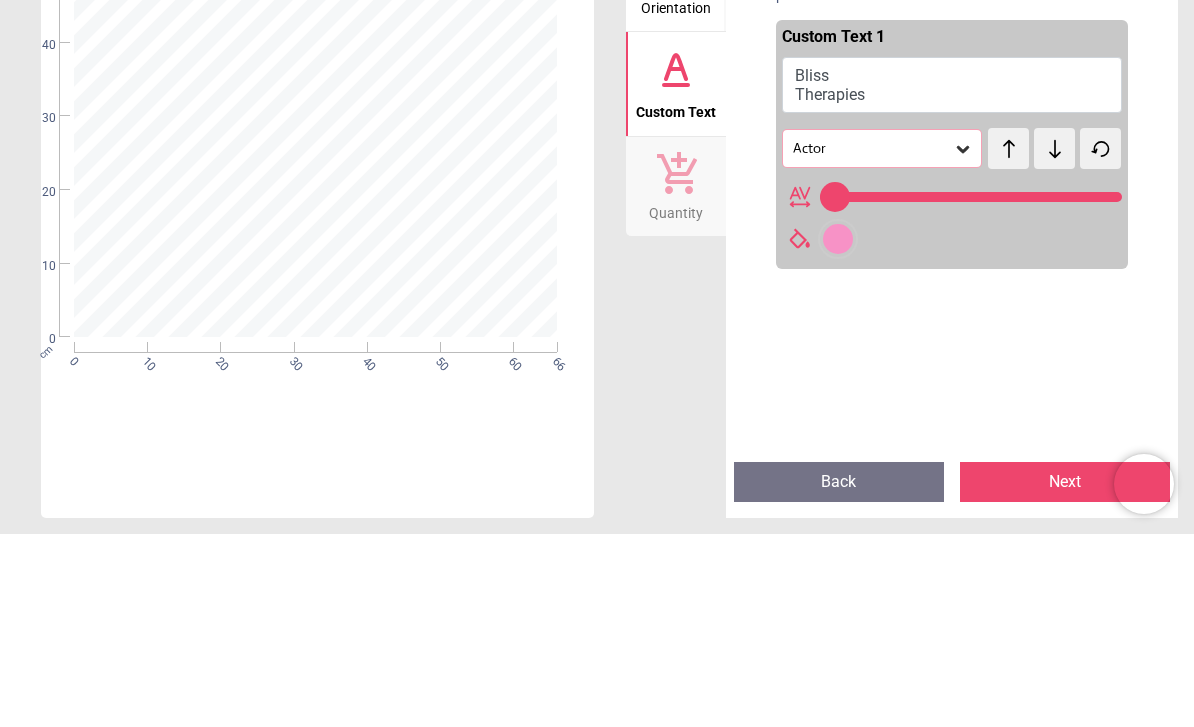 click on "Bliss
Therapies" at bounding box center (952, 278) 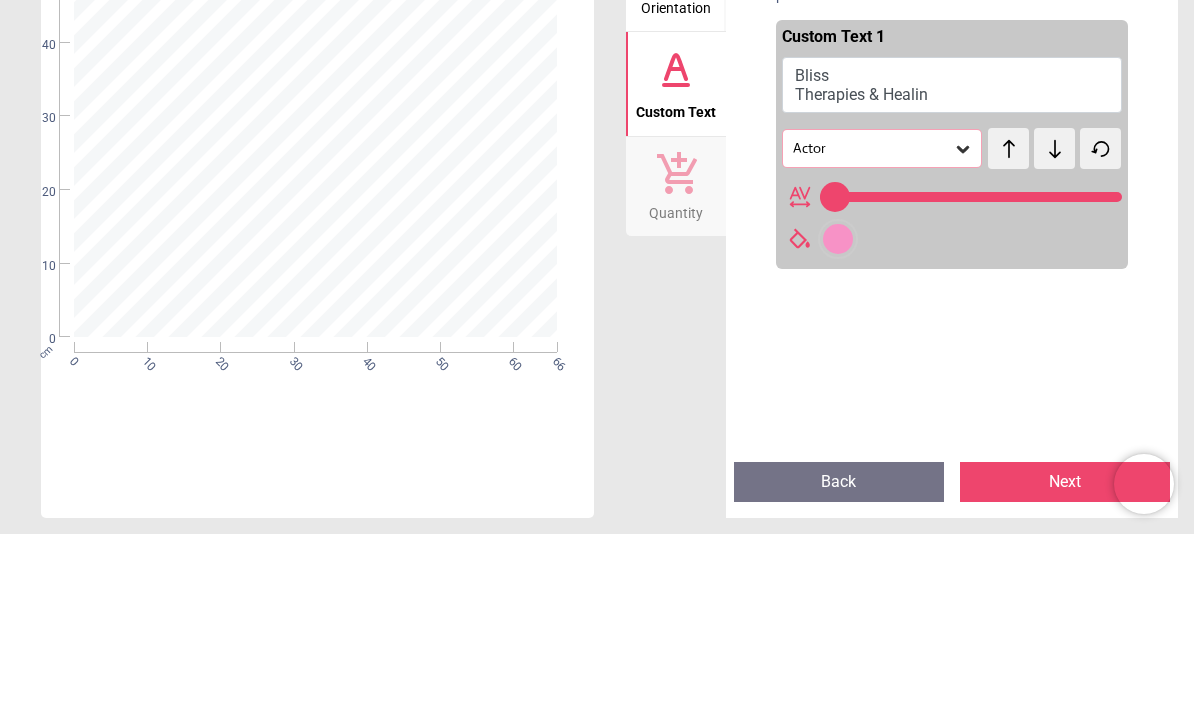 scroll, scrollTop: 0, scrollLeft: 0, axis: both 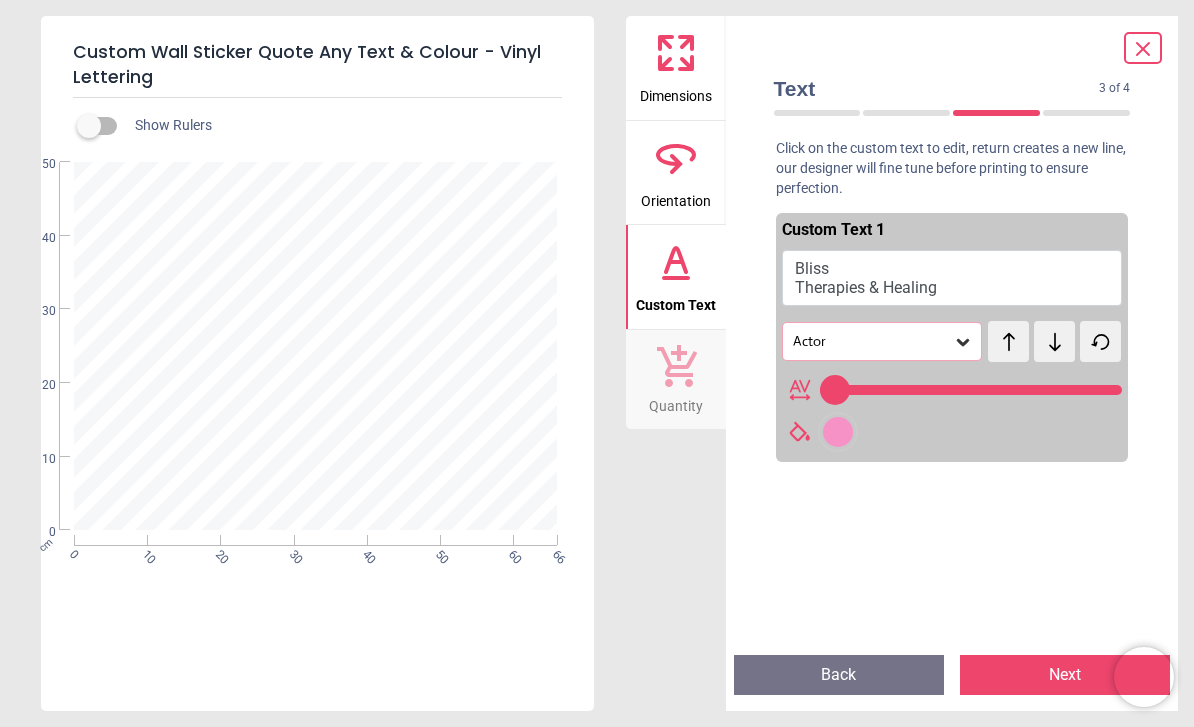 click 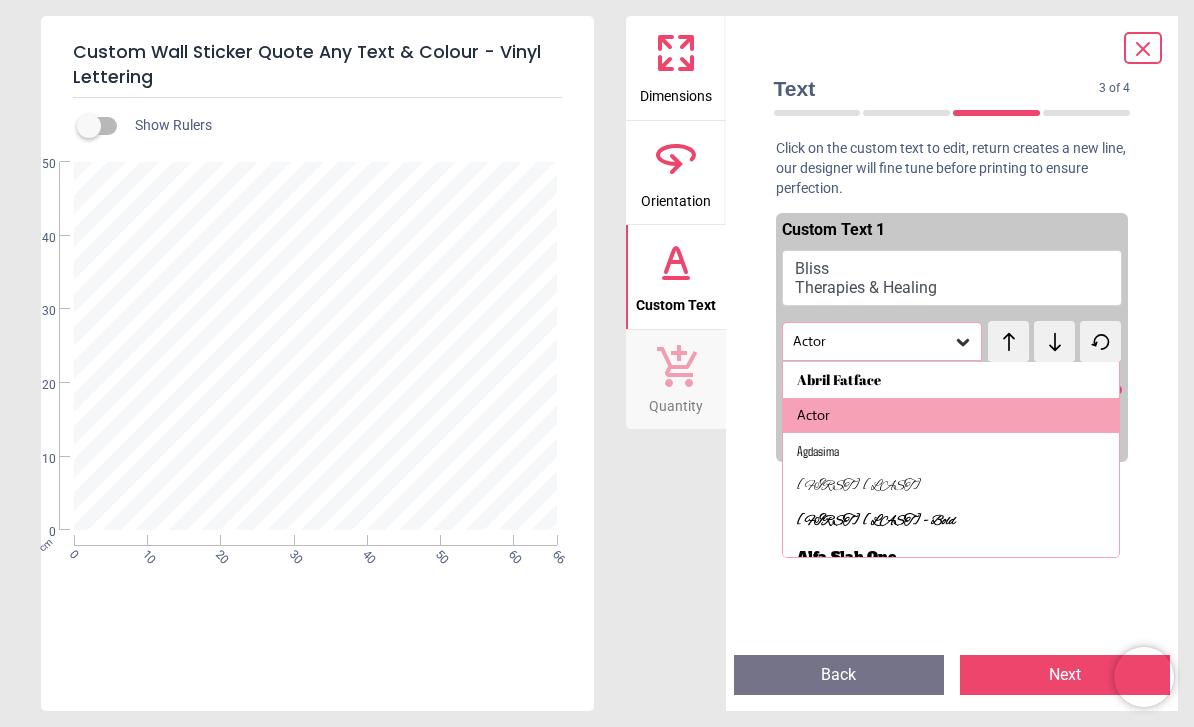 click on "Agdasima" at bounding box center [818, 451] 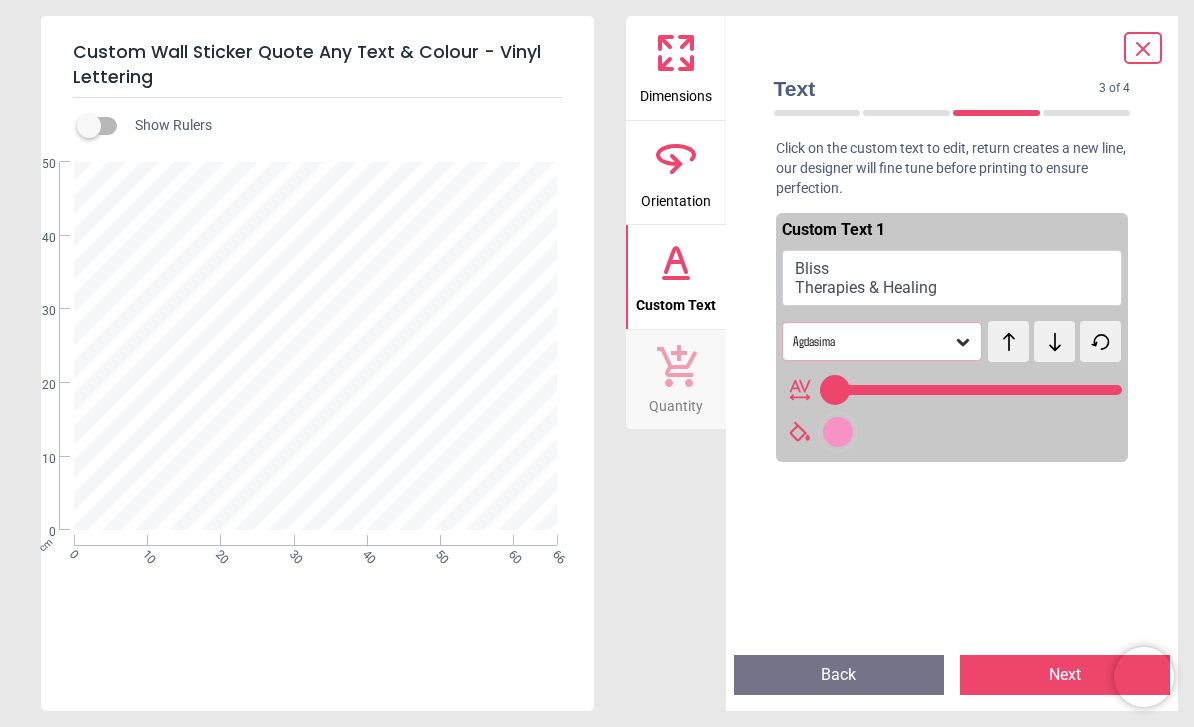 click 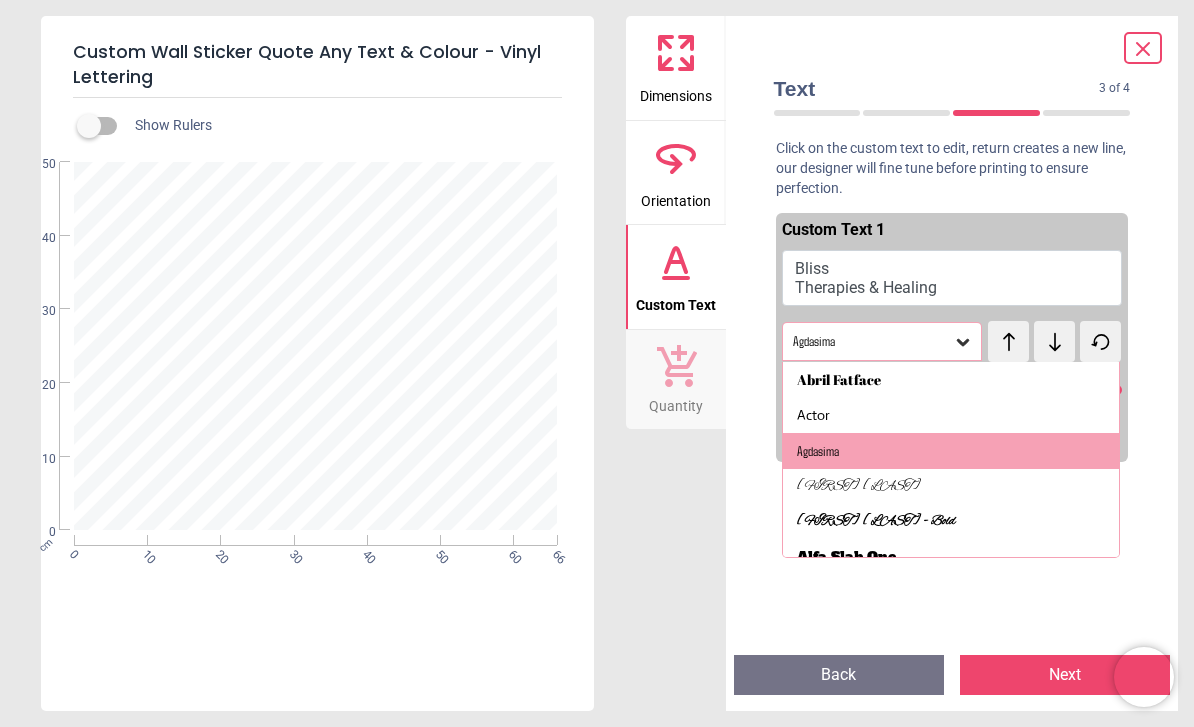 click on "[FIRST] [LAST]" at bounding box center [859, 487] 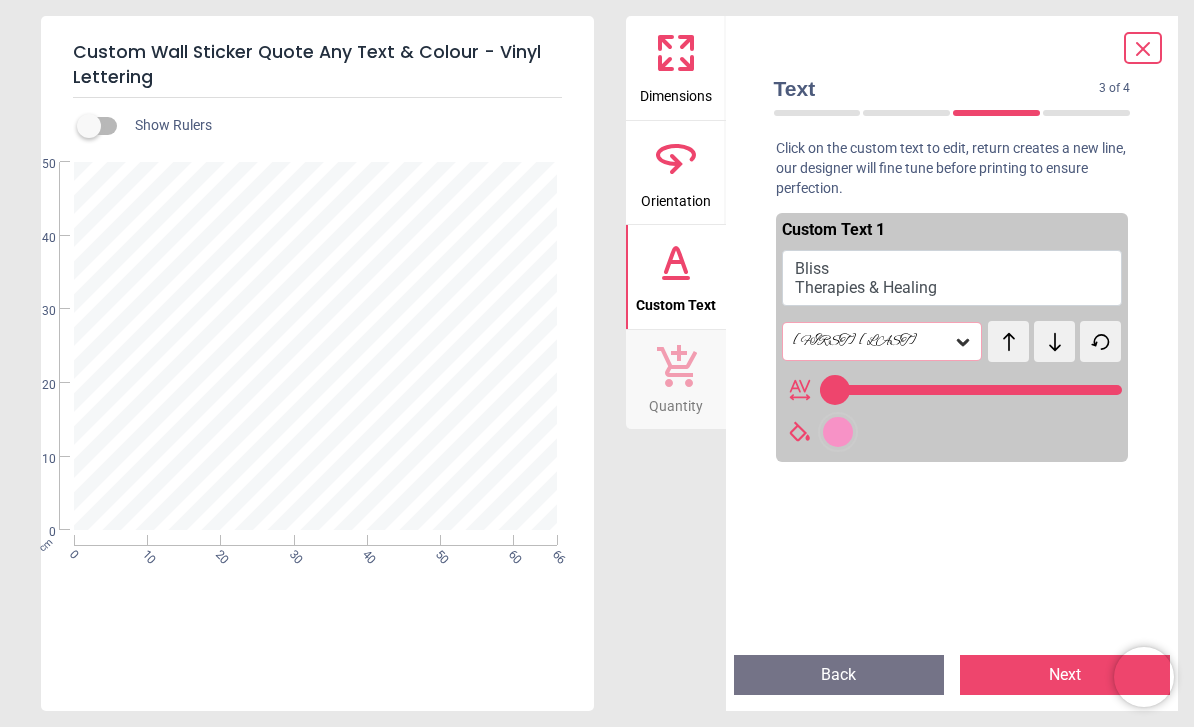 click 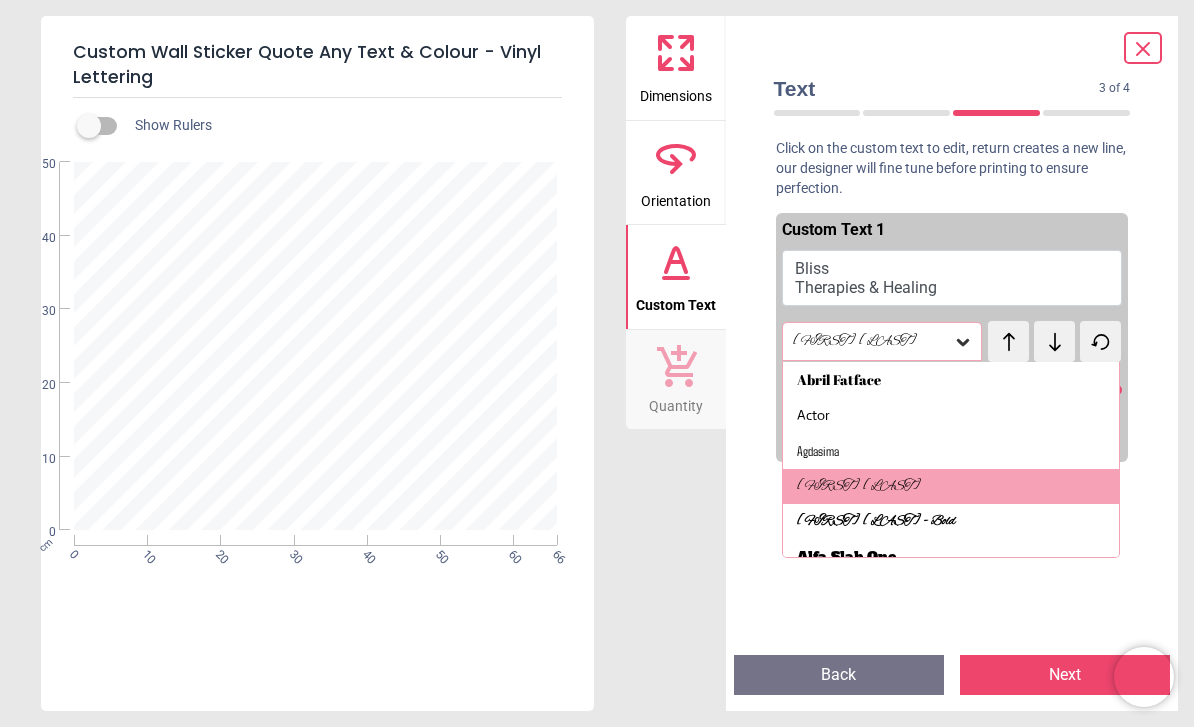 click on "[FIRST] [LAST] - Bold" at bounding box center [876, 522] 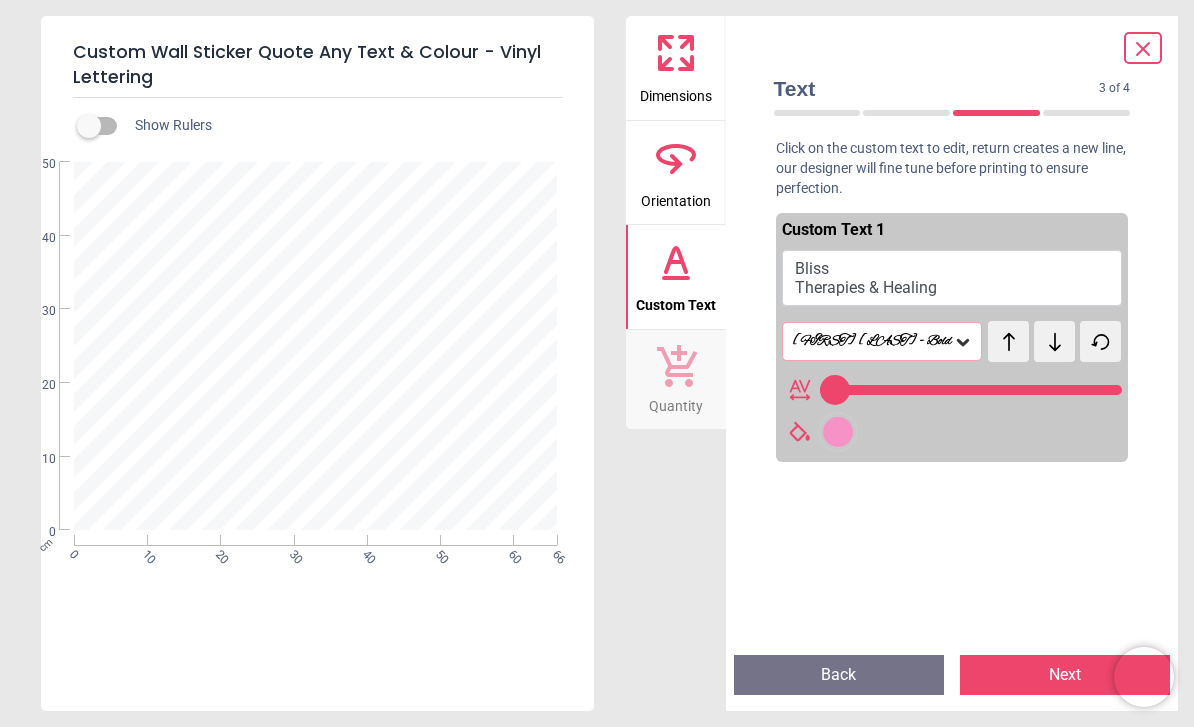 click 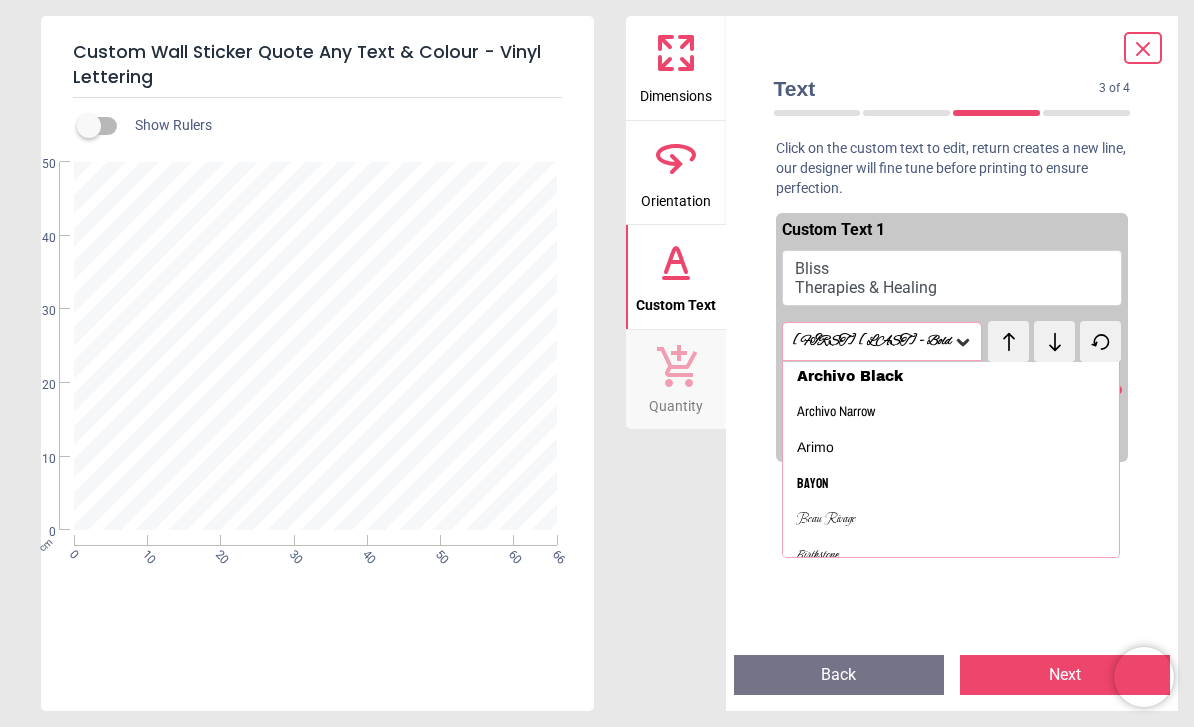 scroll, scrollTop: 409, scrollLeft: 0, axis: vertical 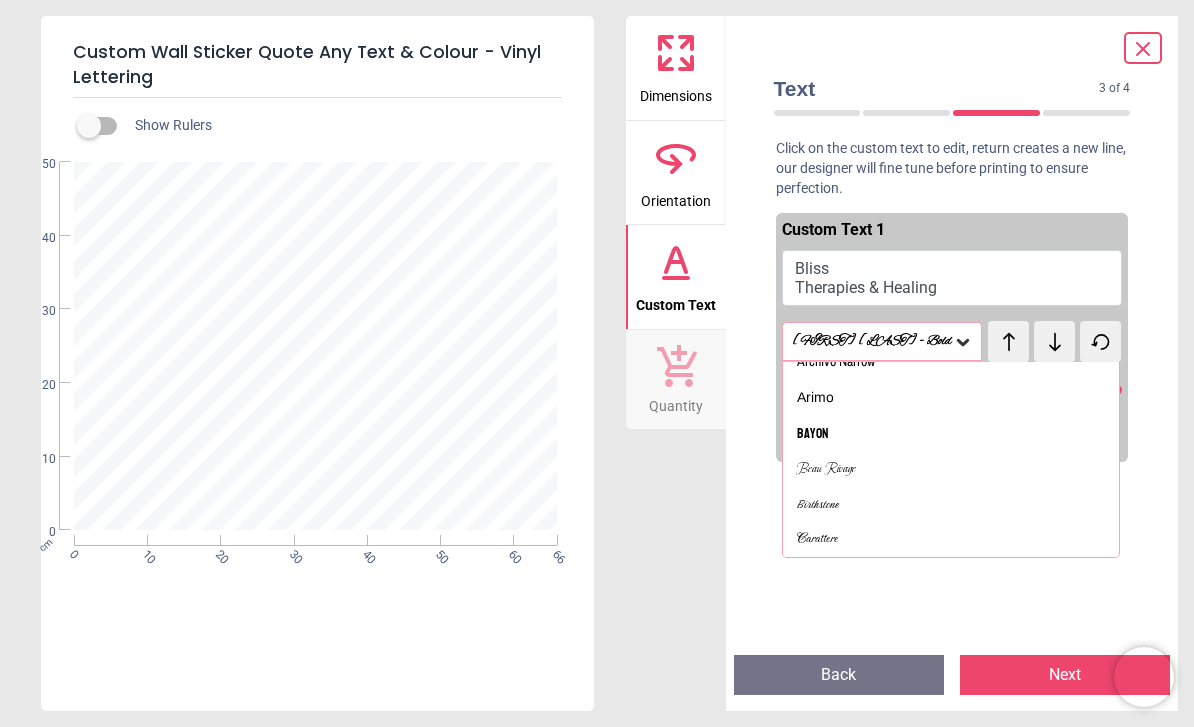 click on "Beau Rivage" at bounding box center [951, 469] 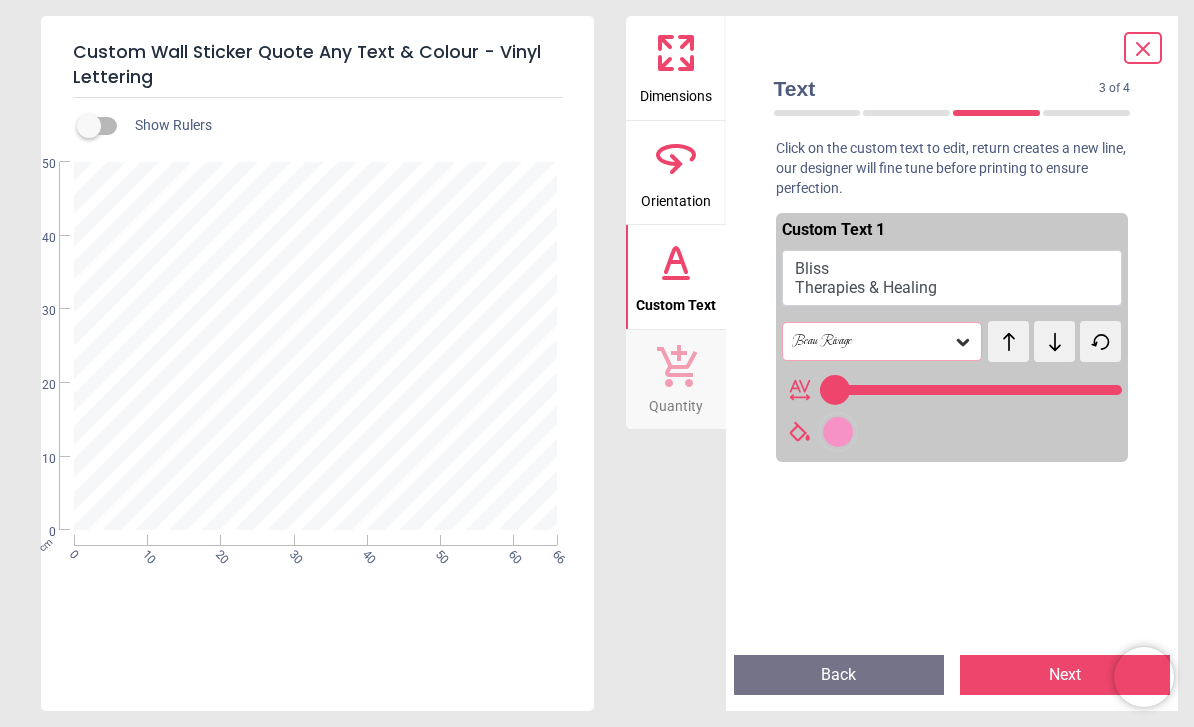 click 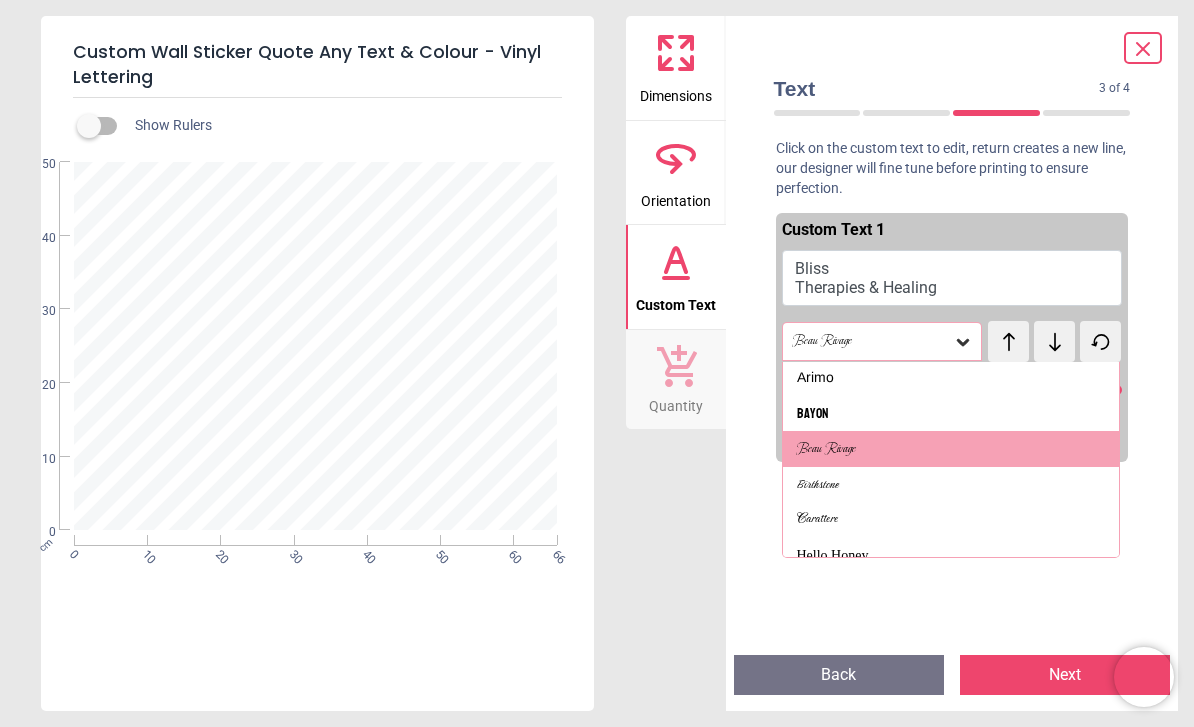 scroll, scrollTop: 429, scrollLeft: 0, axis: vertical 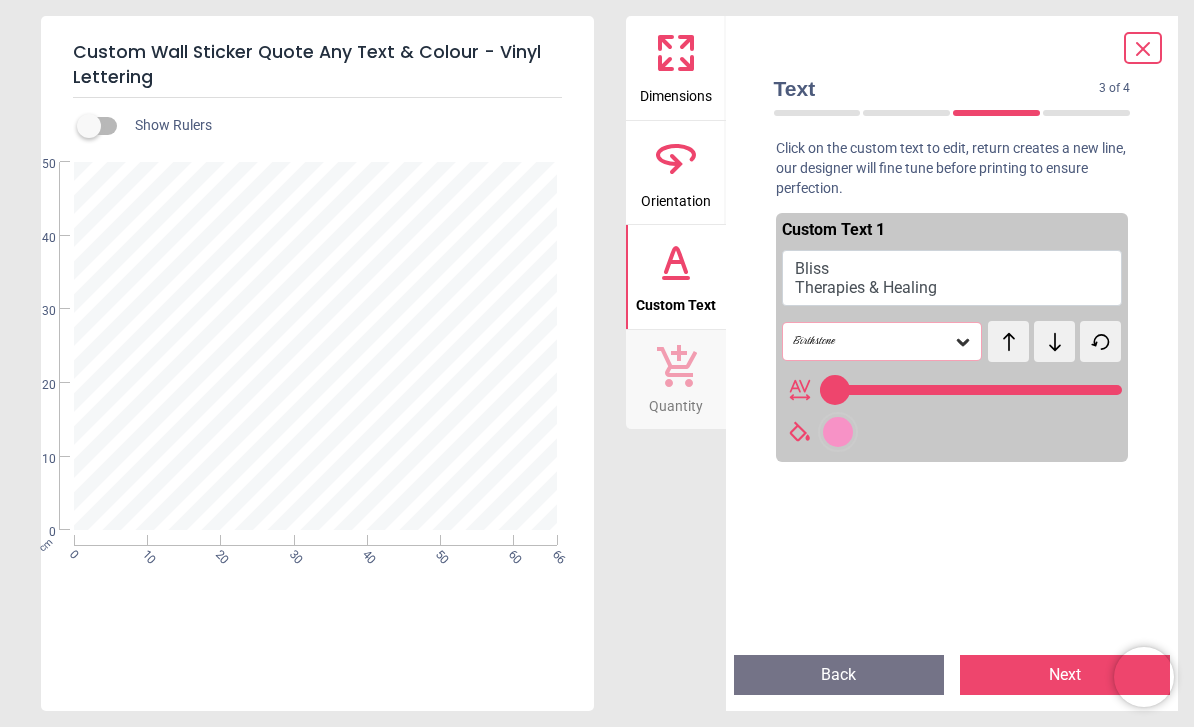 click 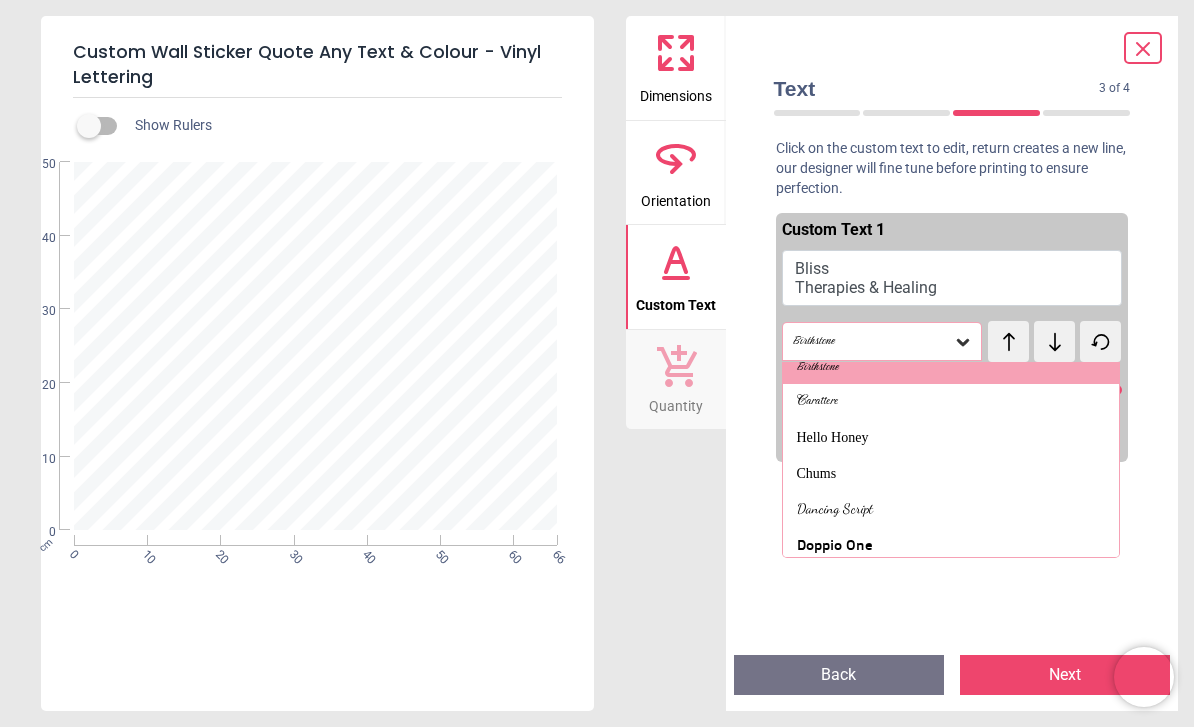 scroll, scrollTop: 547, scrollLeft: 0, axis: vertical 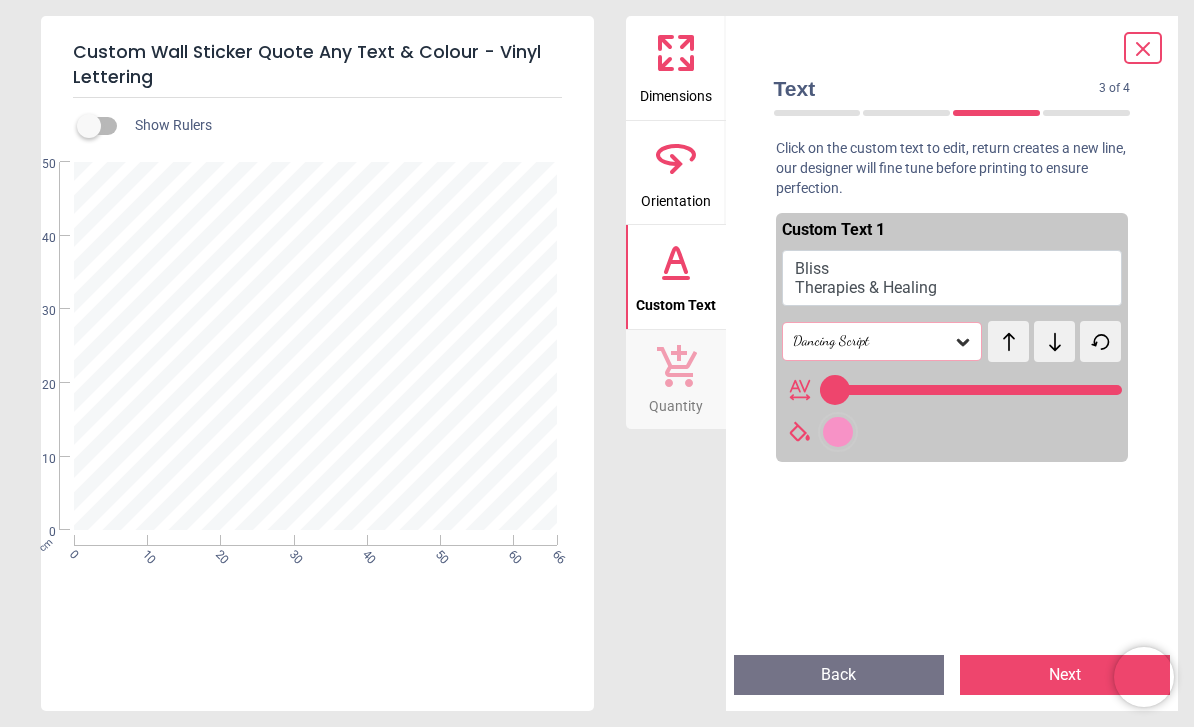click 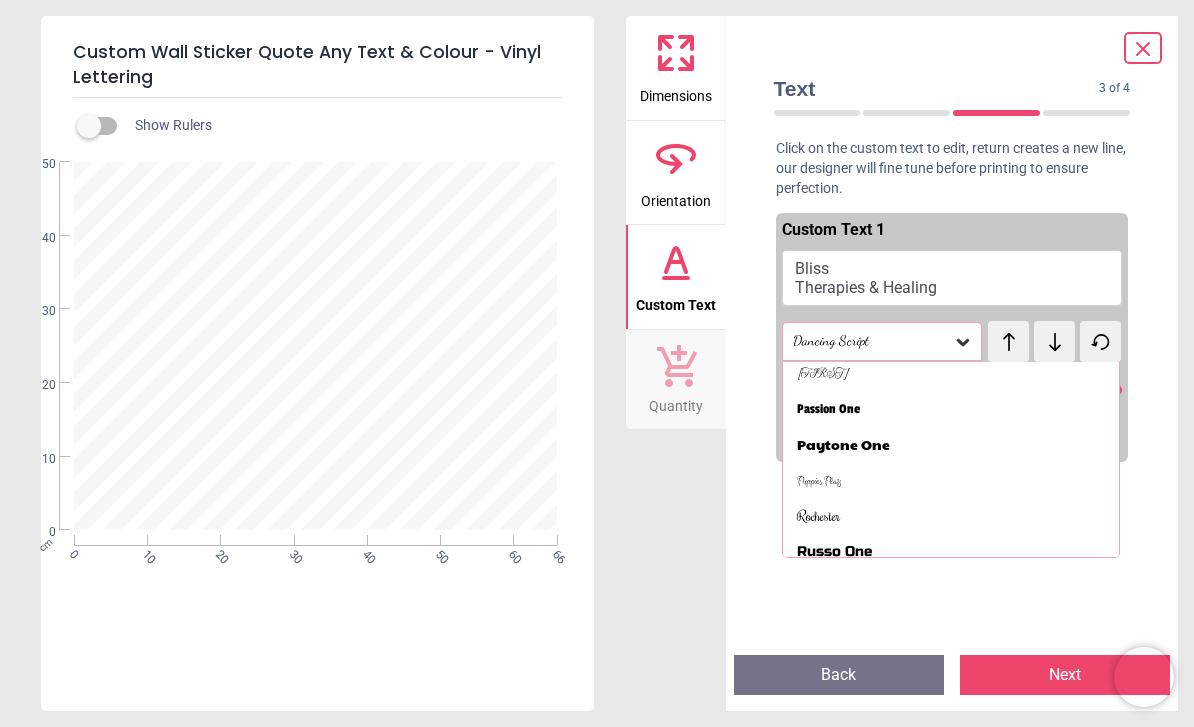 scroll, scrollTop: 860, scrollLeft: 0, axis: vertical 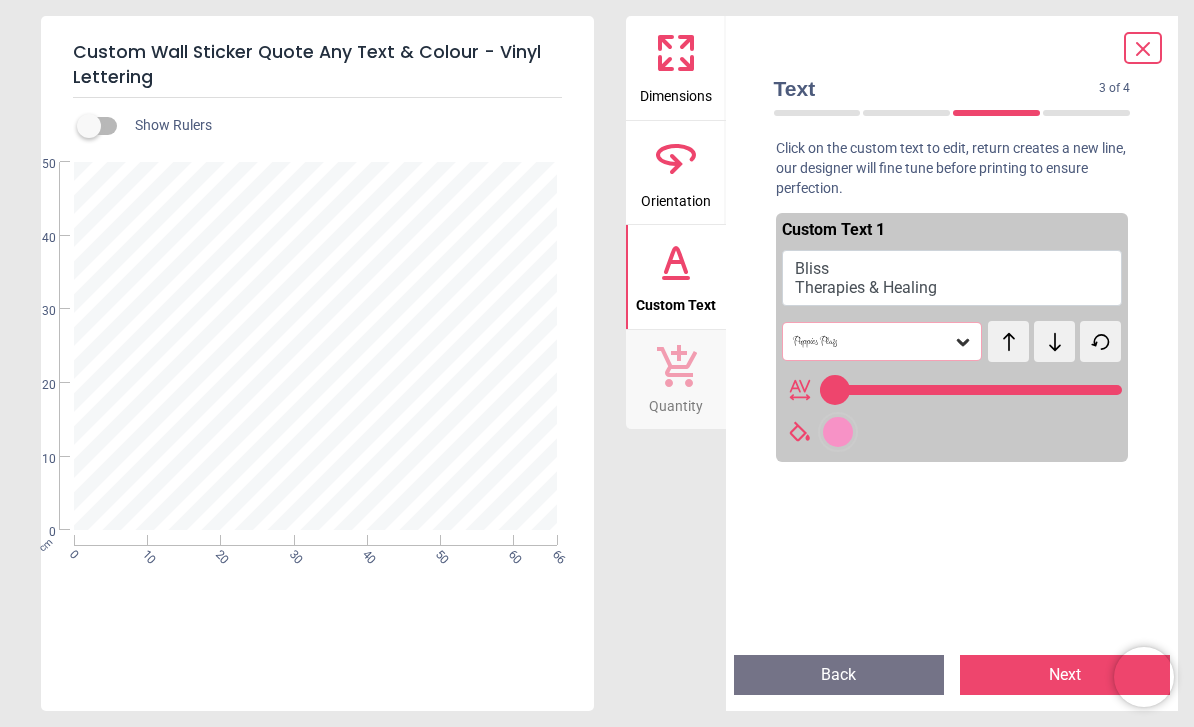 click 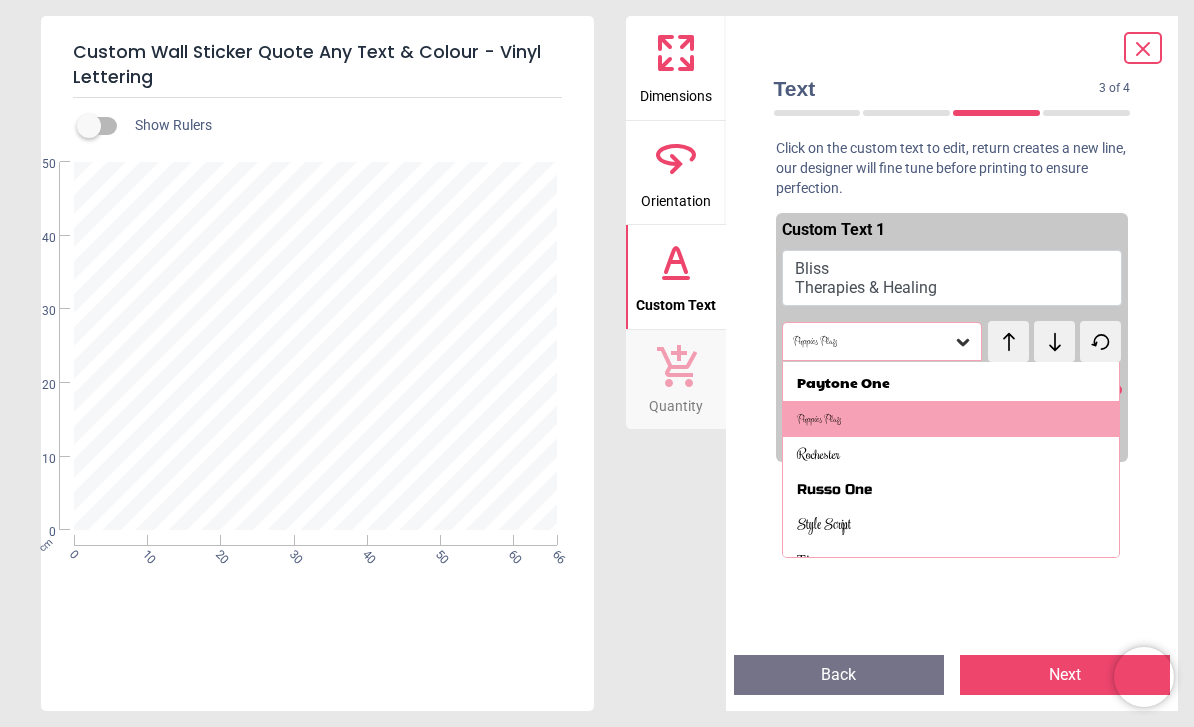 scroll, scrollTop: 922, scrollLeft: 0, axis: vertical 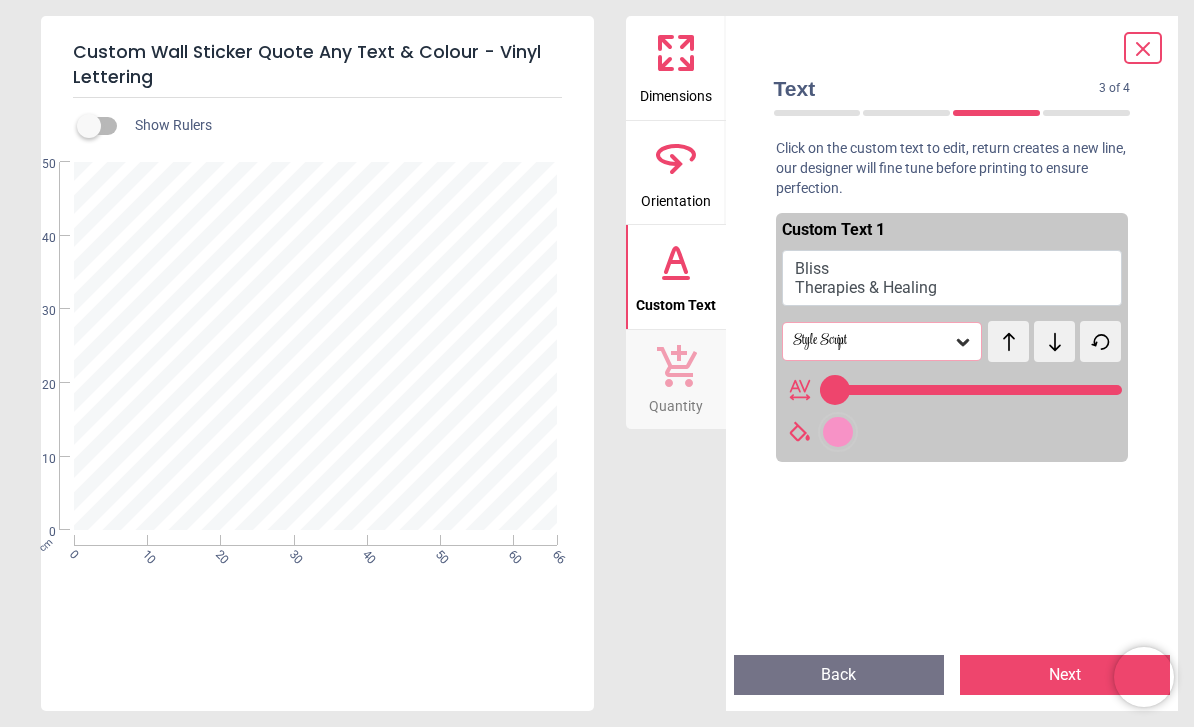 click 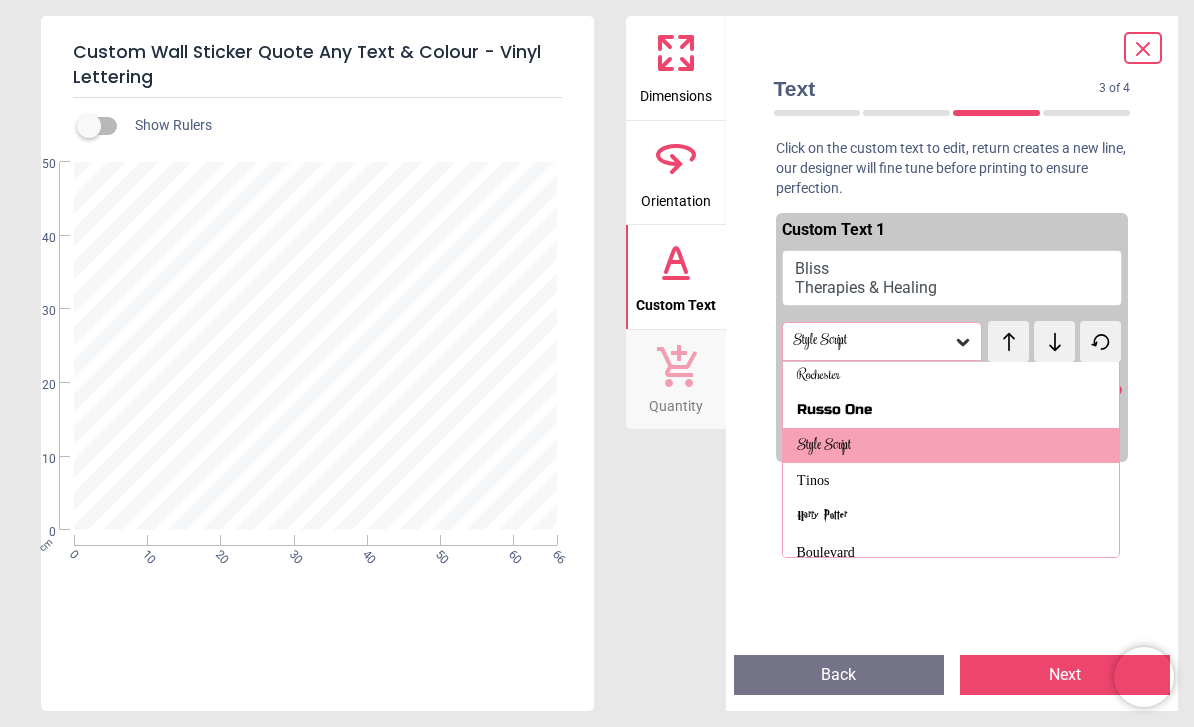 scroll, scrollTop: 1002, scrollLeft: 0, axis: vertical 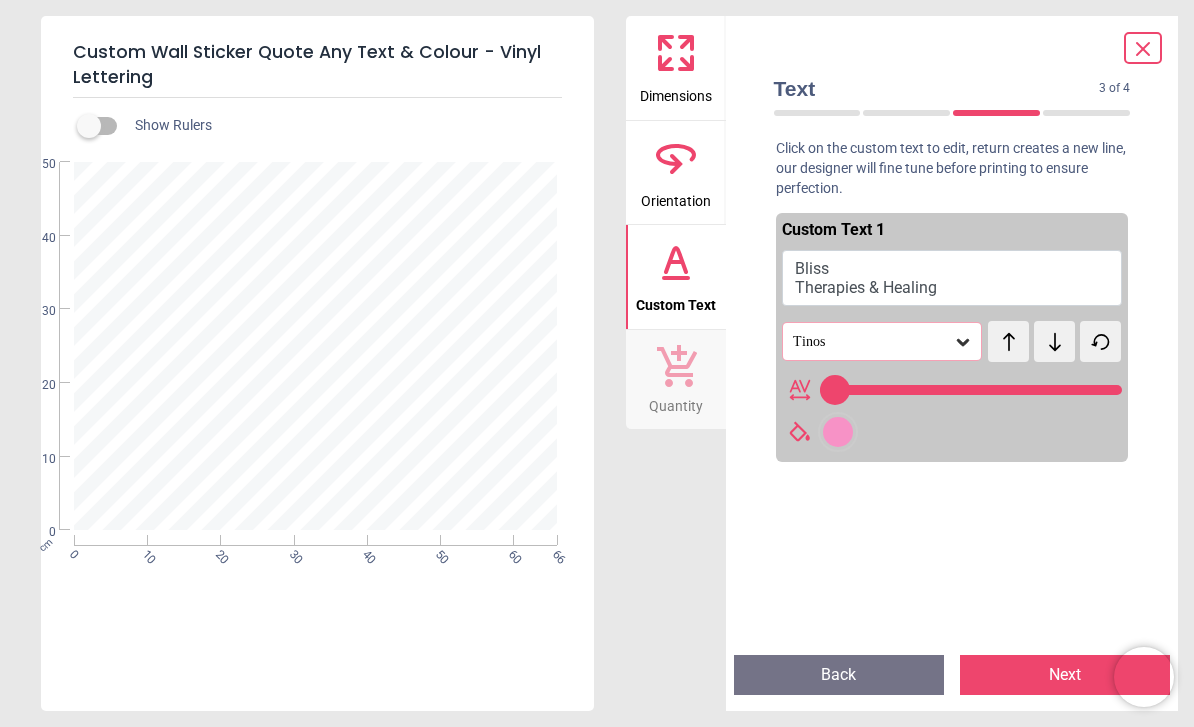 click 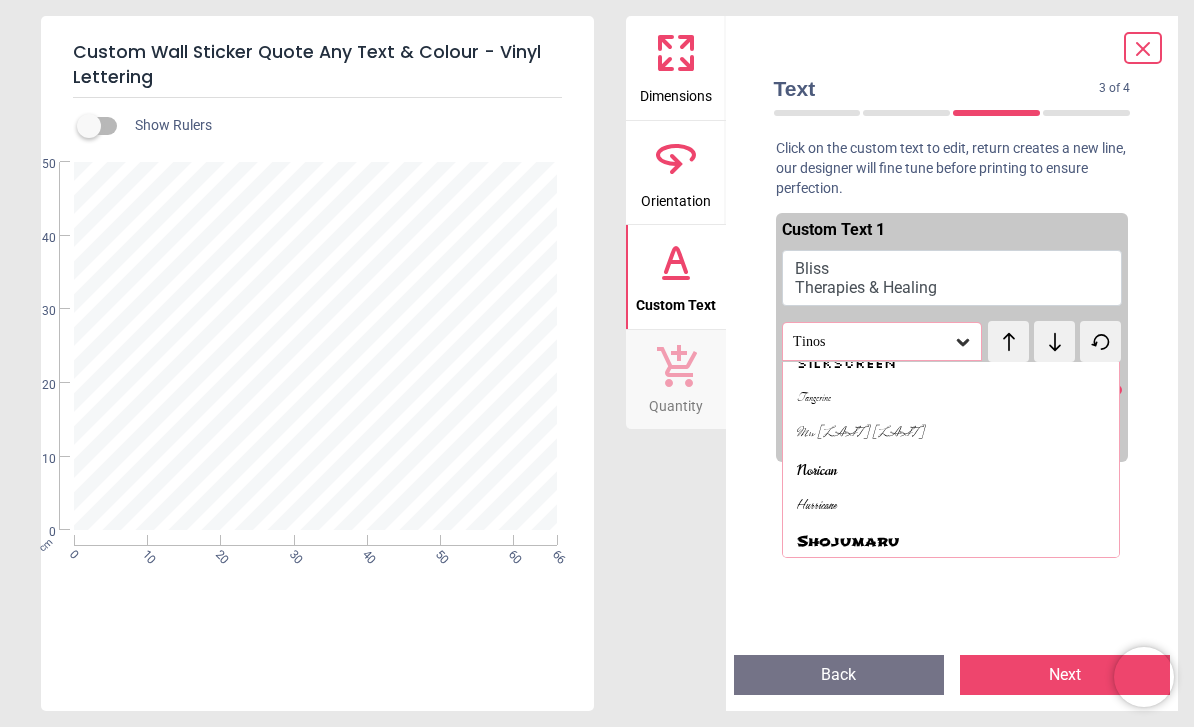scroll, scrollTop: 1510, scrollLeft: 0, axis: vertical 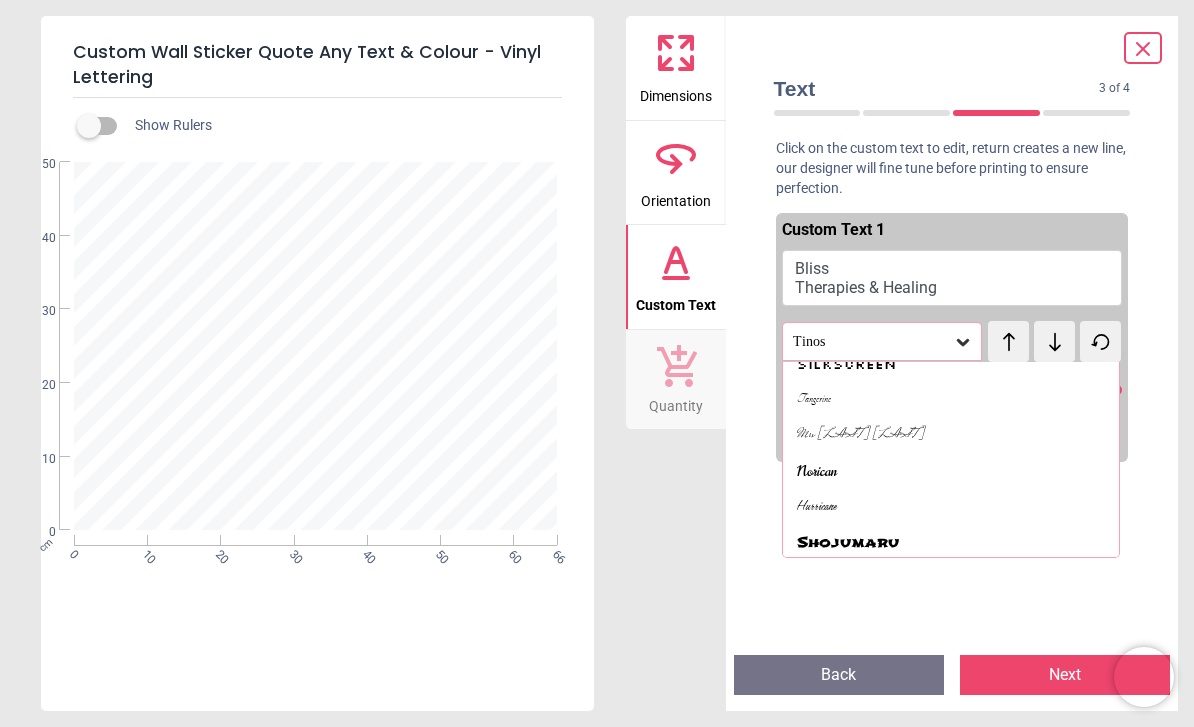 click on "Norican" at bounding box center (951, 472) 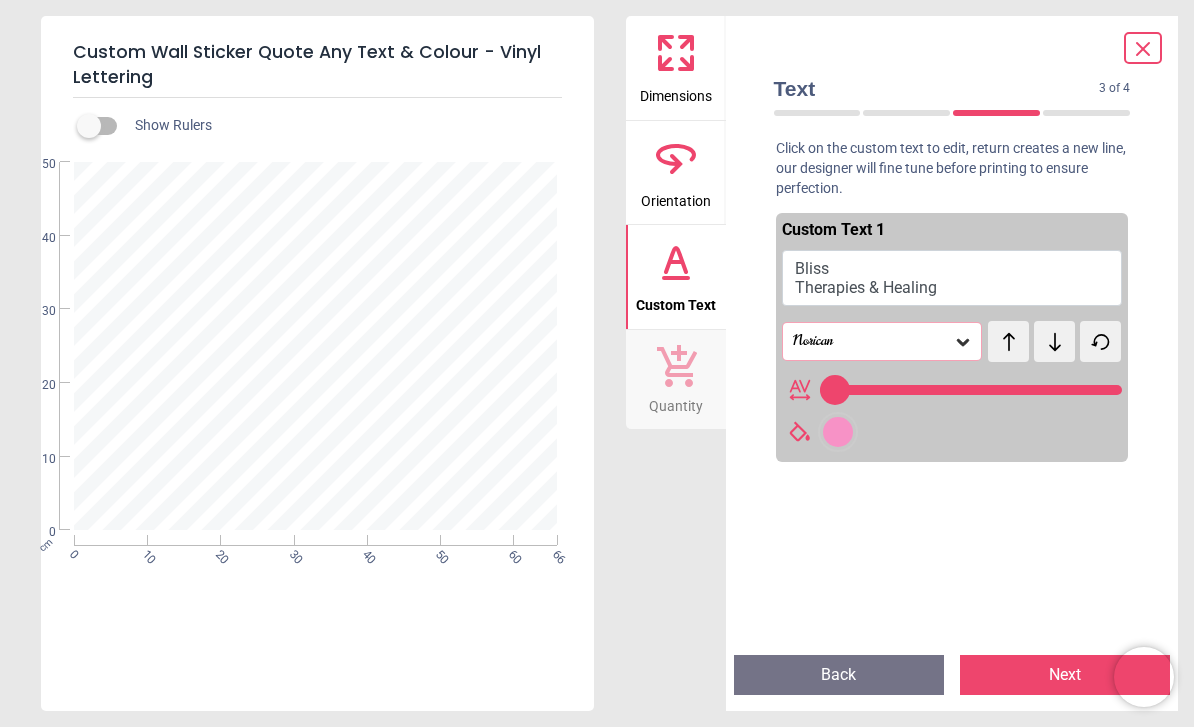 click on "Norican" at bounding box center (882, 341) 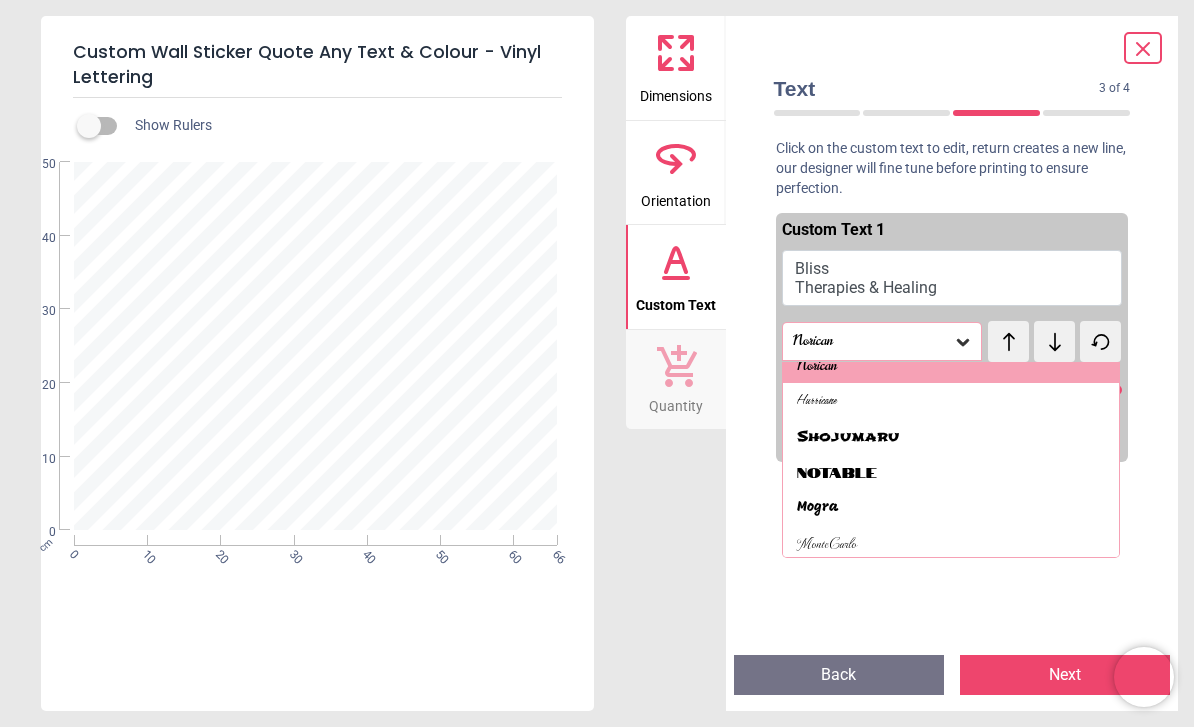 scroll, scrollTop: 1616, scrollLeft: 0, axis: vertical 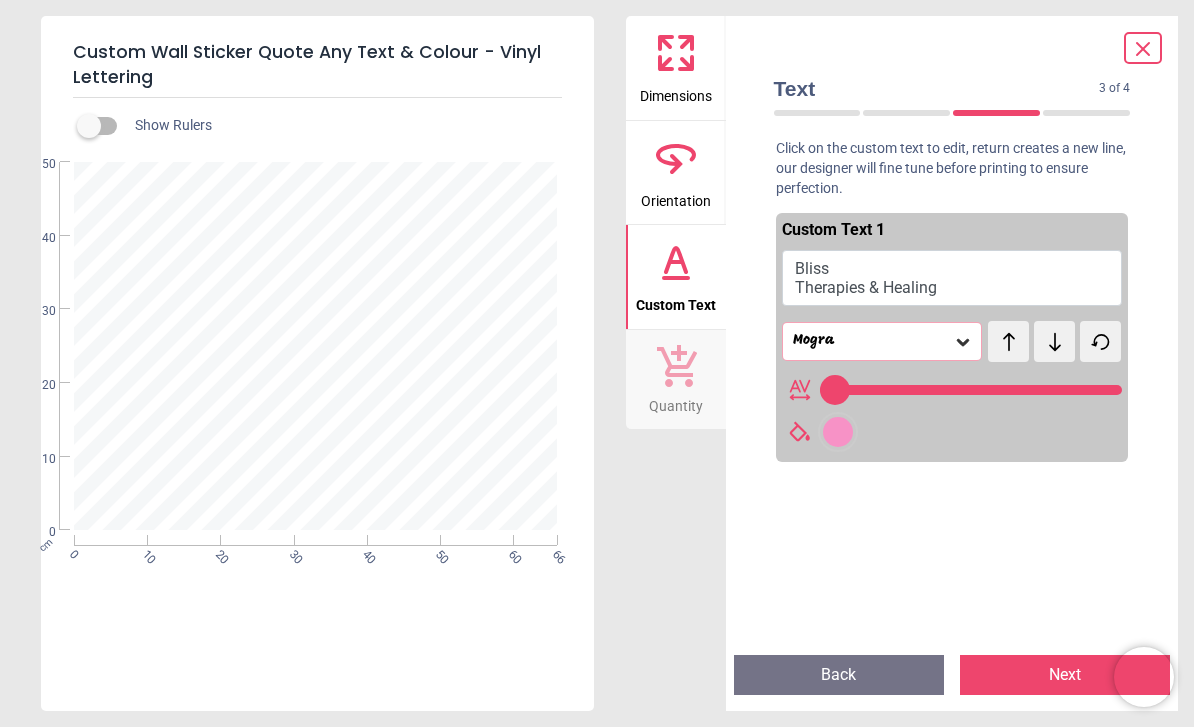 click 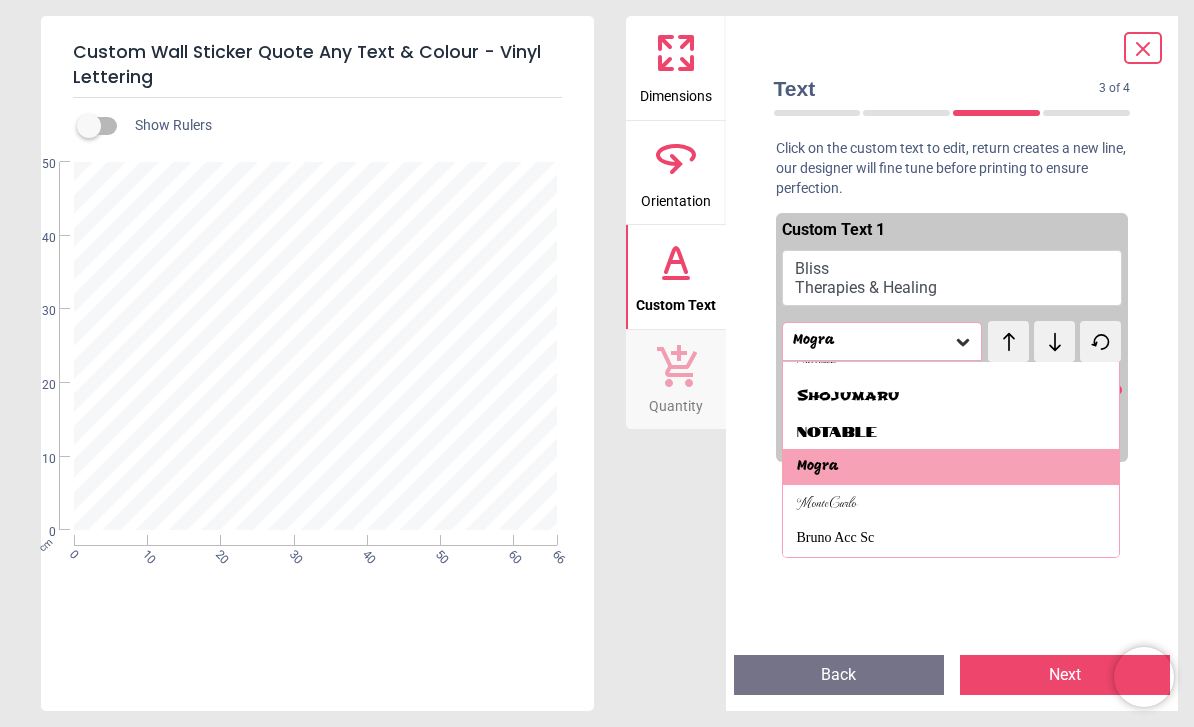 scroll, scrollTop: 1658, scrollLeft: 0, axis: vertical 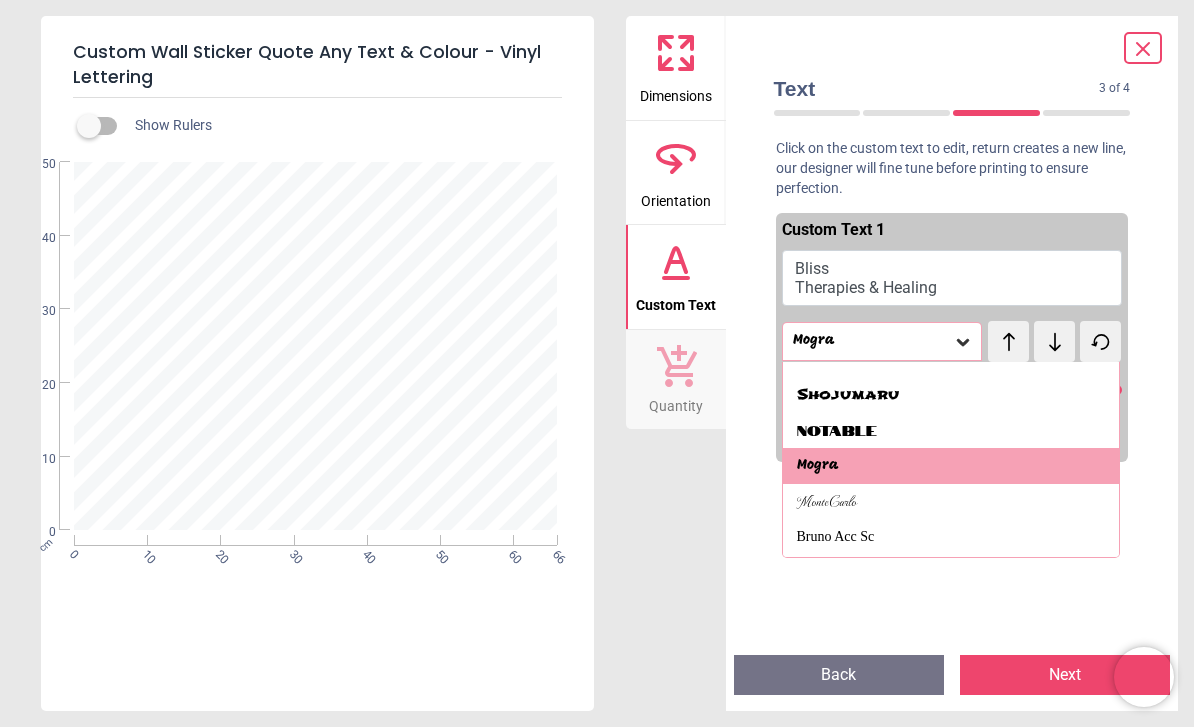click on "Bruno Acc Sc" at bounding box center (951, 537) 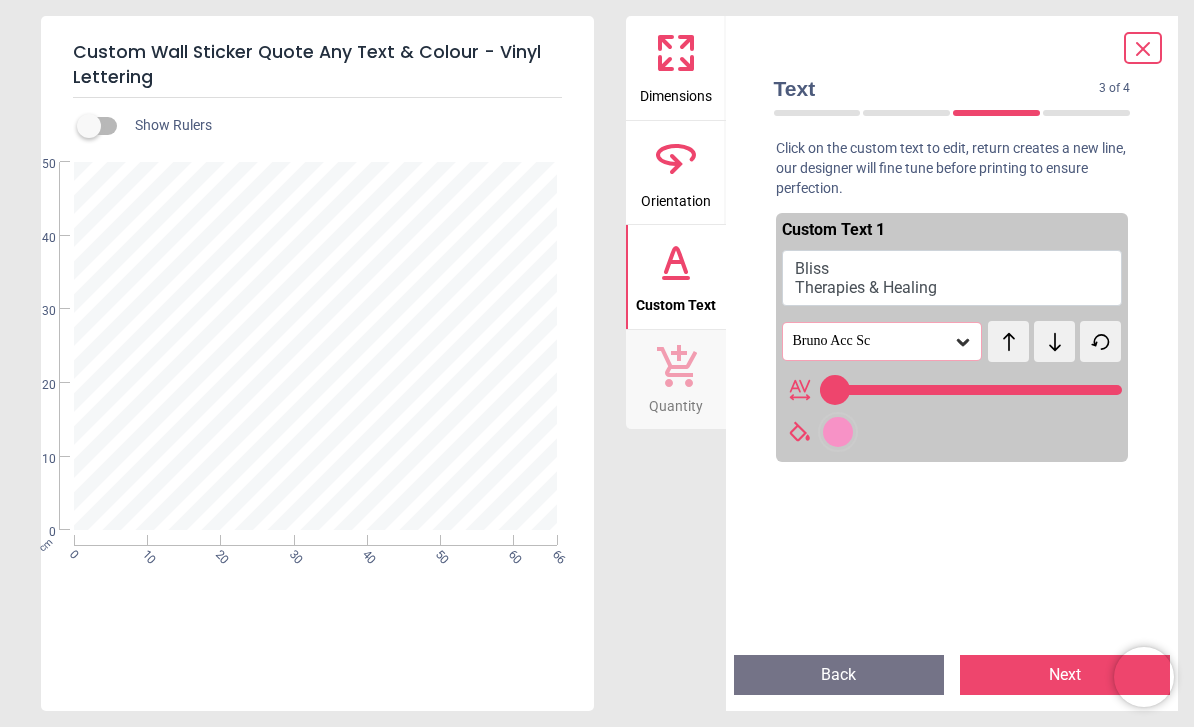 click 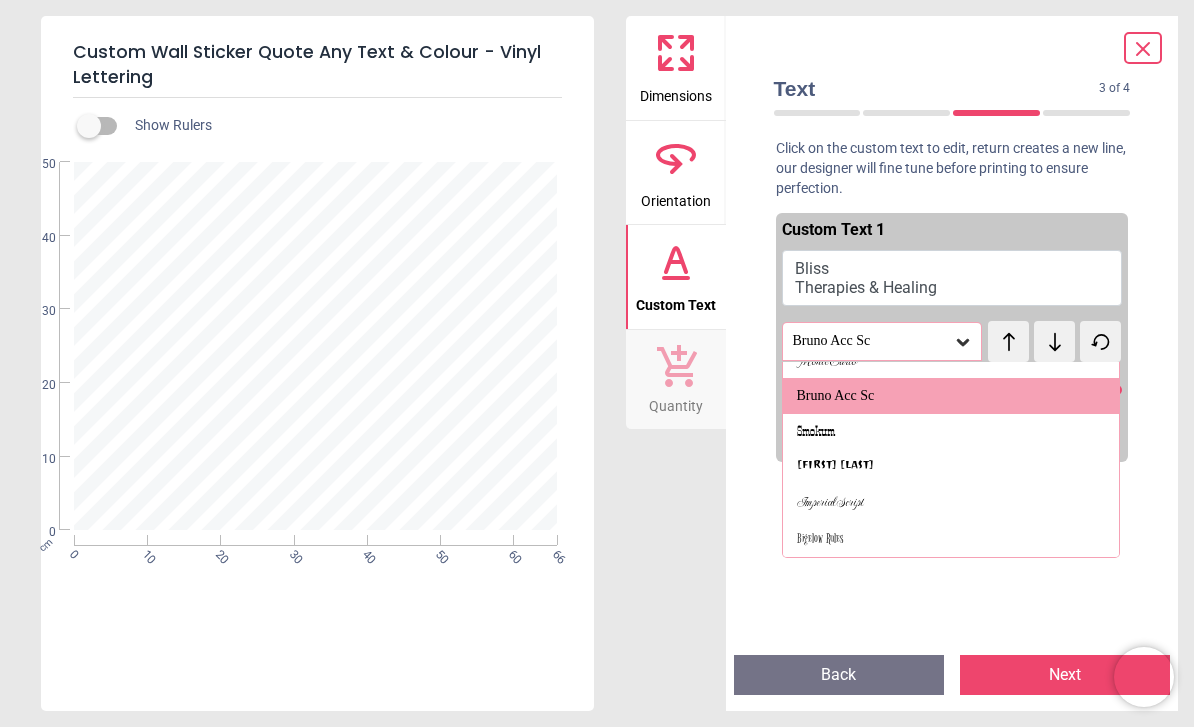 scroll, scrollTop: 1798, scrollLeft: 0, axis: vertical 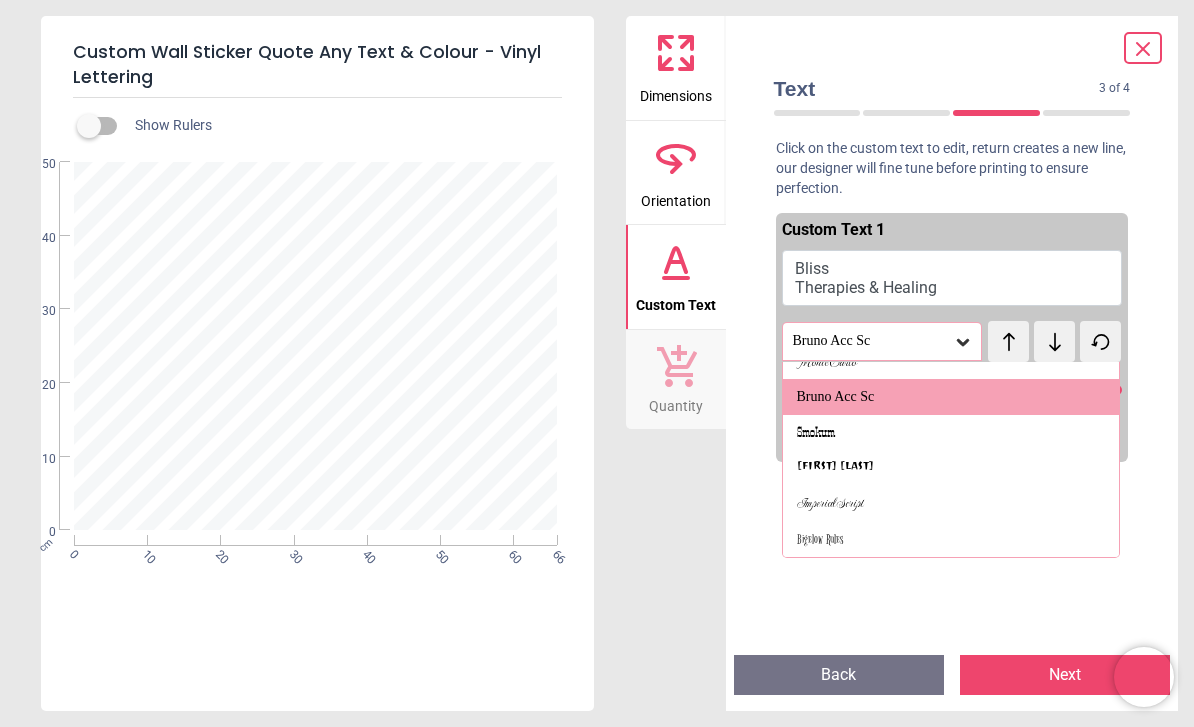 click on "[FIRST] [LAST]" at bounding box center (951, 468) 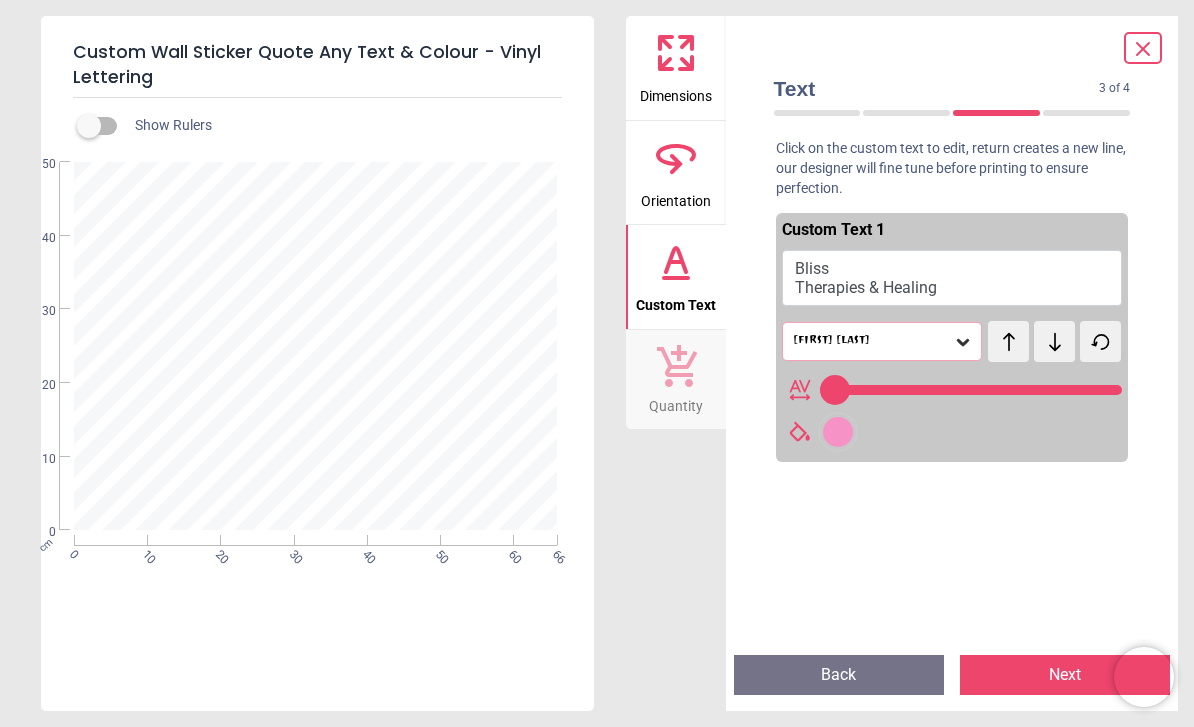 click 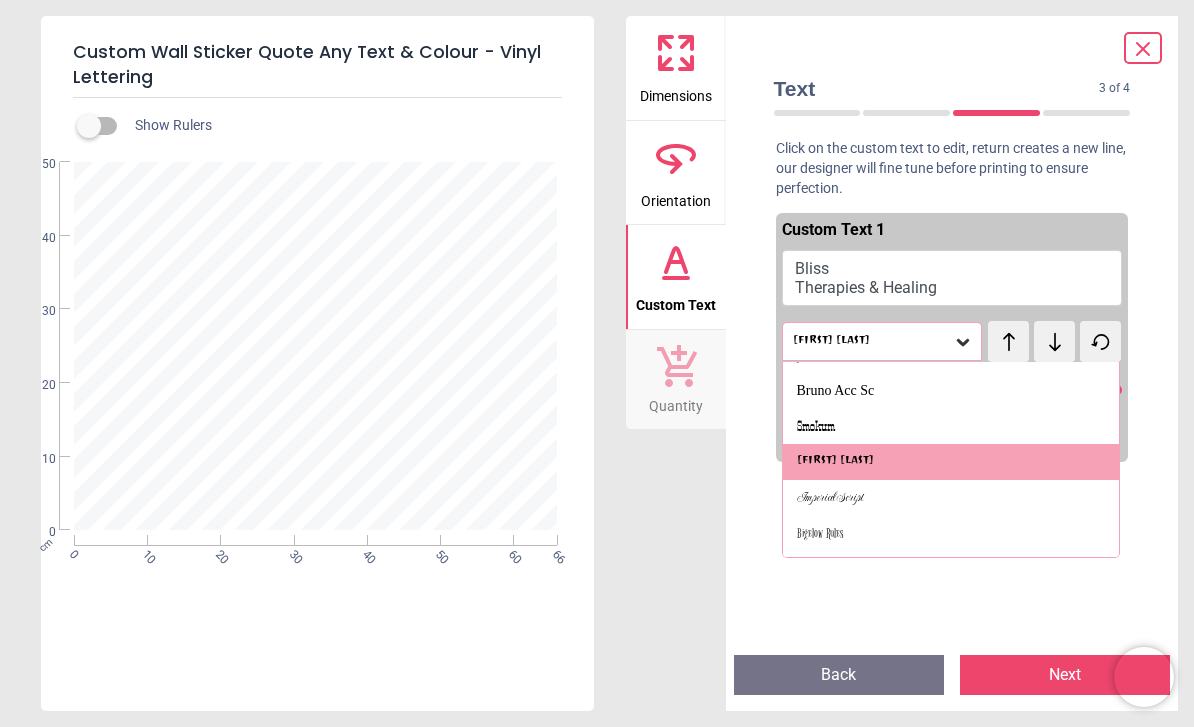 scroll, scrollTop: 1804, scrollLeft: 0, axis: vertical 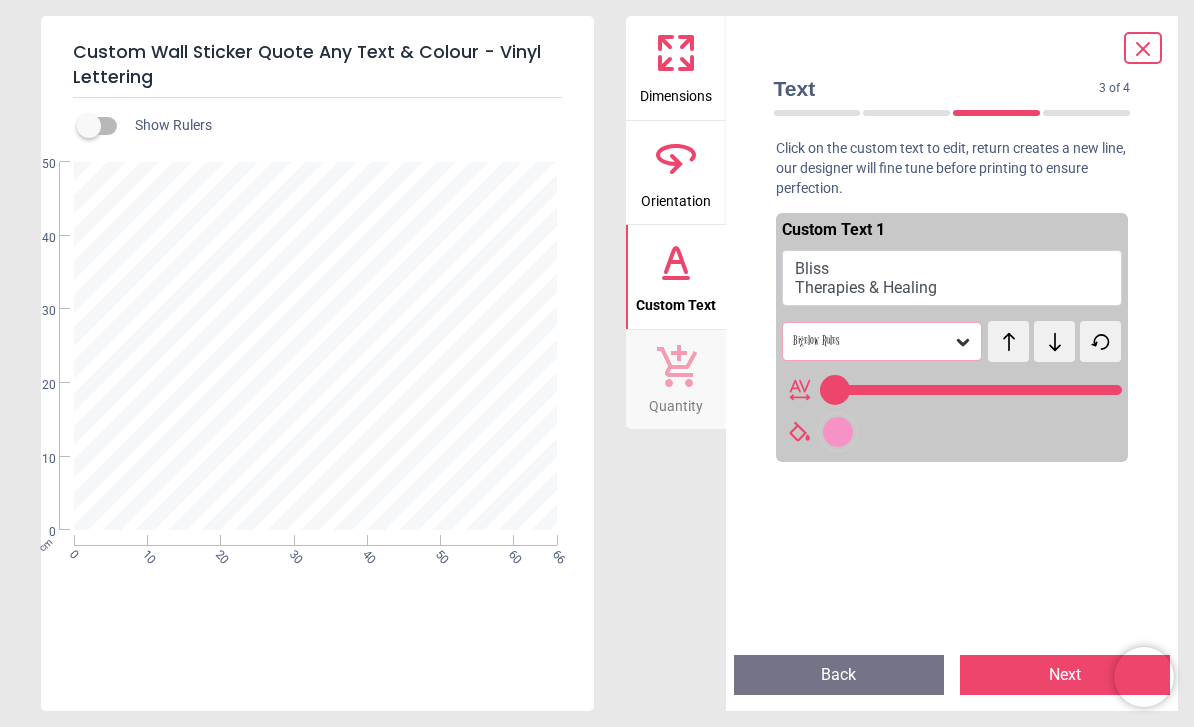 click 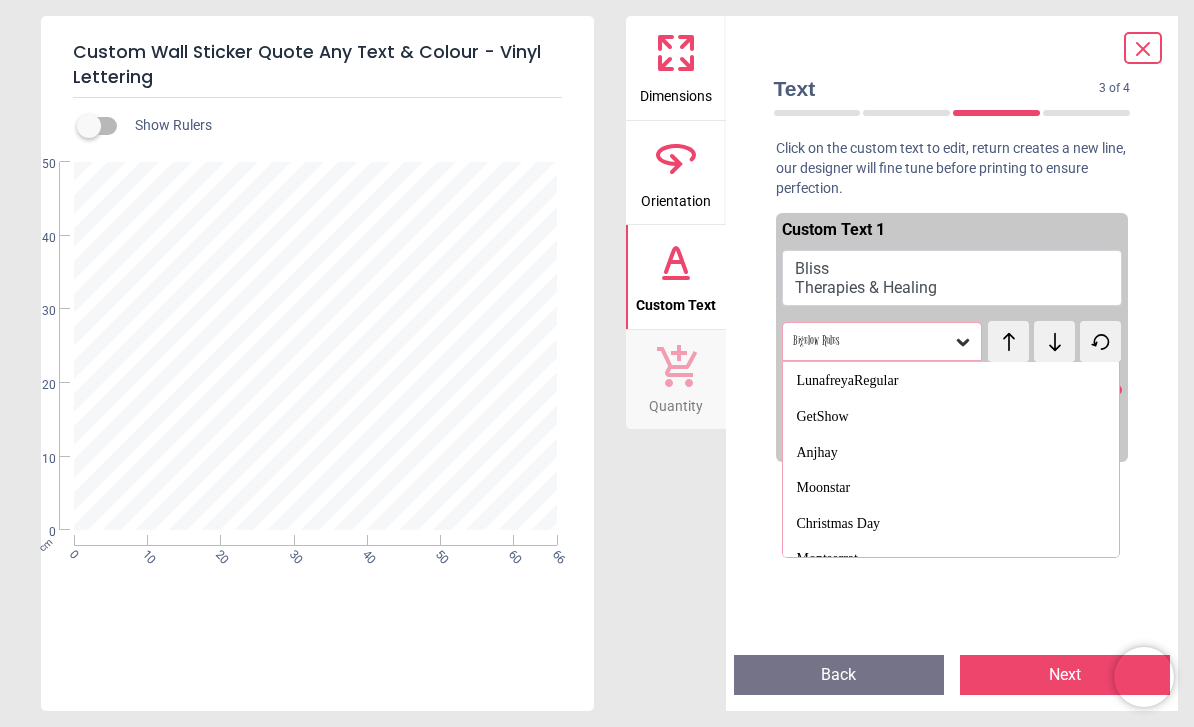 scroll, scrollTop: 2063, scrollLeft: 0, axis: vertical 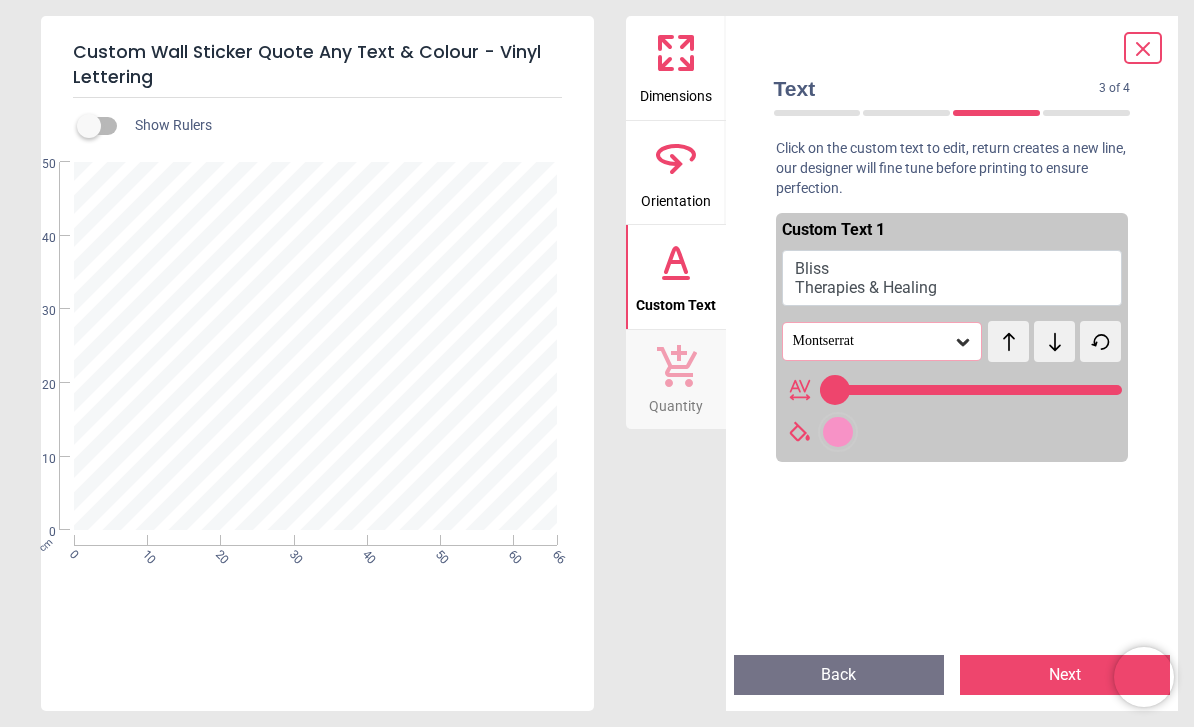 click 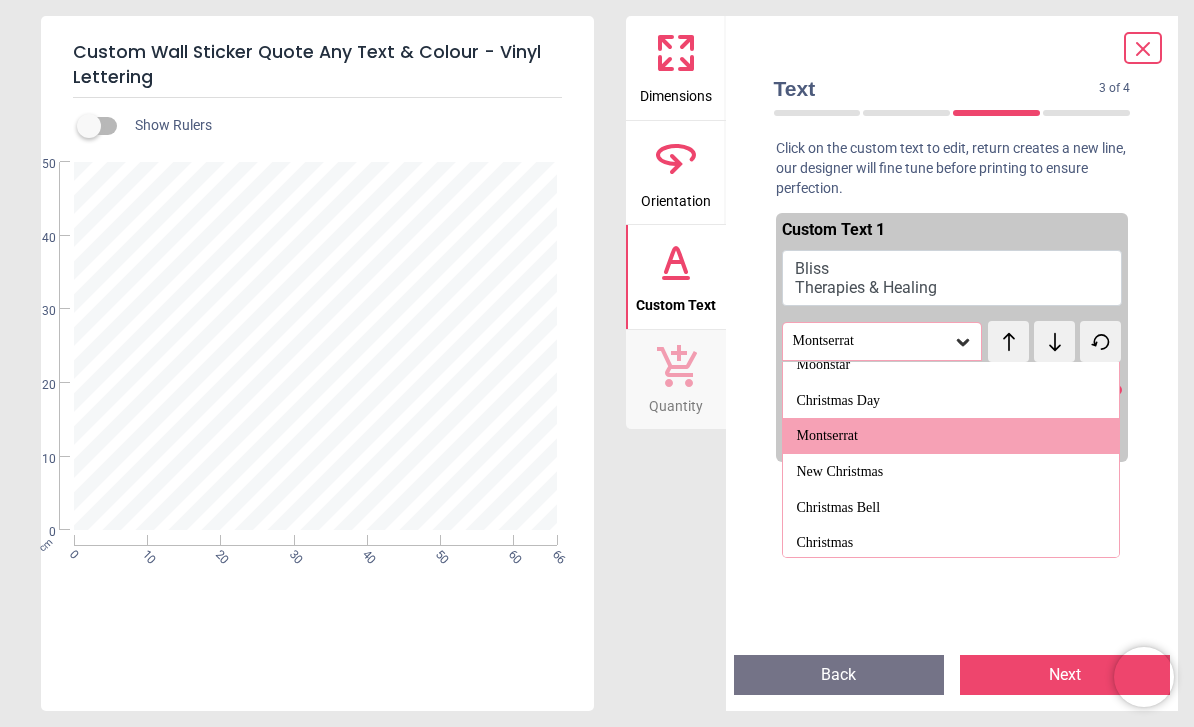 scroll, scrollTop: 2184, scrollLeft: 0, axis: vertical 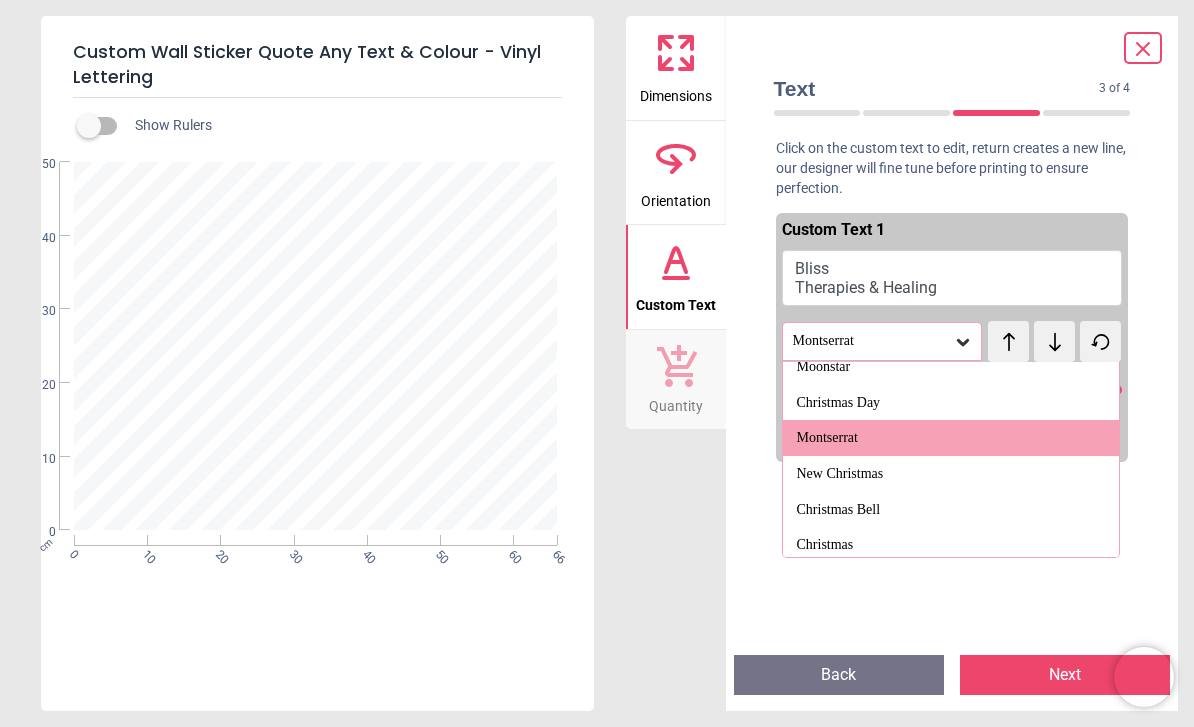 click on "Chrici" at bounding box center (814, 581) 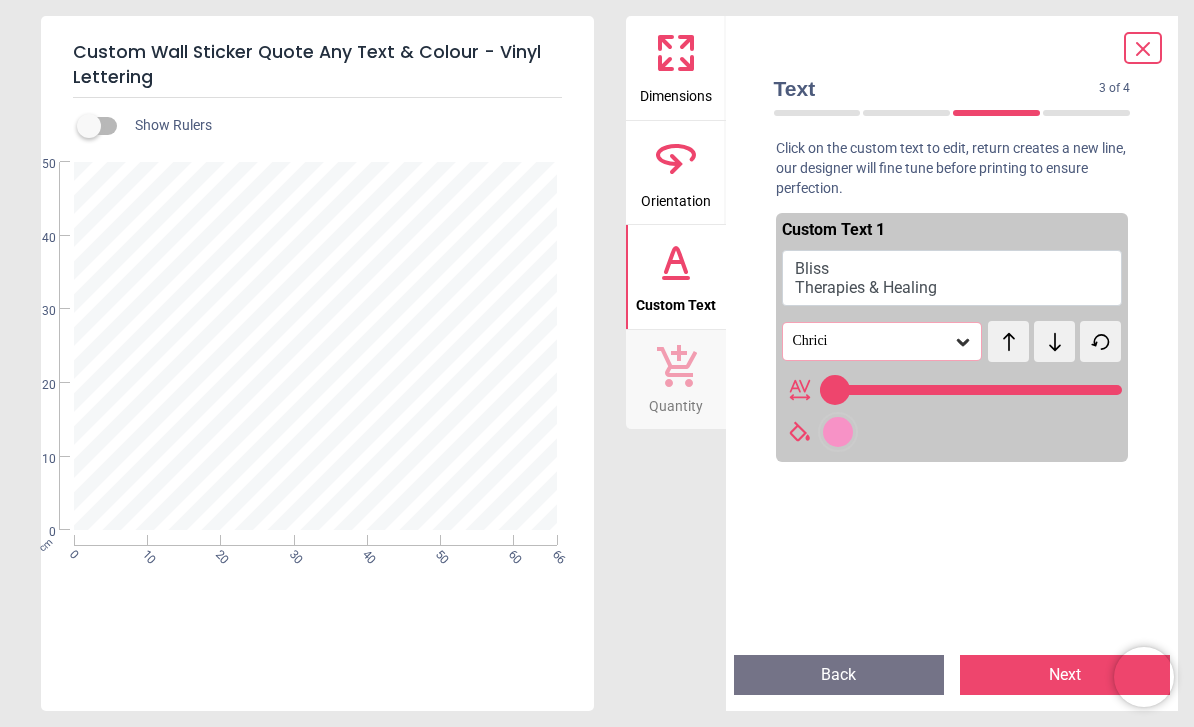 click on "Chrici" at bounding box center [882, 341] 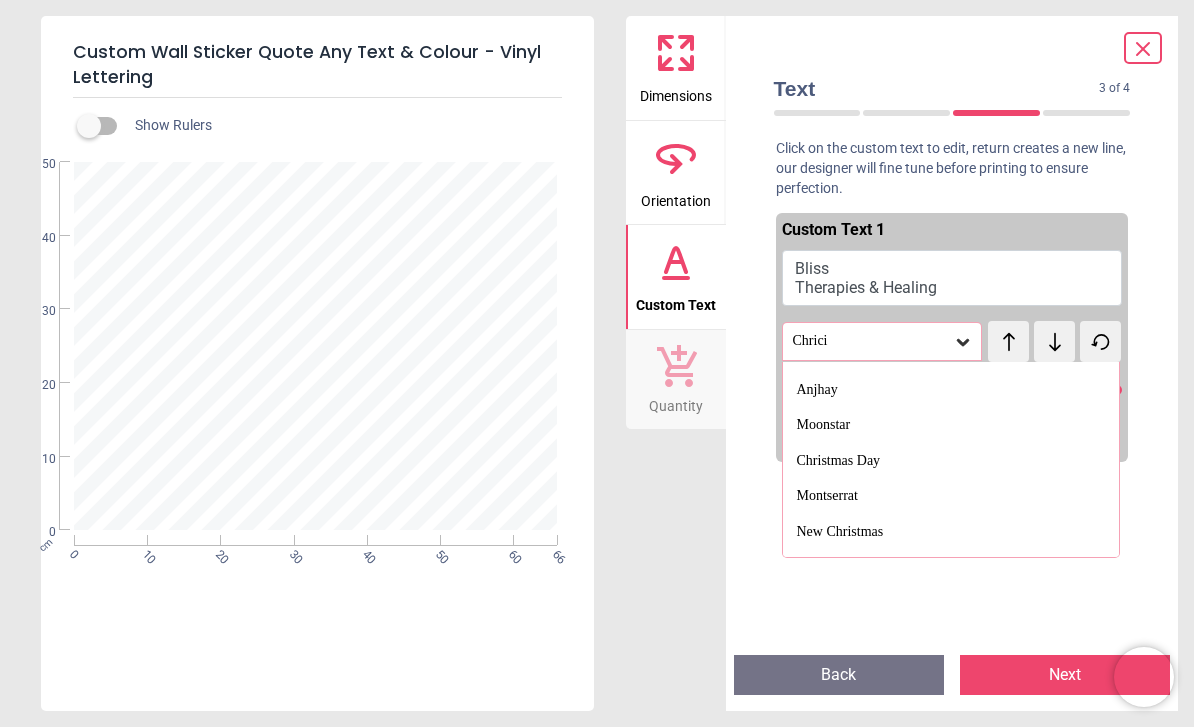 scroll, scrollTop: 2124, scrollLeft: 0, axis: vertical 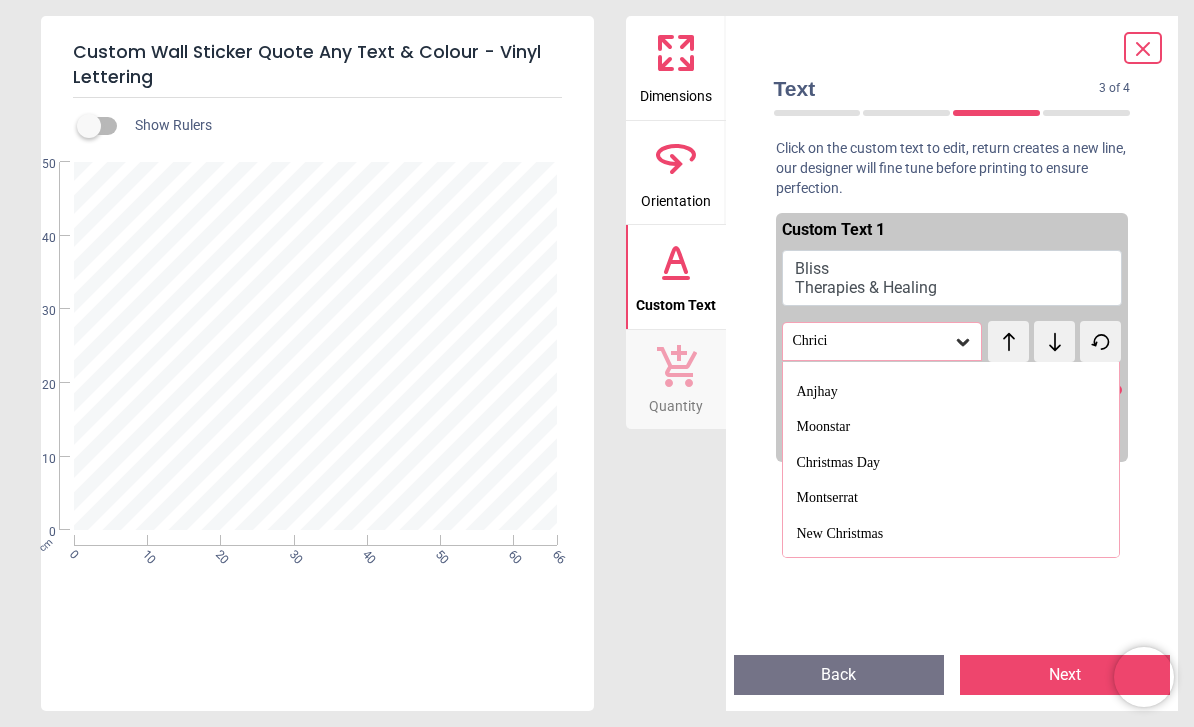 click on "New Christmas" at bounding box center (840, 534) 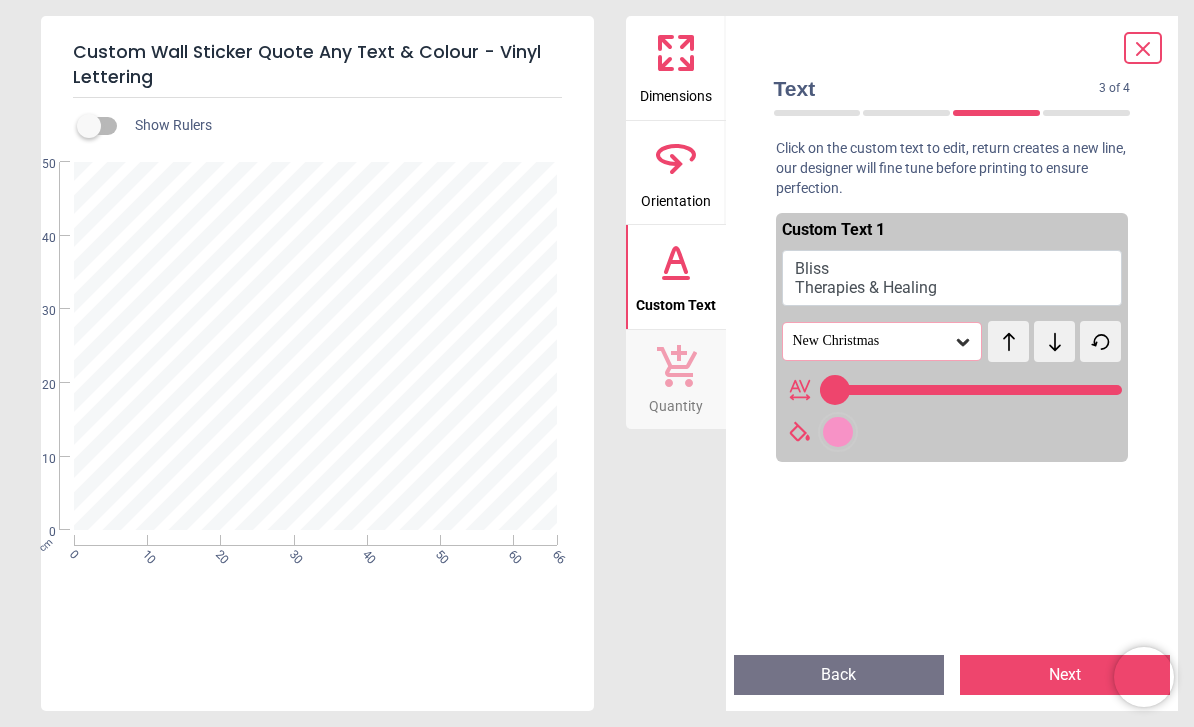 click 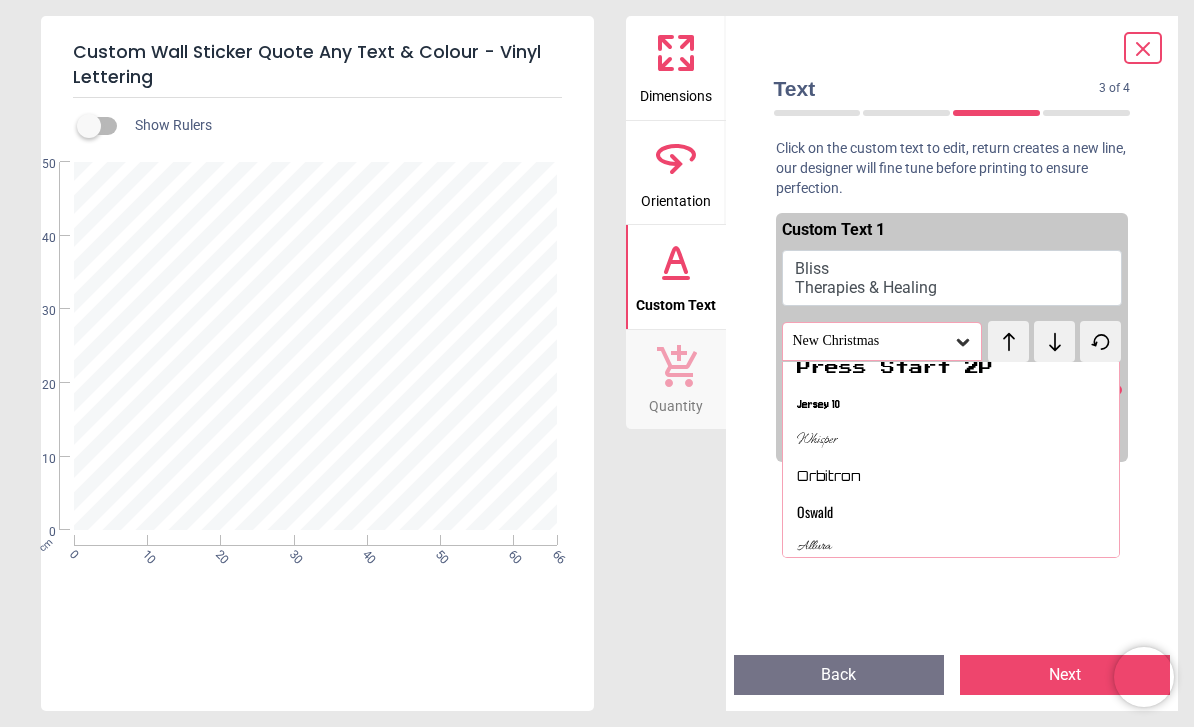 scroll, scrollTop: 1291, scrollLeft: 0, axis: vertical 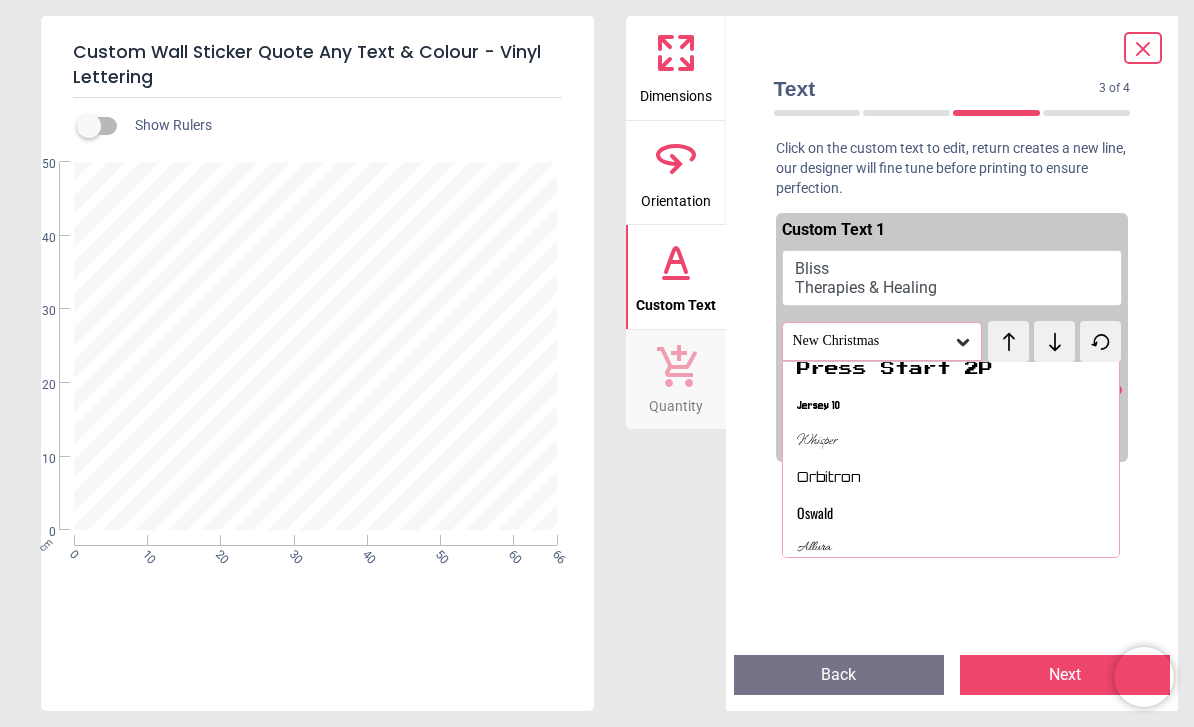 click on "Oswald" at bounding box center [815, 513] 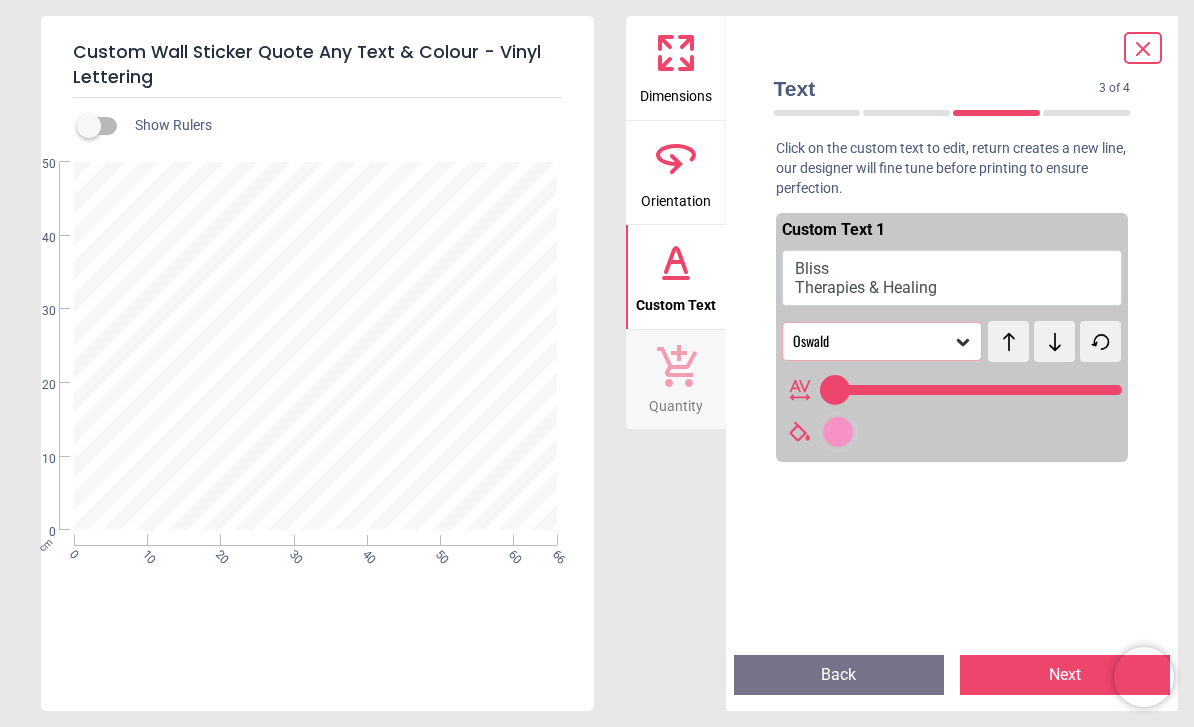 click 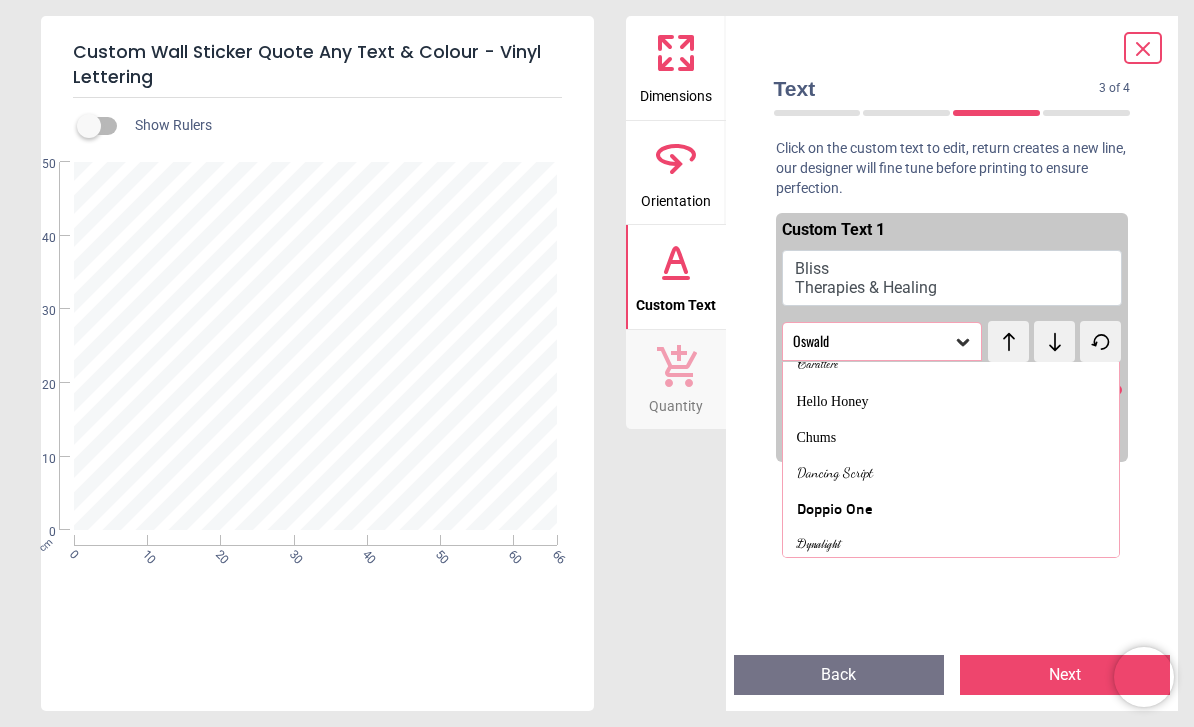 scroll, scrollTop: 583, scrollLeft: 0, axis: vertical 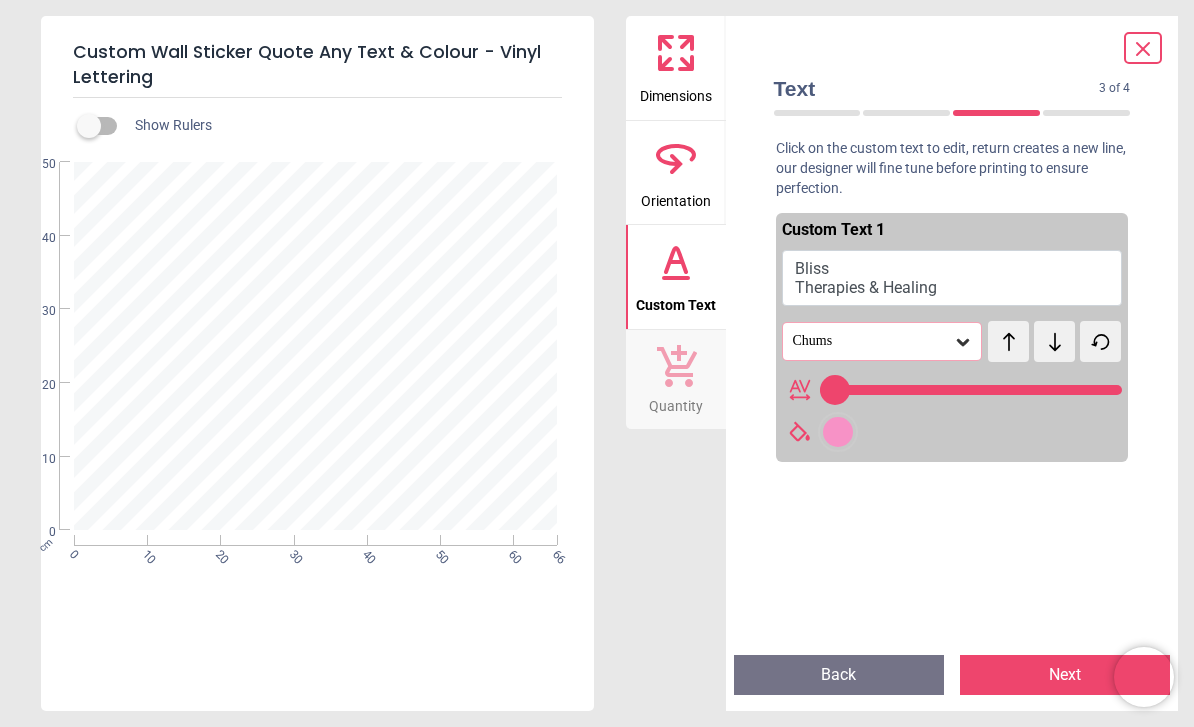 click 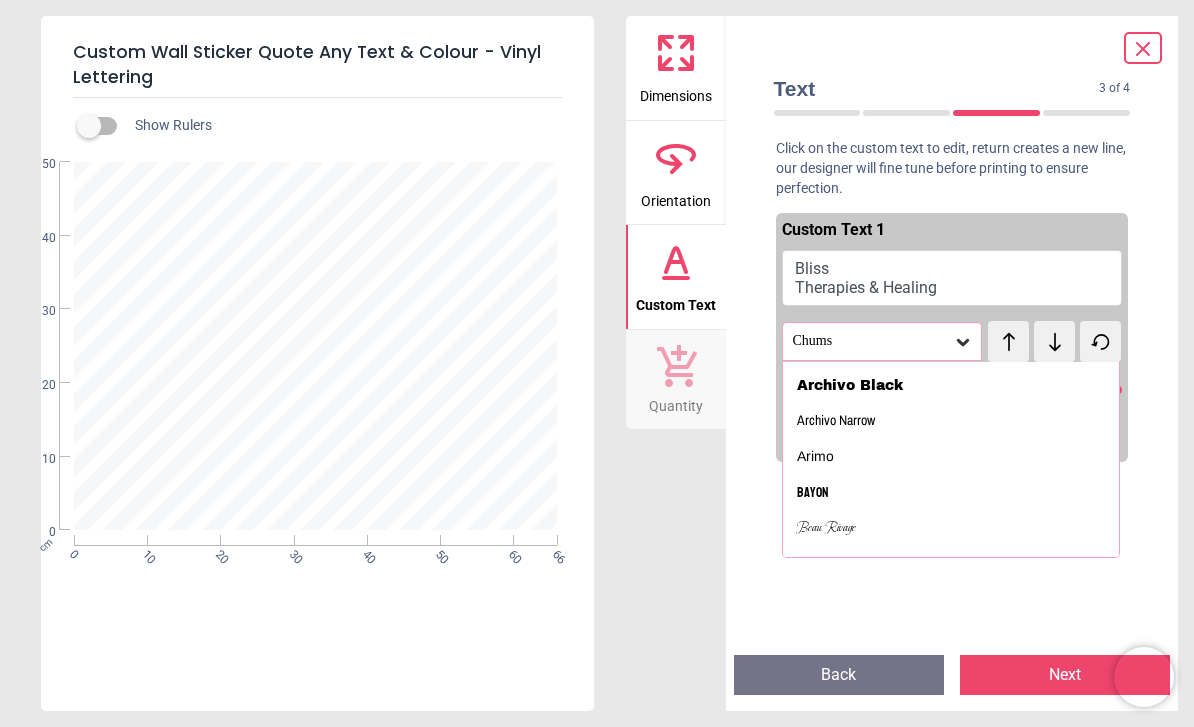 scroll, scrollTop: 348, scrollLeft: 0, axis: vertical 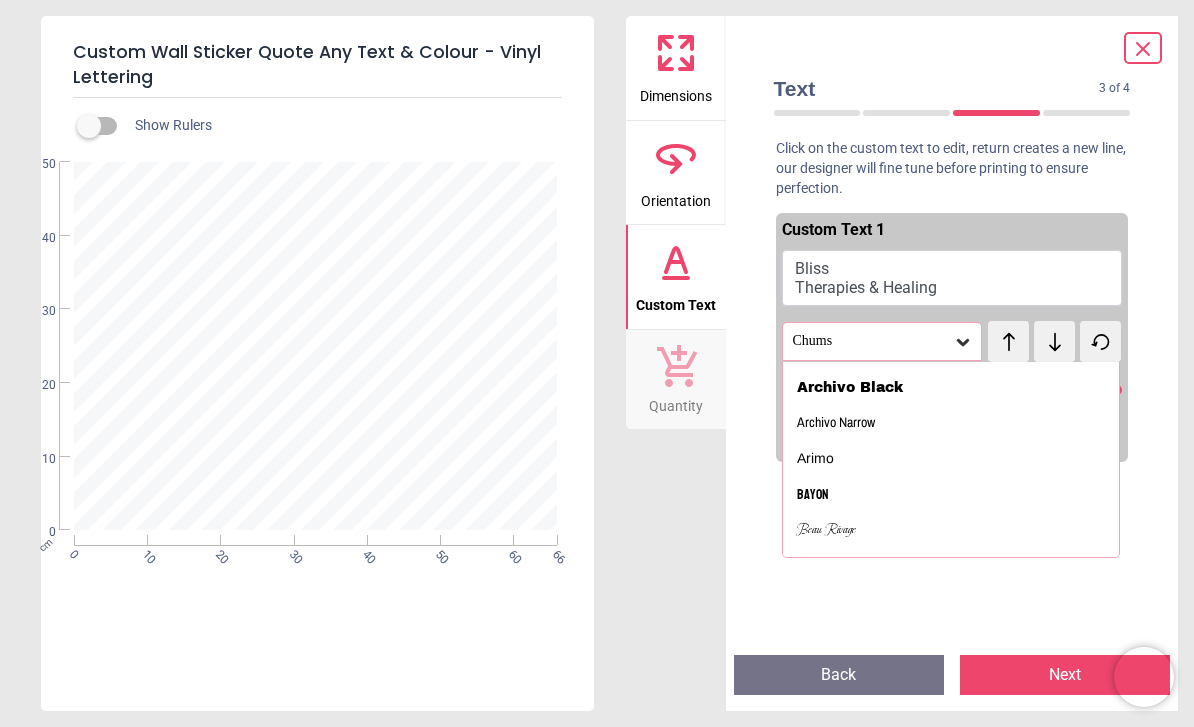 click on "Archivo Narrow" at bounding box center [836, 423] 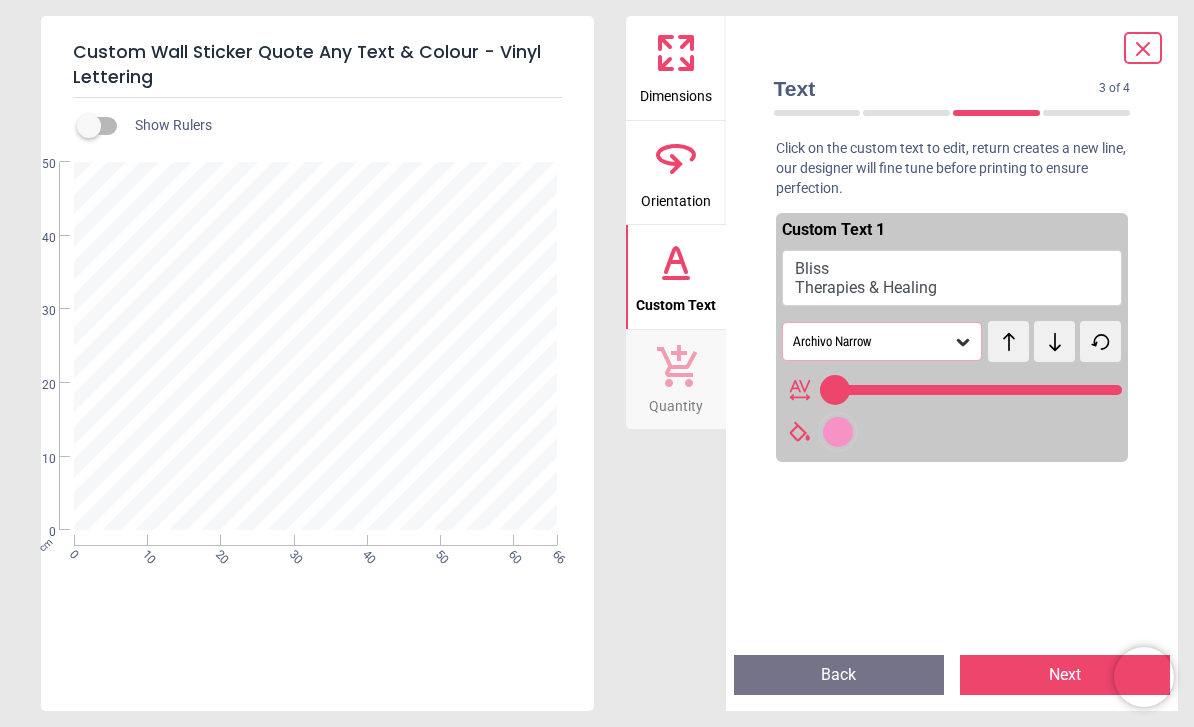 click 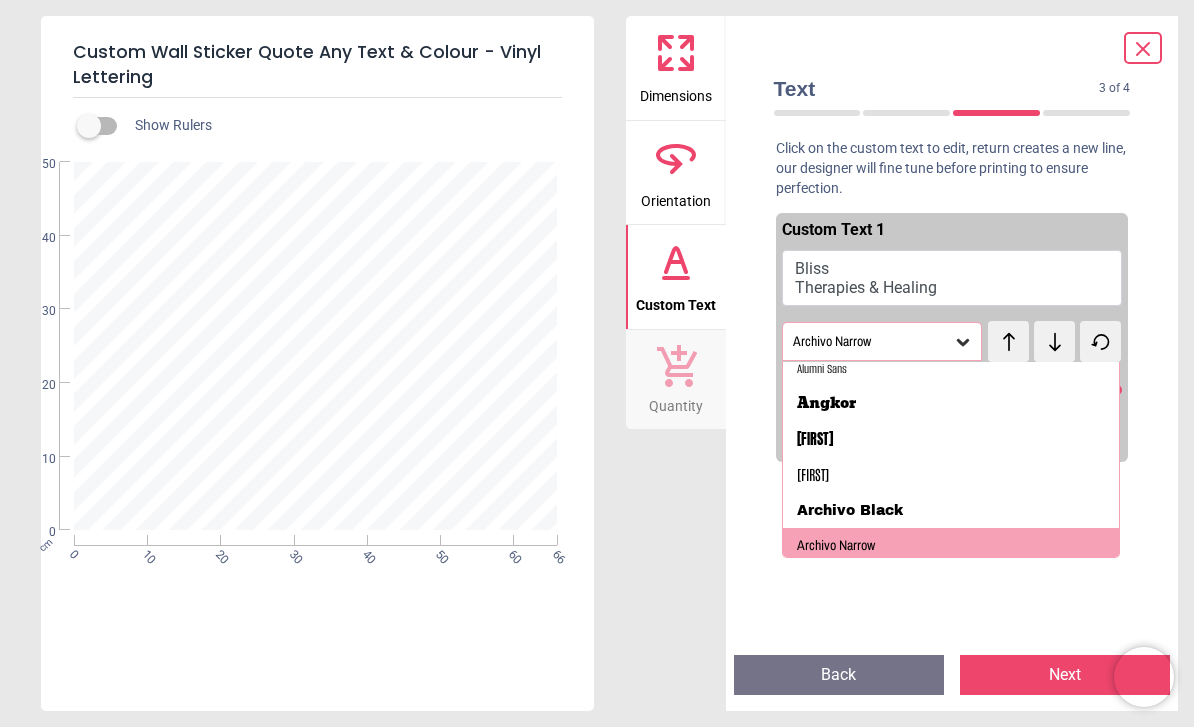 scroll, scrollTop: 225, scrollLeft: 0, axis: vertical 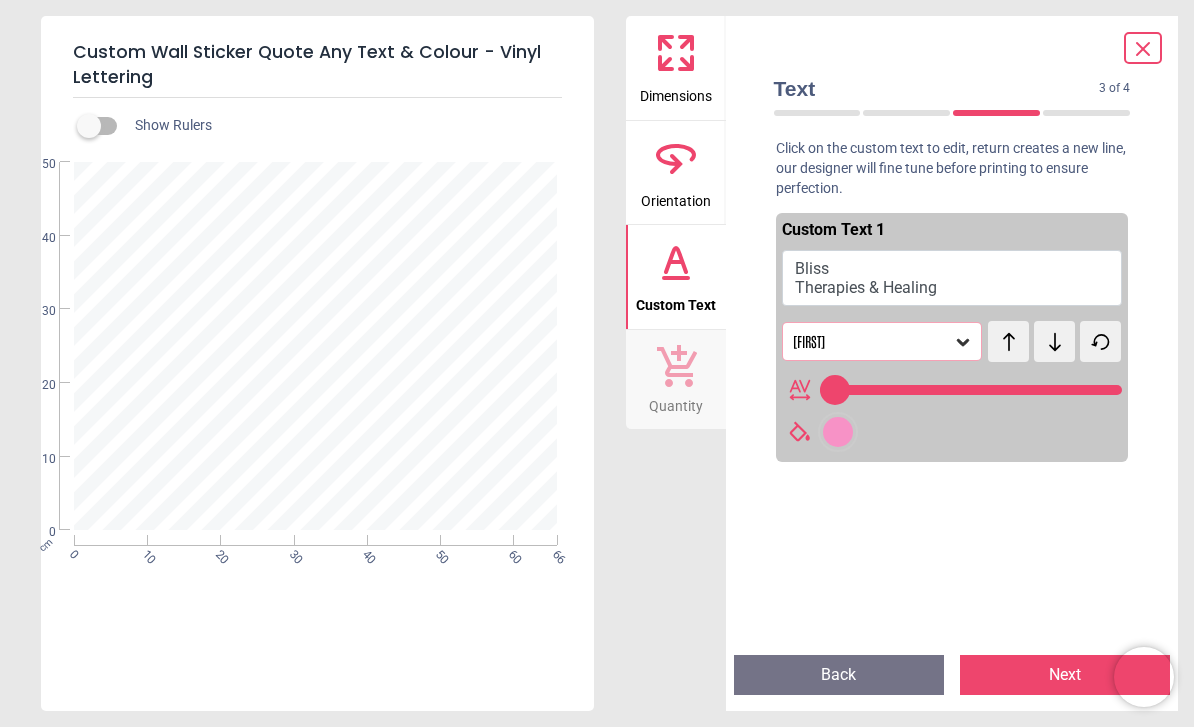 click on "[FIRST]" at bounding box center [882, 341] 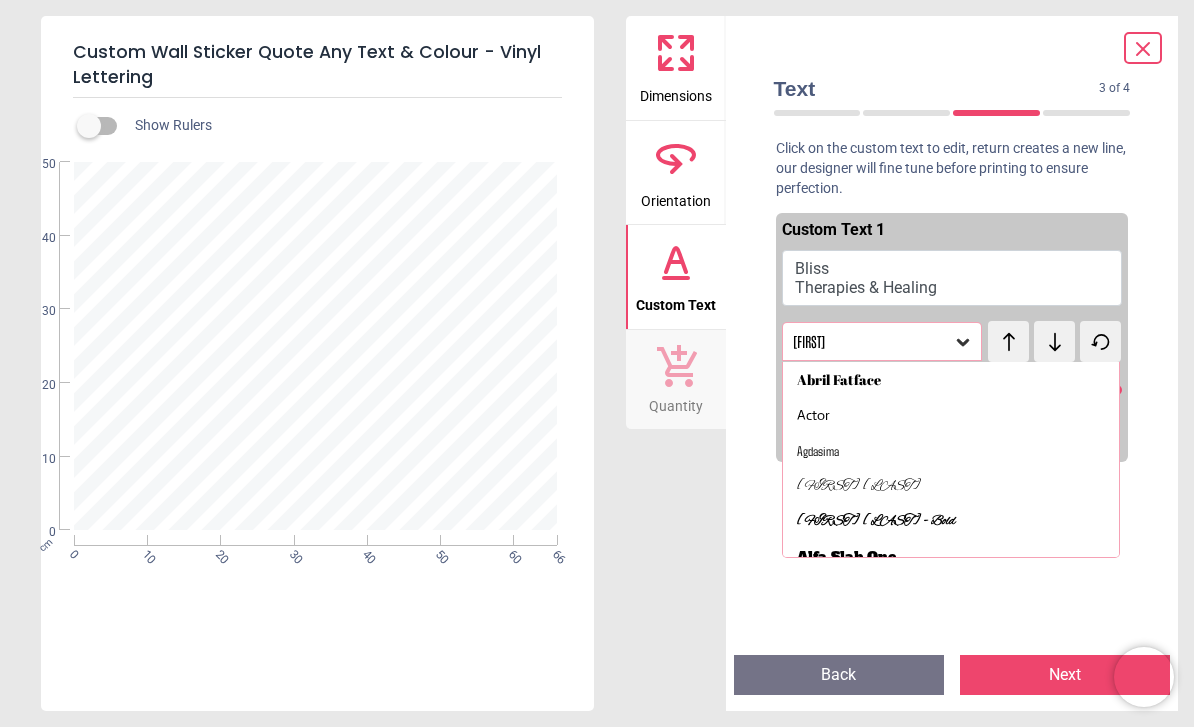 scroll, scrollTop: 0, scrollLeft: 0, axis: both 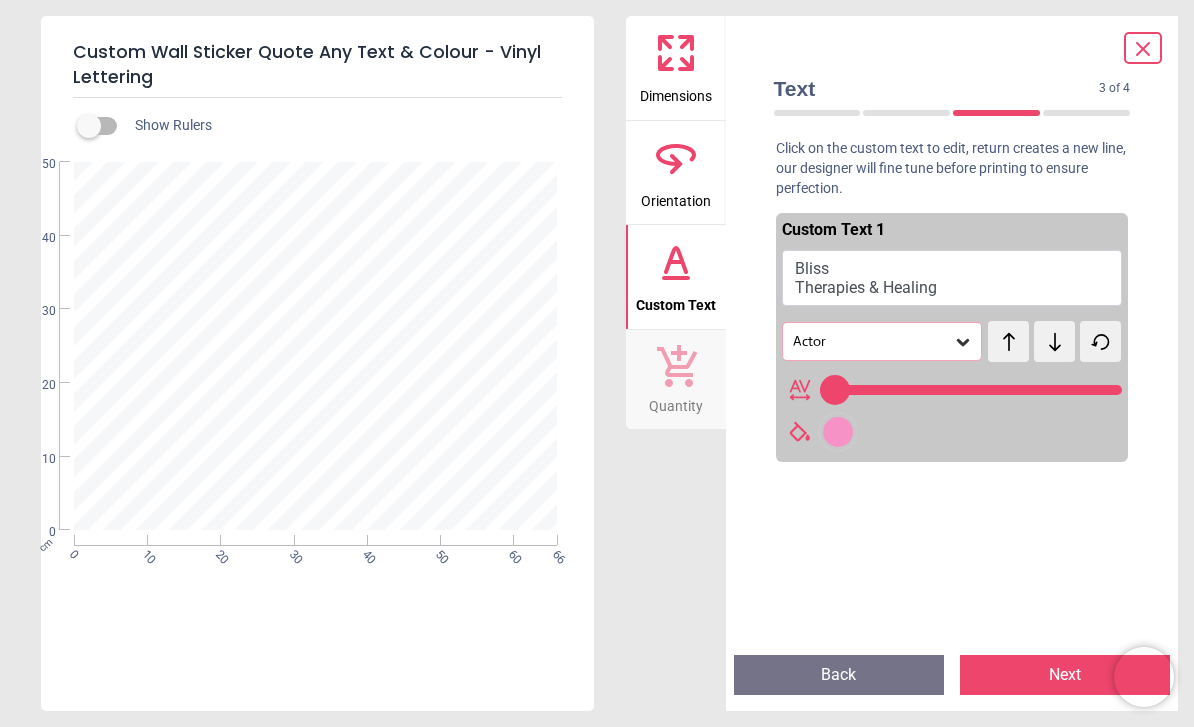 click 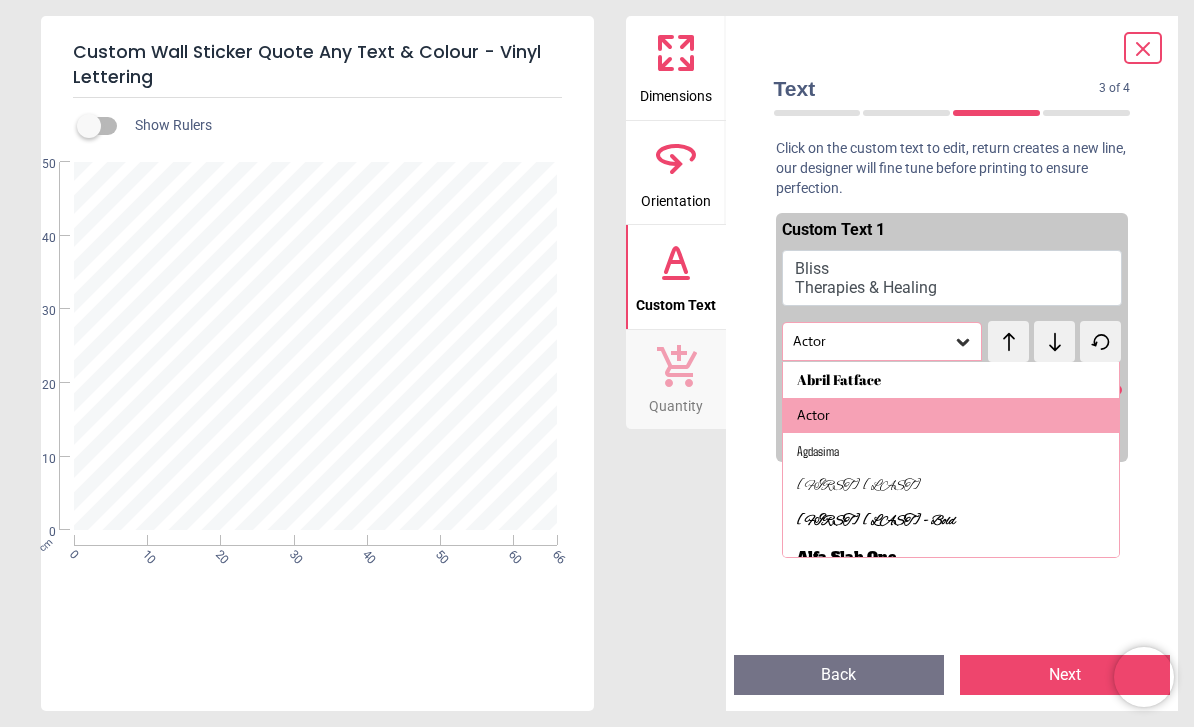 scroll, scrollTop: 0, scrollLeft: 0, axis: both 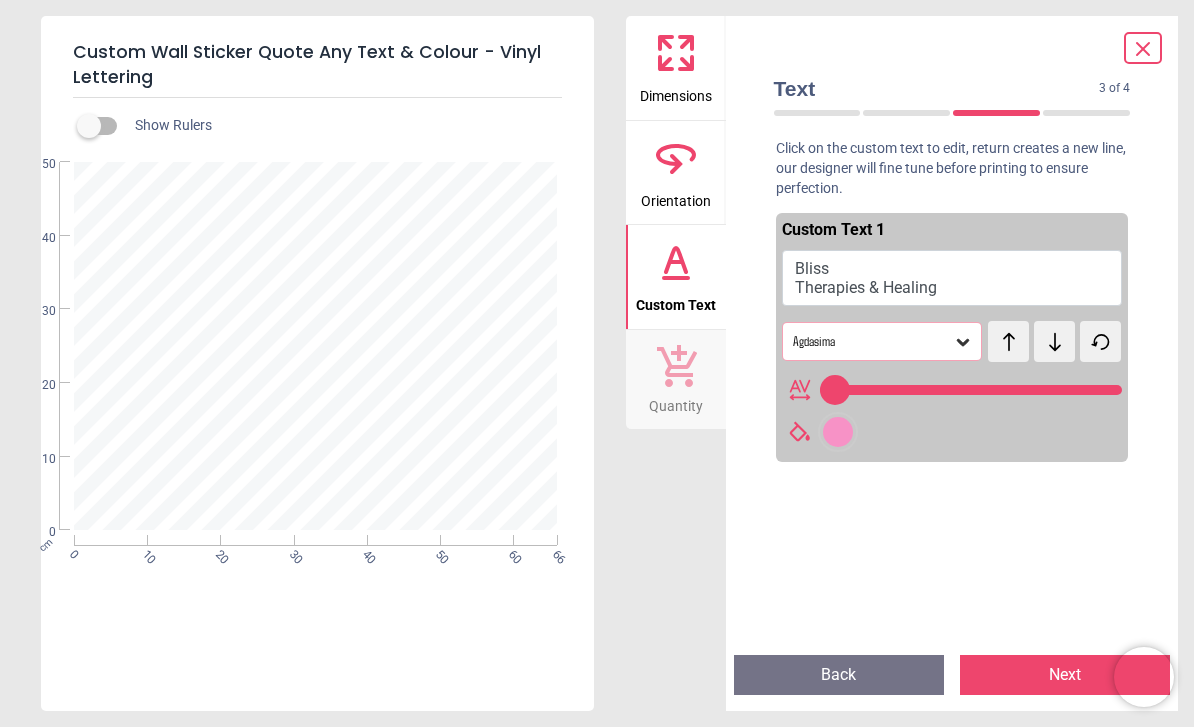 click on "Agdasima" at bounding box center (882, 341) 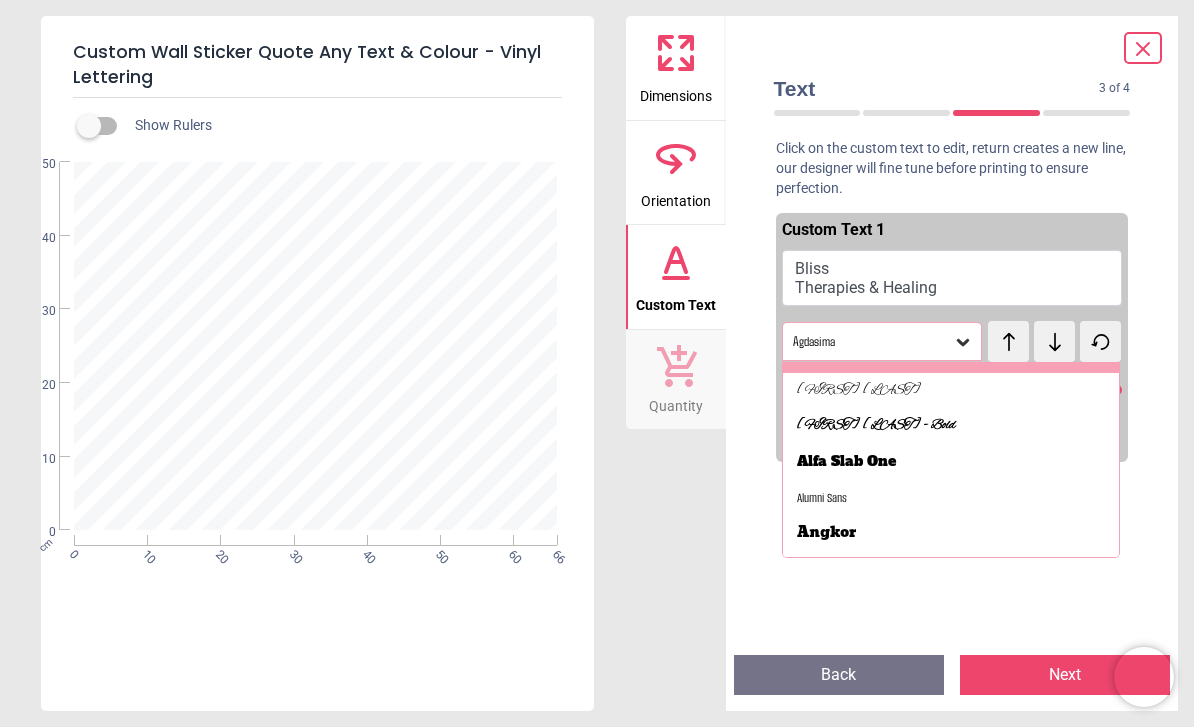 scroll, scrollTop: 98, scrollLeft: 0, axis: vertical 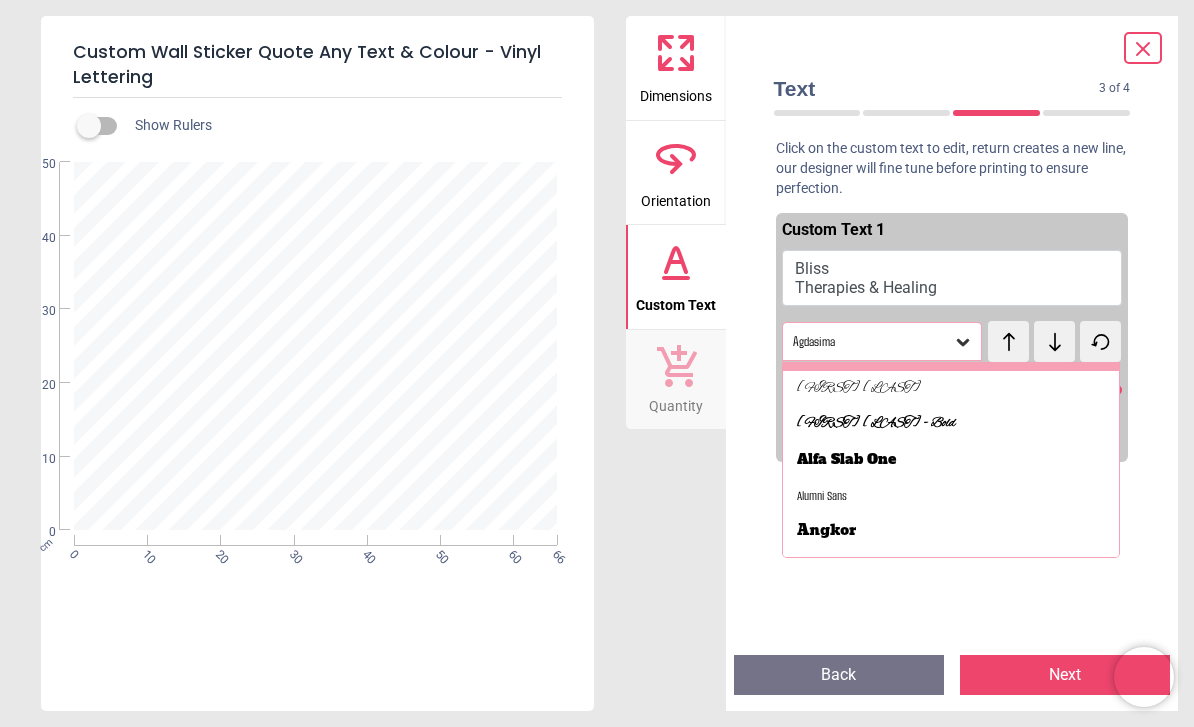 click on "Alumni Sans" at bounding box center [822, 496] 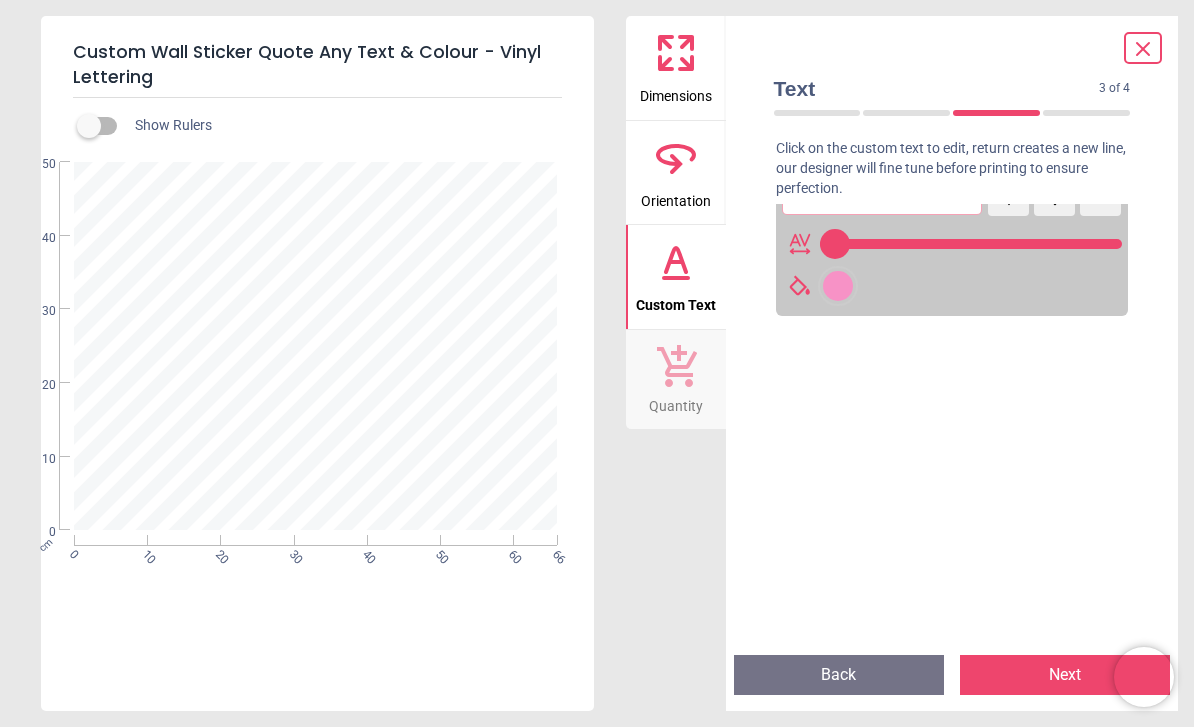scroll, scrollTop: 154, scrollLeft: 0, axis: vertical 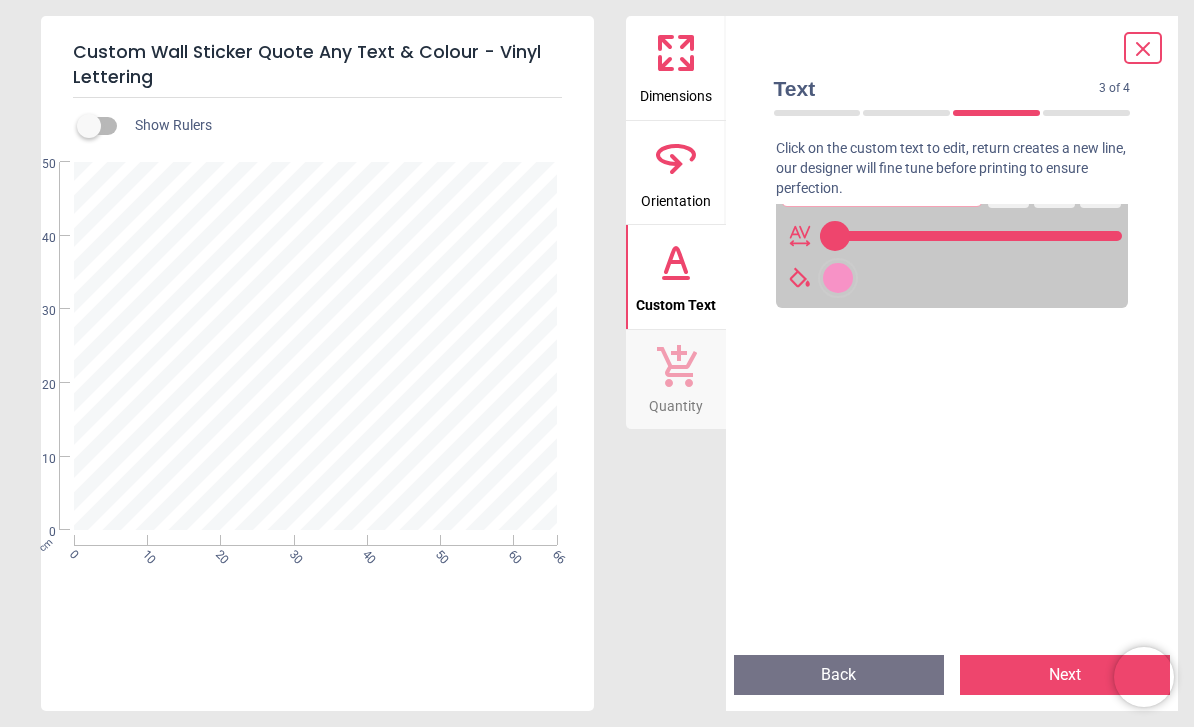 click on "Next" at bounding box center (1065, 675) 